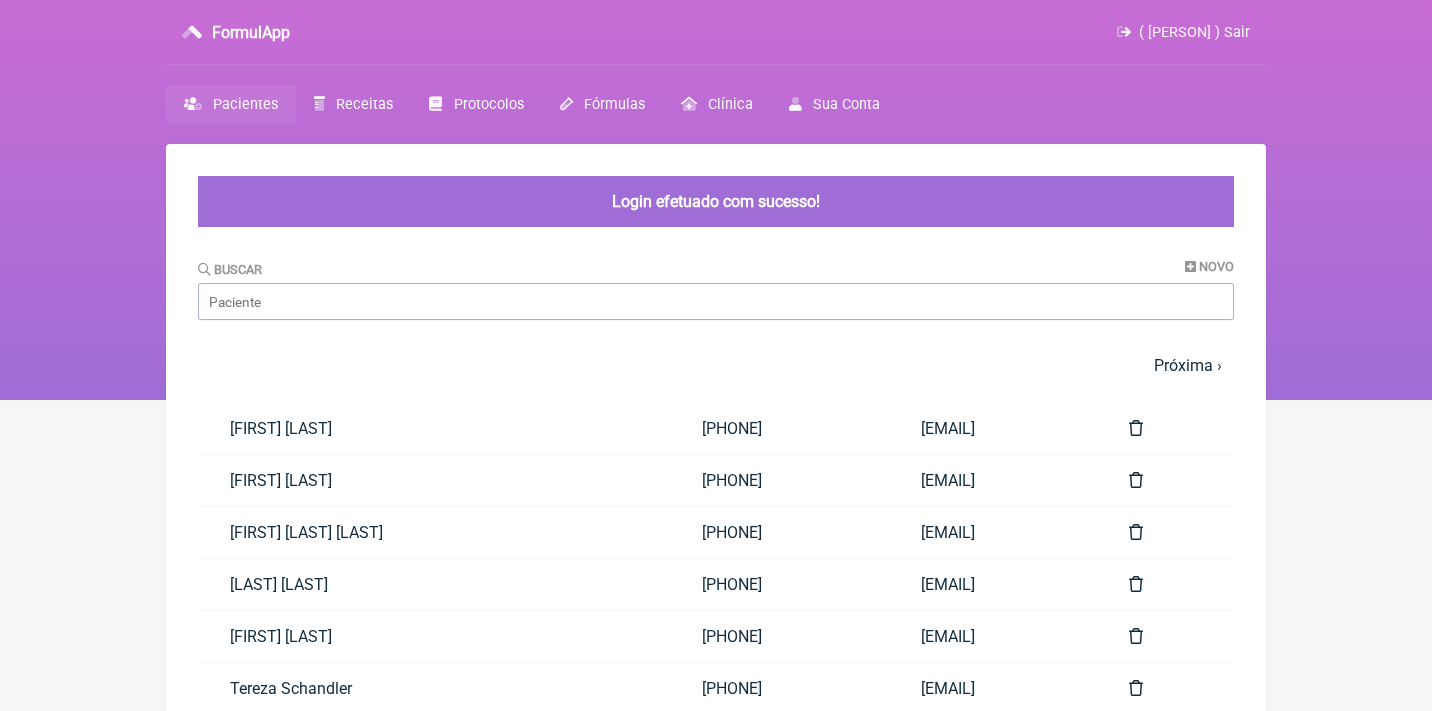 scroll, scrollTop: 0, scrollLeft: 0, axis: both 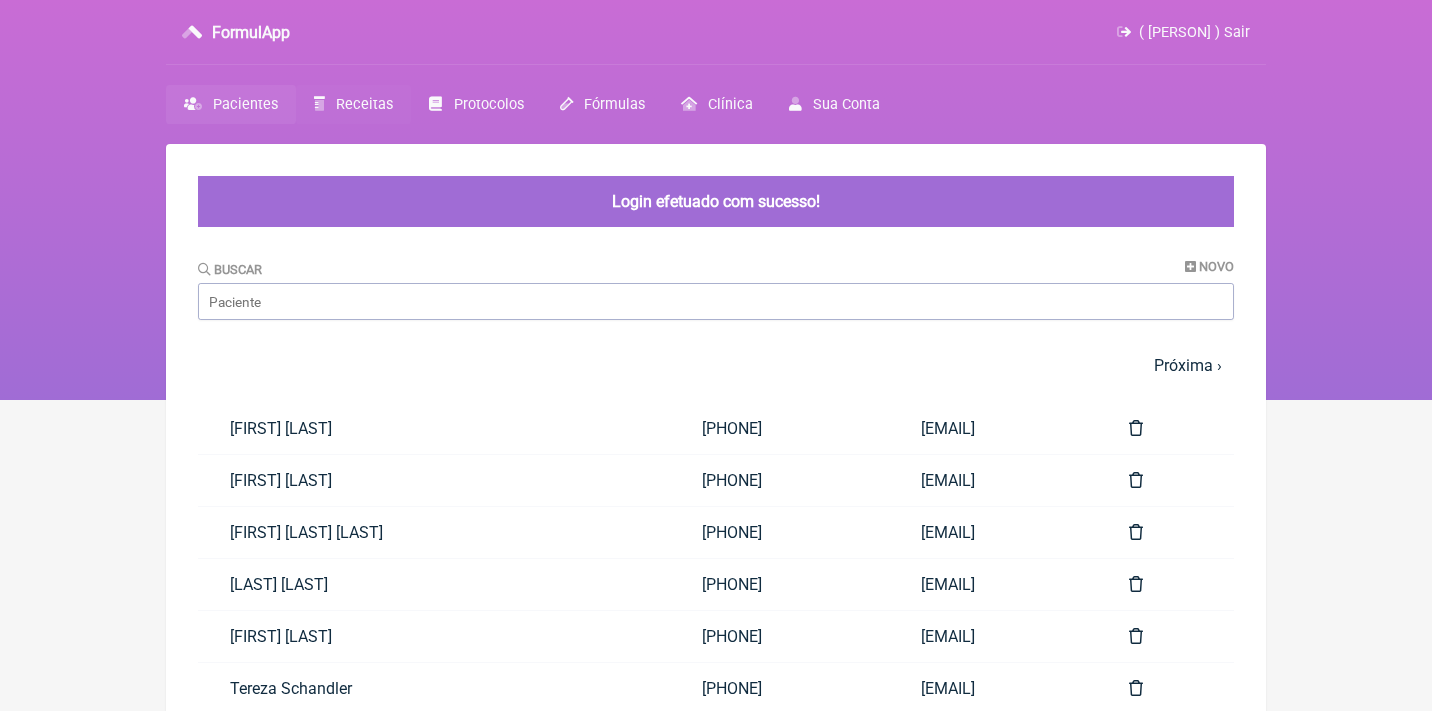 click on "Receitas" at bounding box center (353, 104) 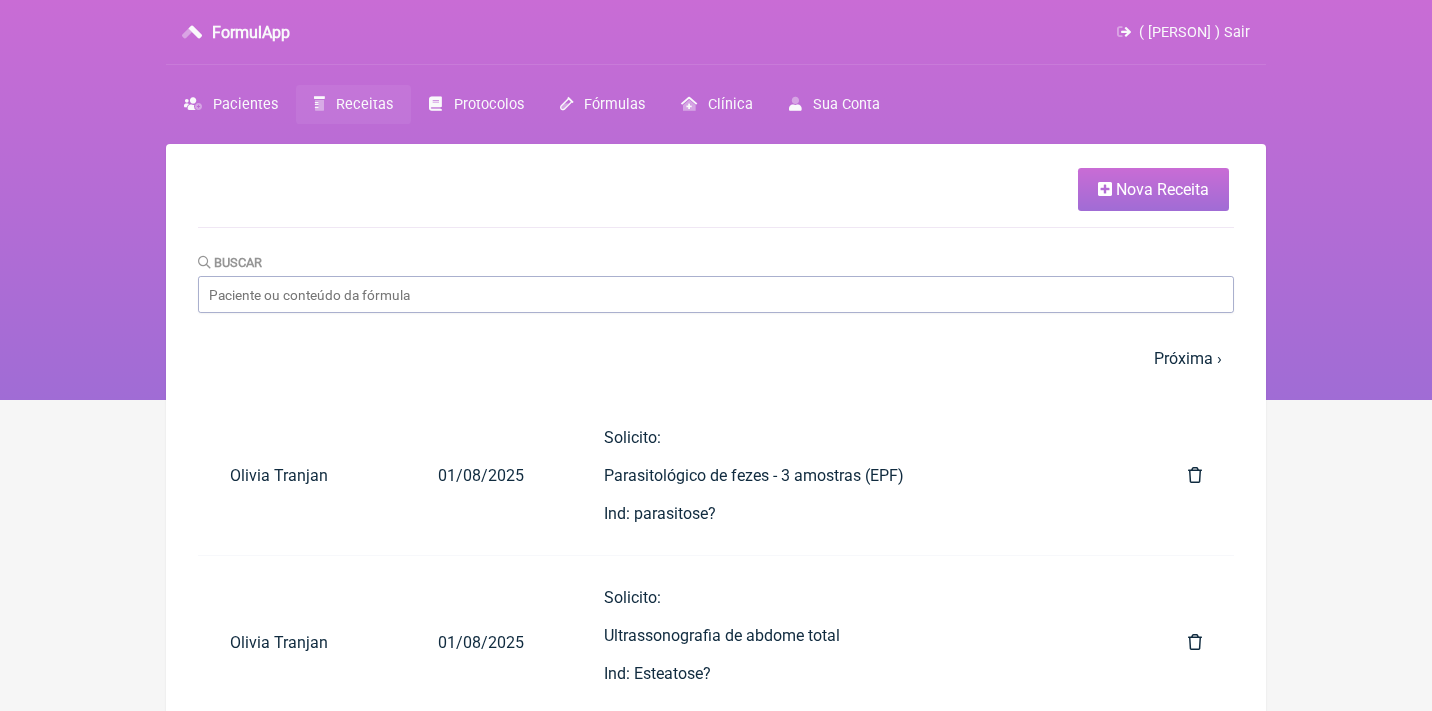 click on "Nova Receita" at bounding box center (1162, 189) 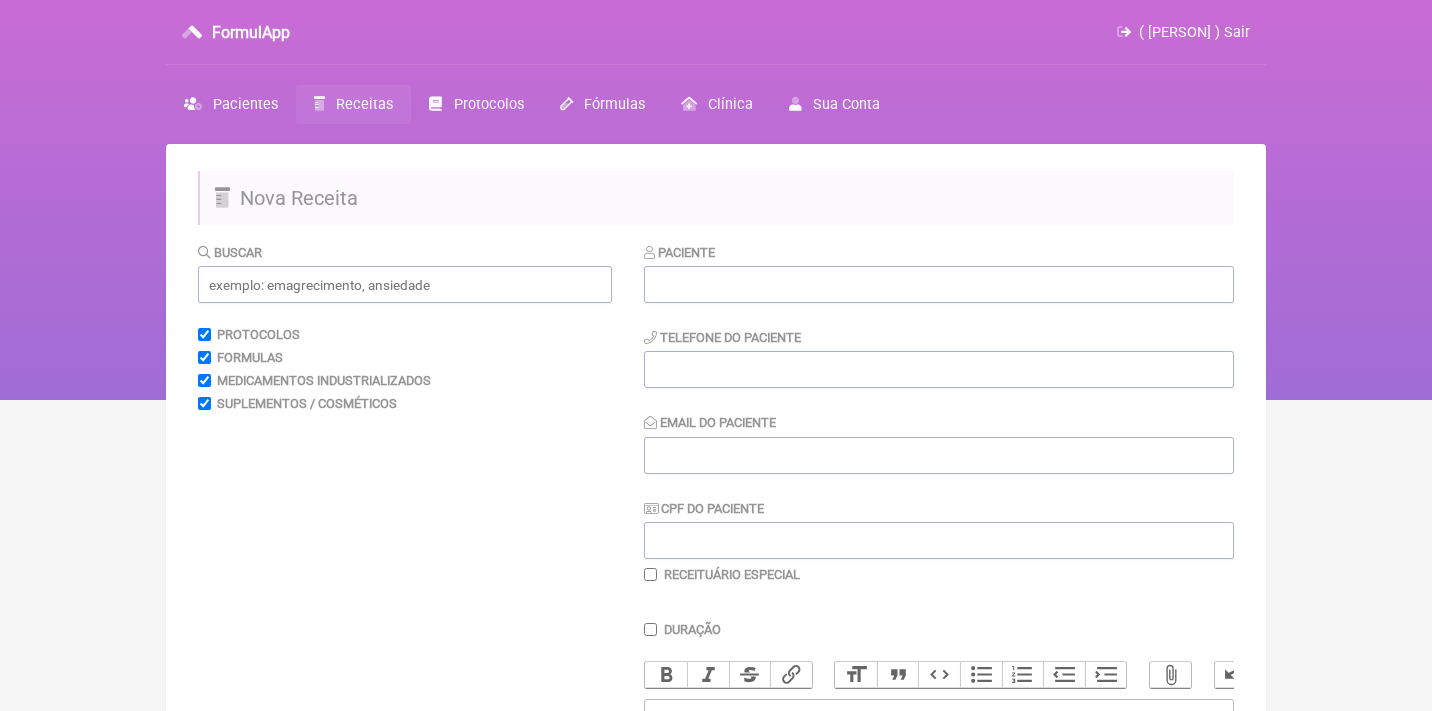 click on "Receitas" at bounding box center (364, 104) 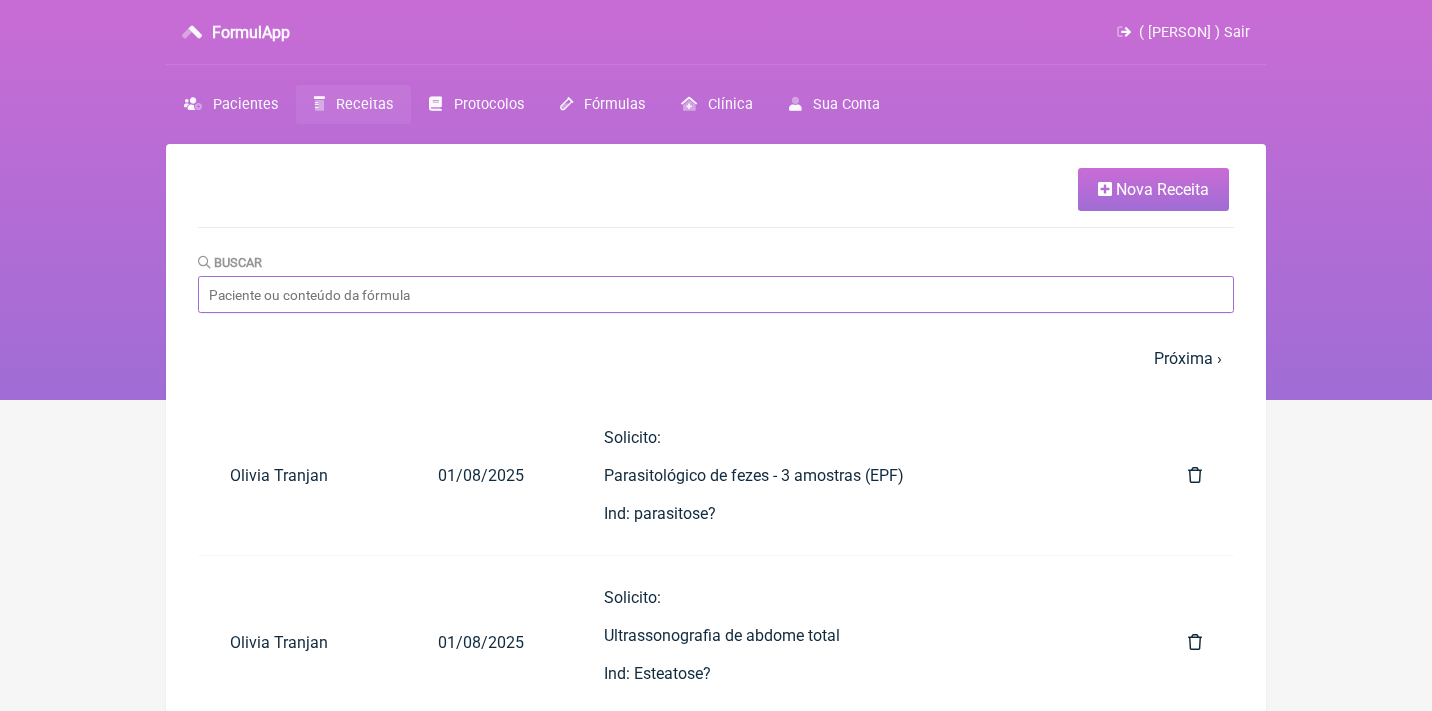 click on "Buscar" at bounding box center (716, 294) 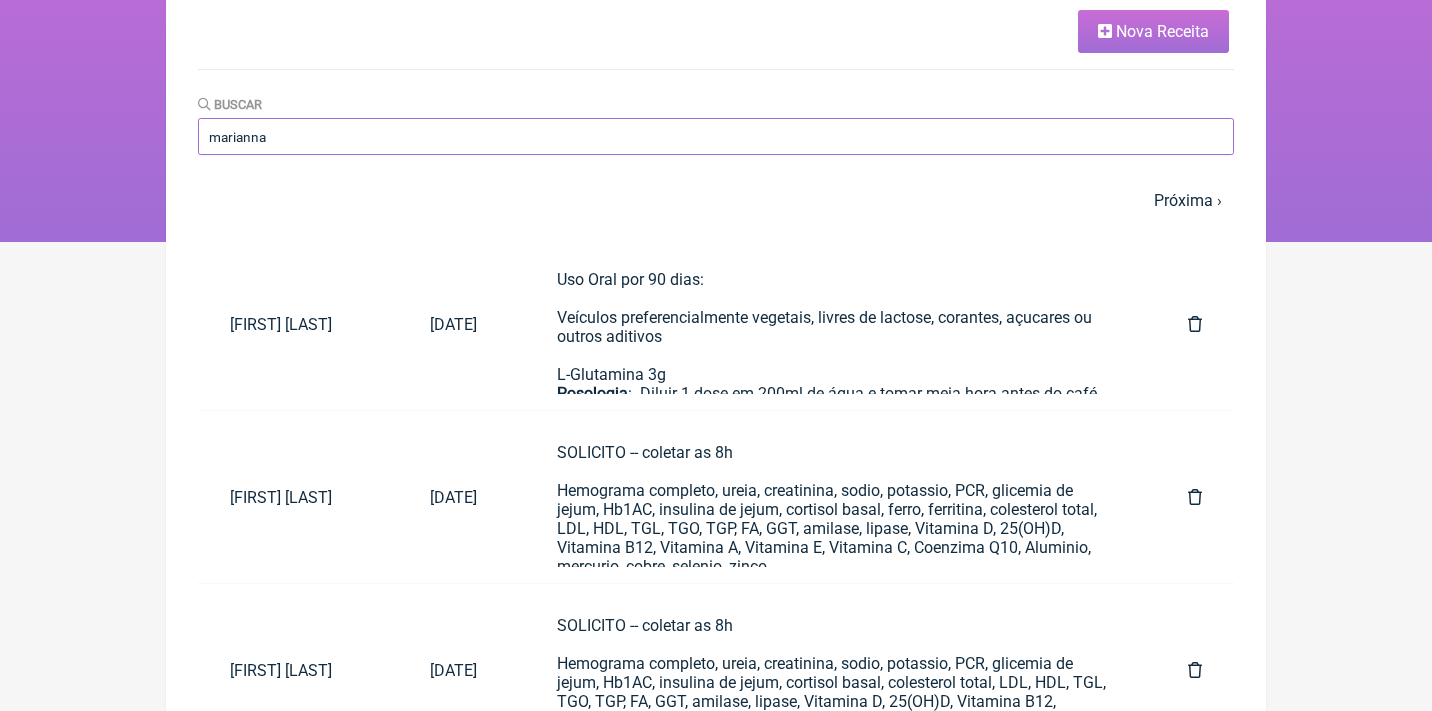 scroll, scrollTop: 159, scrollLeft: 0, axis: vertical 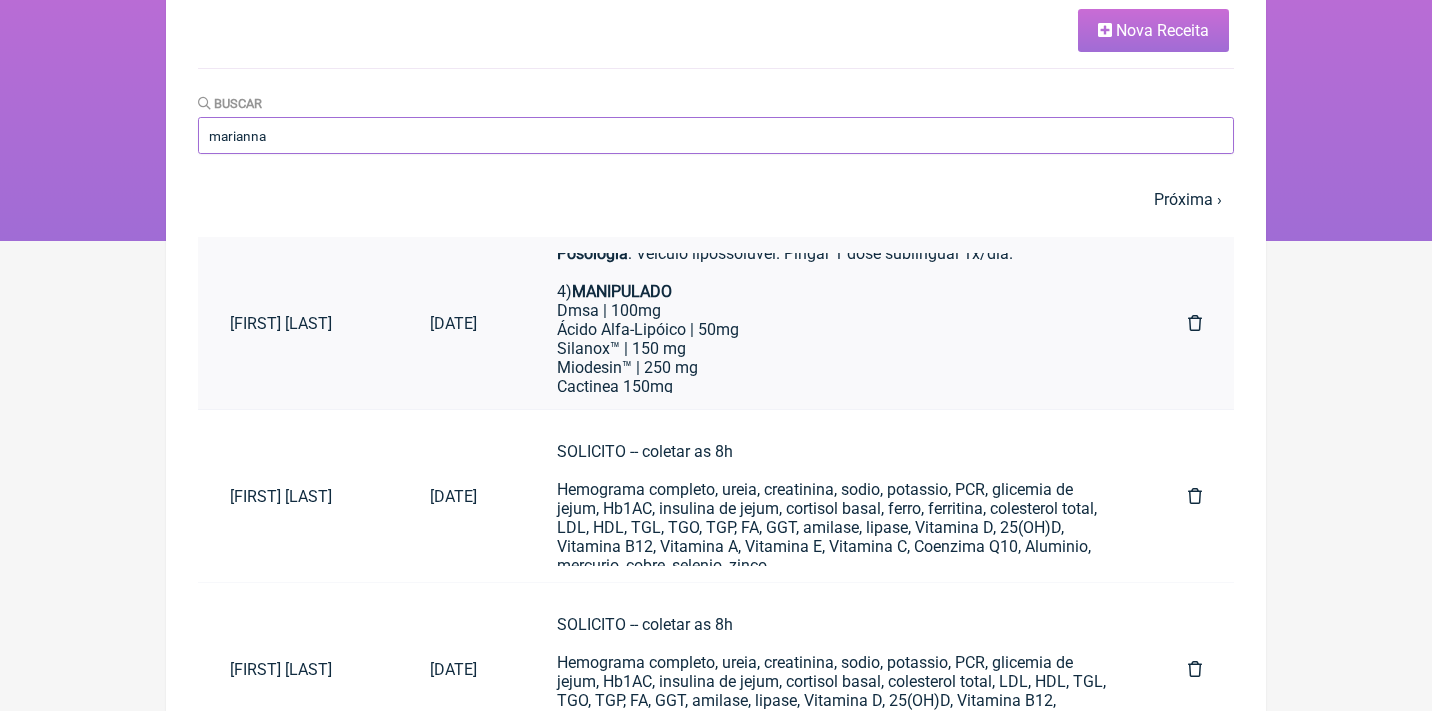 type on "marianna" 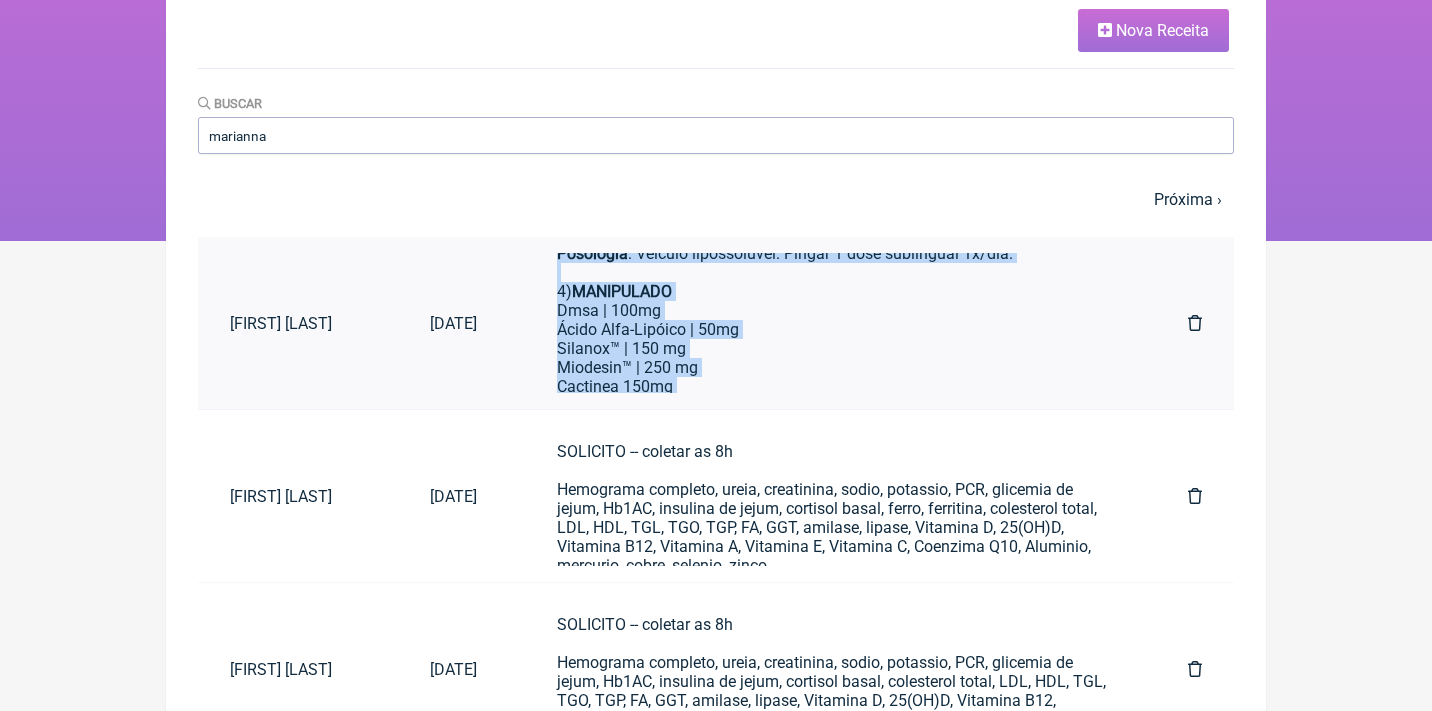 click on "Miodesin™ | 250 mg Cactinea 150mg Trans-resveratrol 20mg" at bounding box center [832, 386] 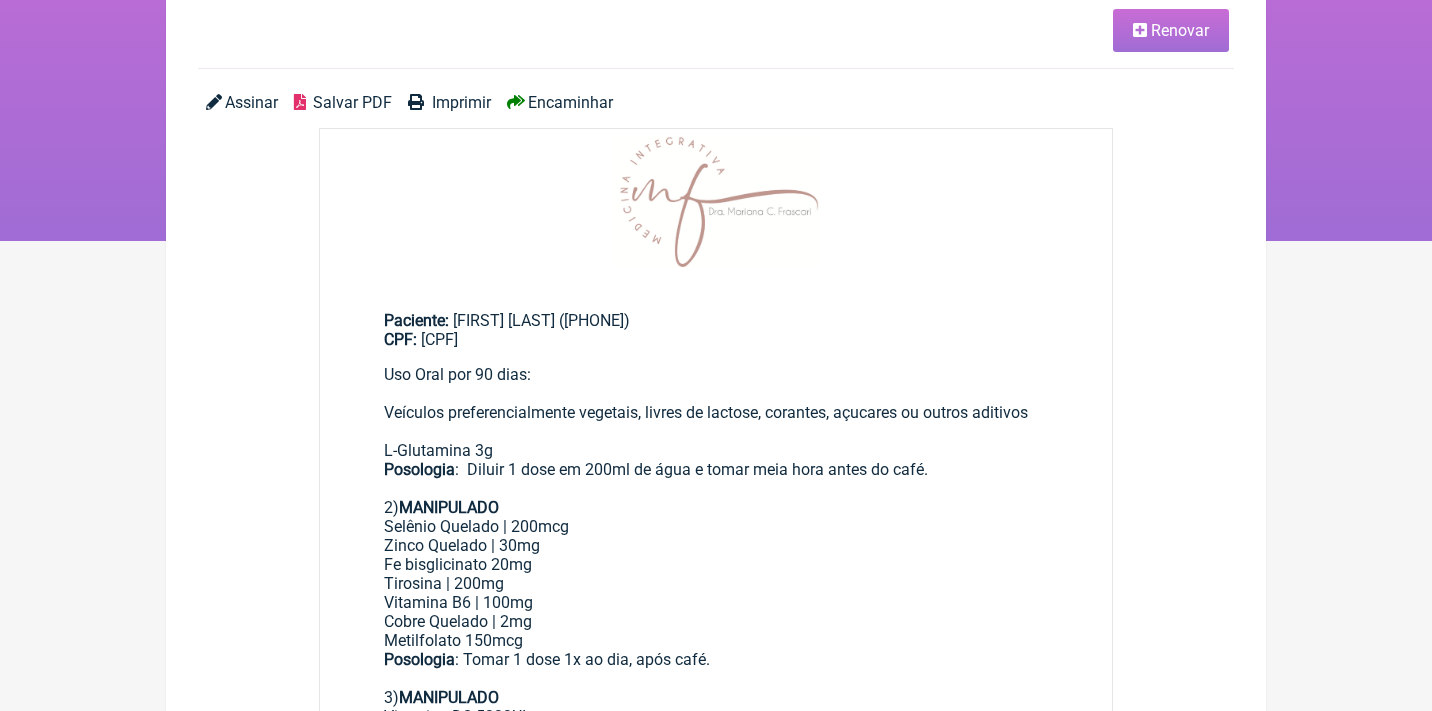 scroll, scrollTop: 0, scrollLeft: 0, axis: both 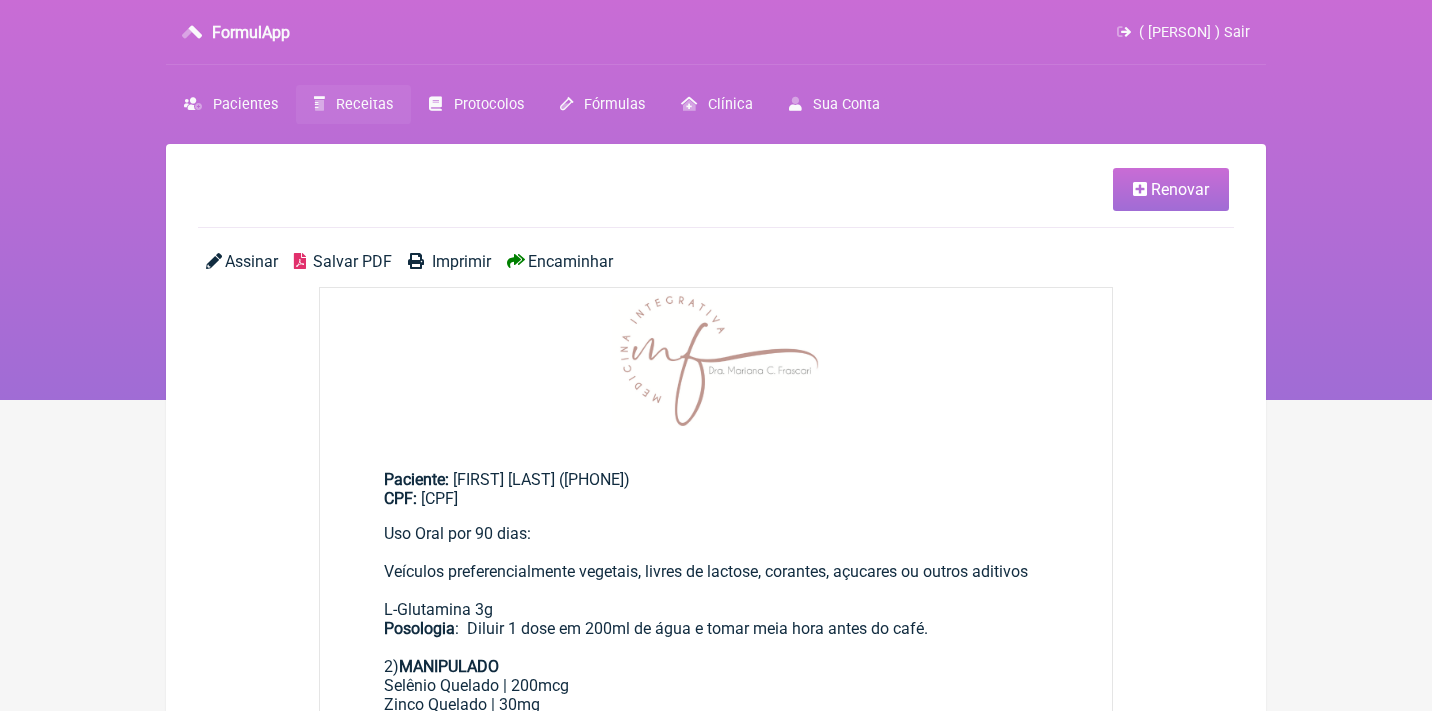click on "Renovar" at bounding box center (716, 198) 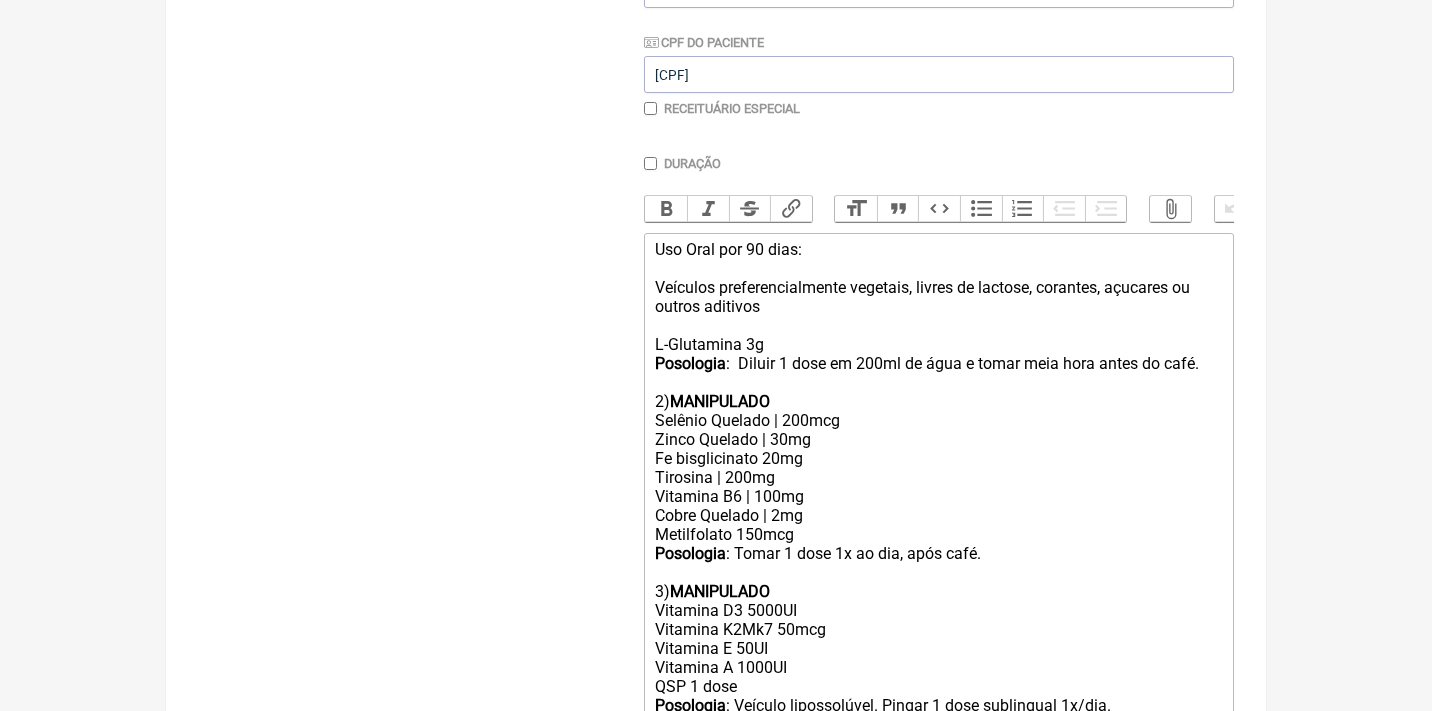 scroll, scrollTop: 571, scrollLeft: 0, axis: vertical 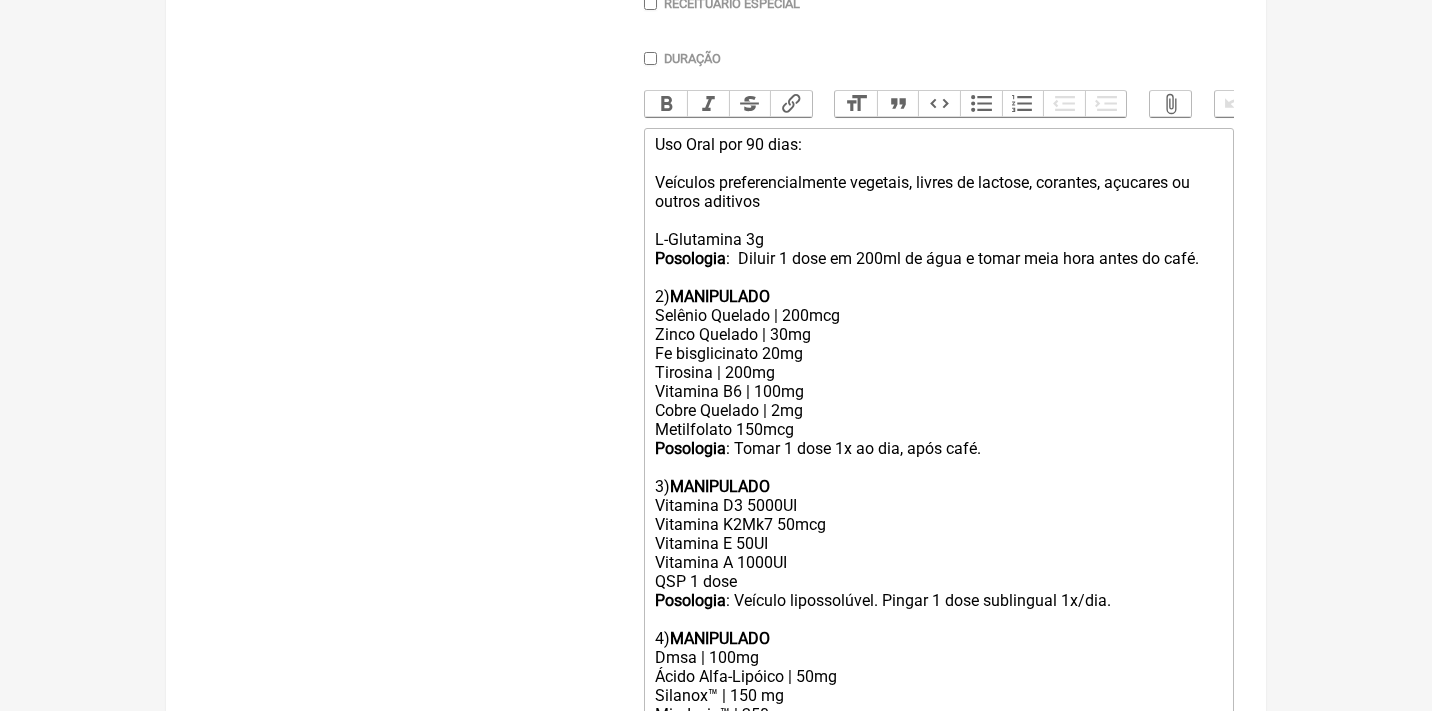 click on "Uso Oral por 90 dias: Veículos preferencialmente vegetais, livres de lactose, corantes, açucares ou outros aditivos 1) L-Glutamina 3g Posologia : Diluir 1 dose em 200ml de água e tomar meia hora antes do café. 2) MANIPULADO" 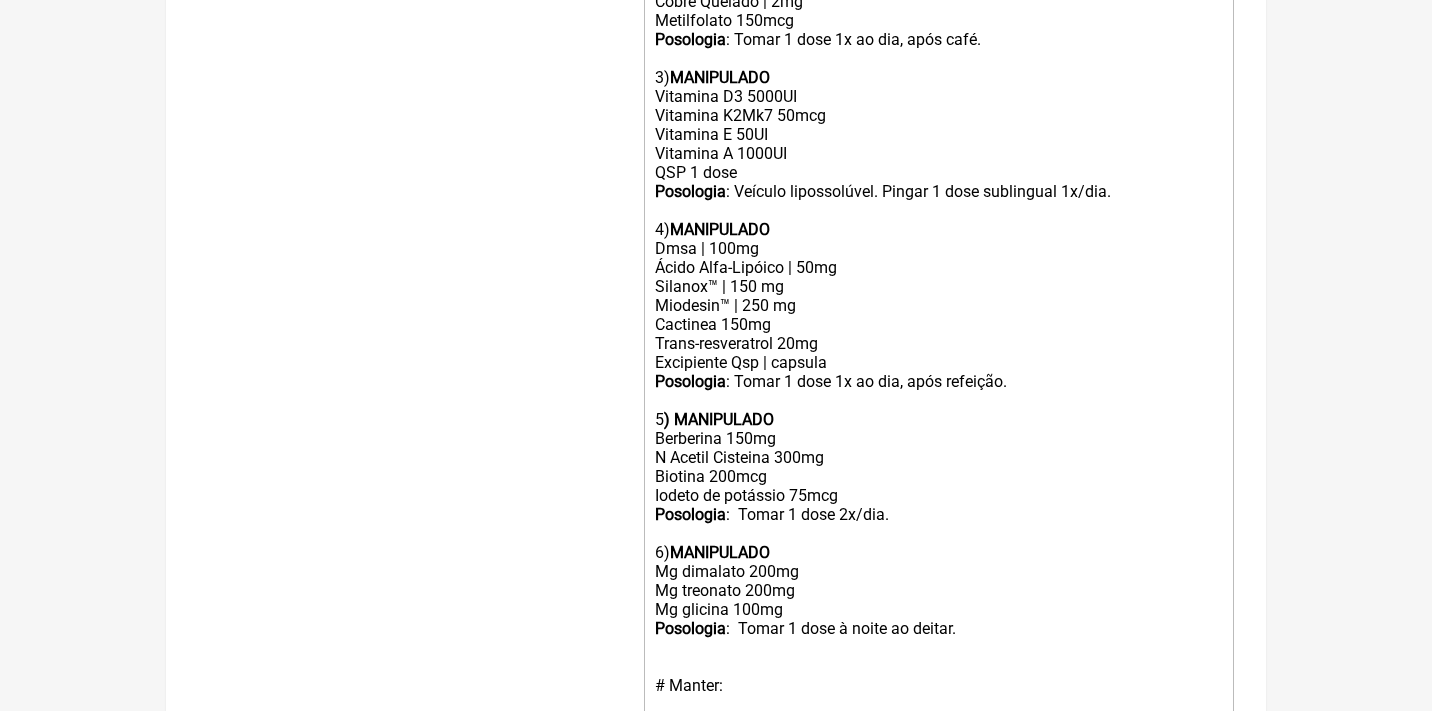 scroll, scrollTop: 1001, scrollLeft: 0, axis: vertical 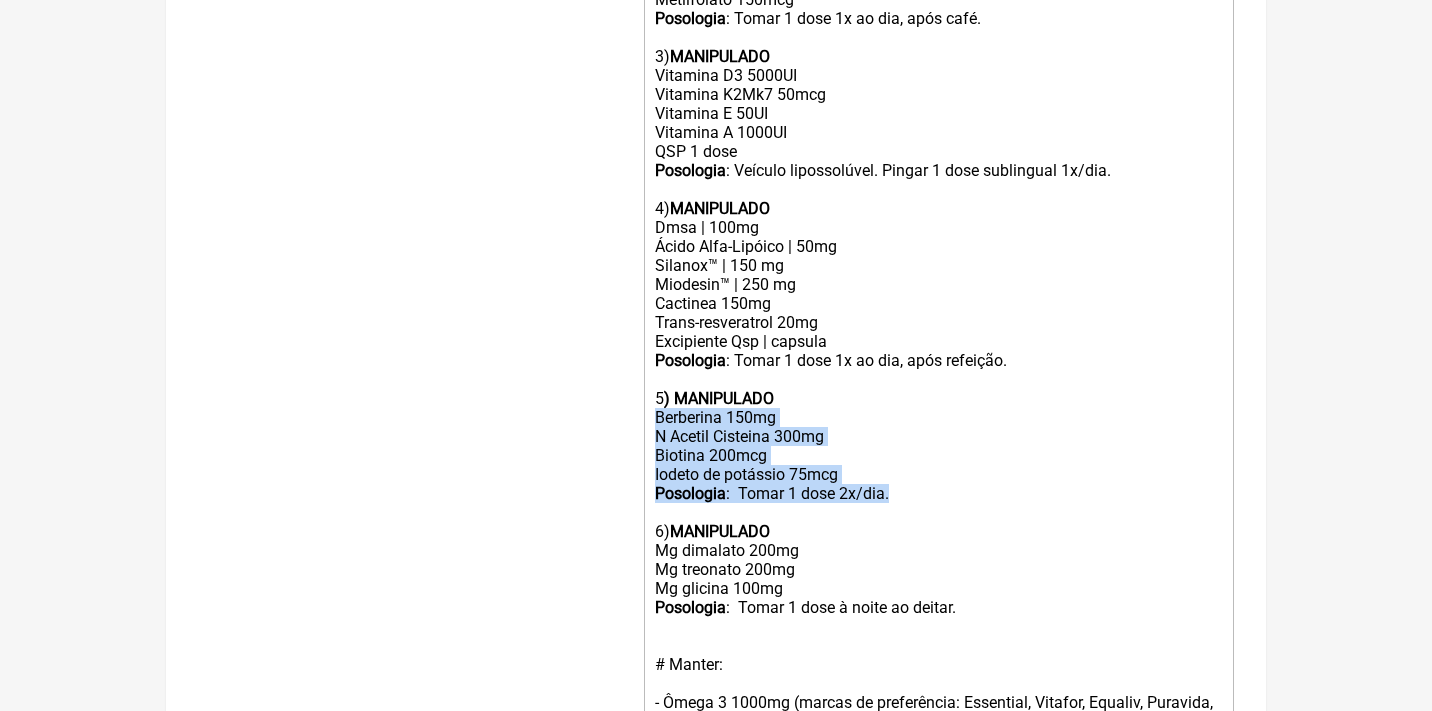 drag, startPoint x: 920, startPoint y: 452, endPoint x: 613, endPoint y: 376, distance: 316.2673 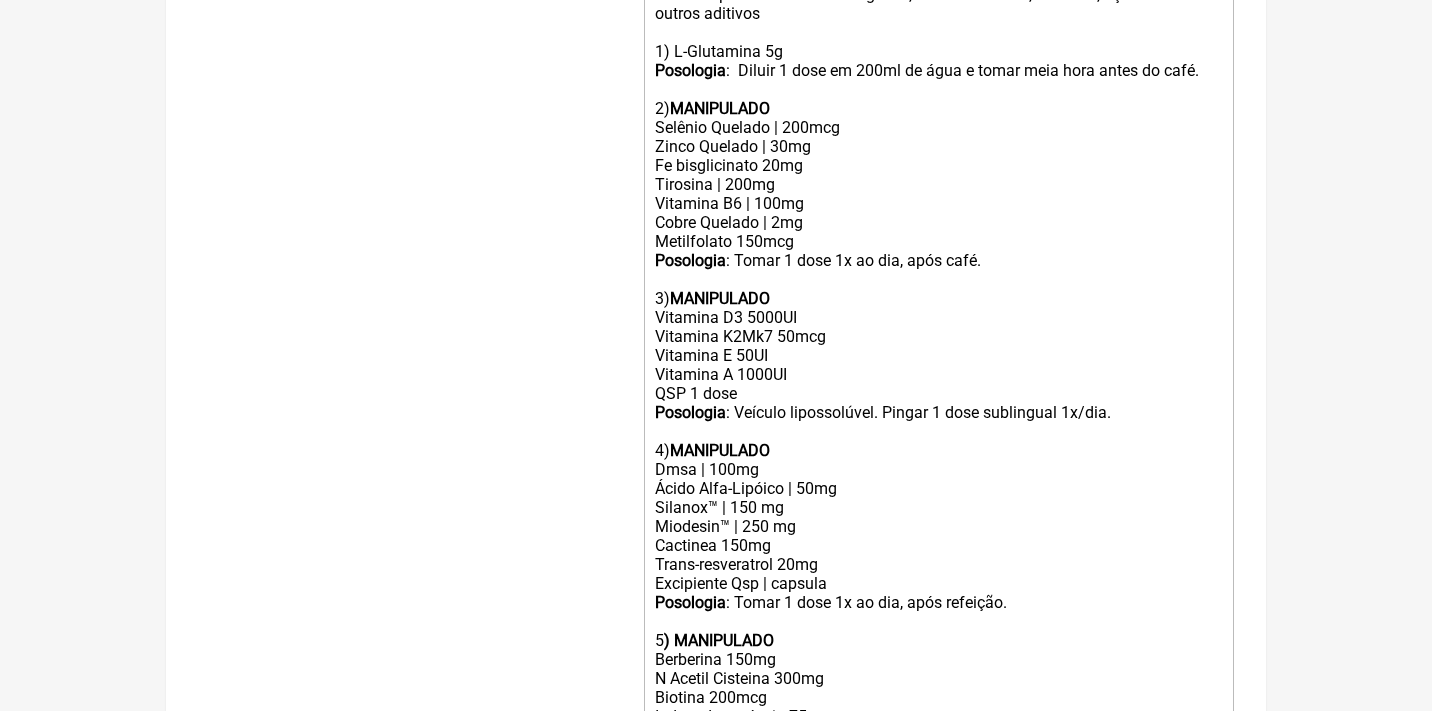 scroll, scrollTop: 761, scrollLeft: 0, axis: vertical 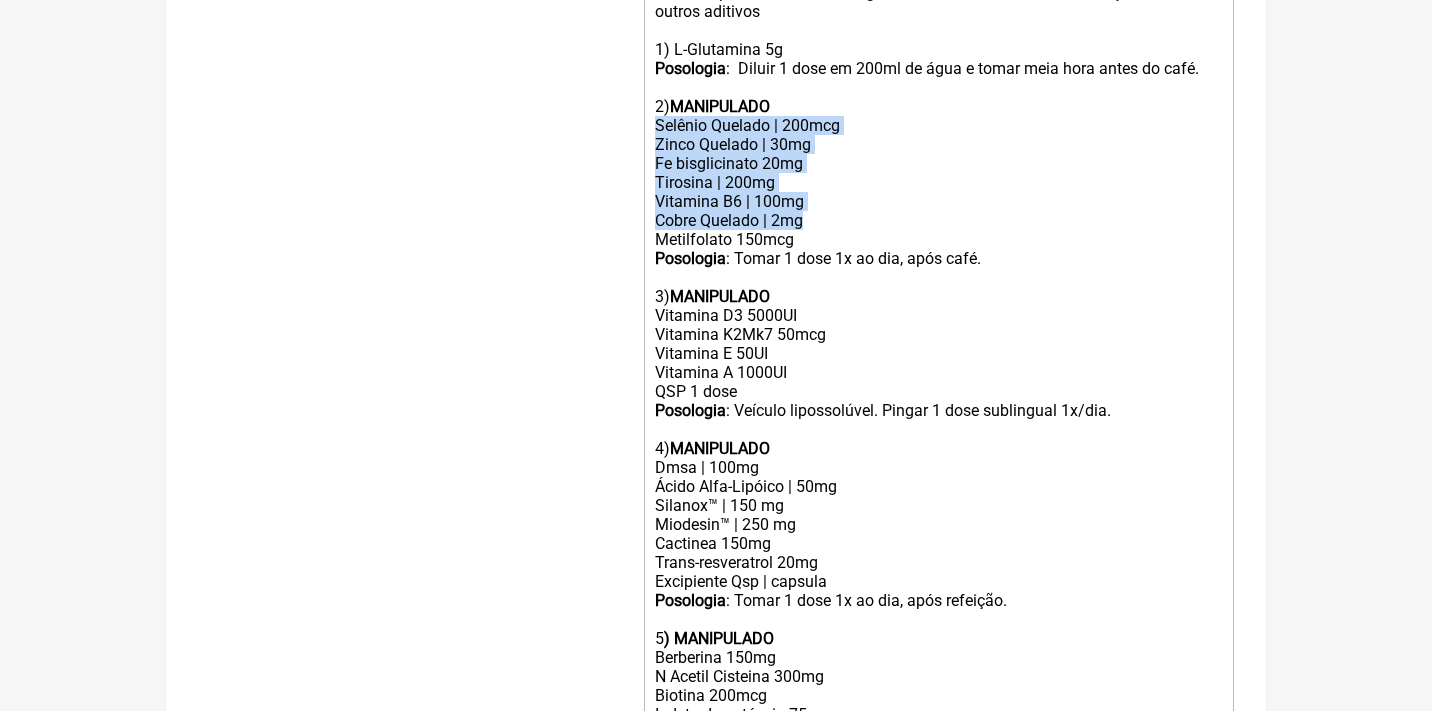 drag, startPoint x: 654, startPoint y: 113, endPoint x: 908, endPoint y: 201, distance: 268.8122 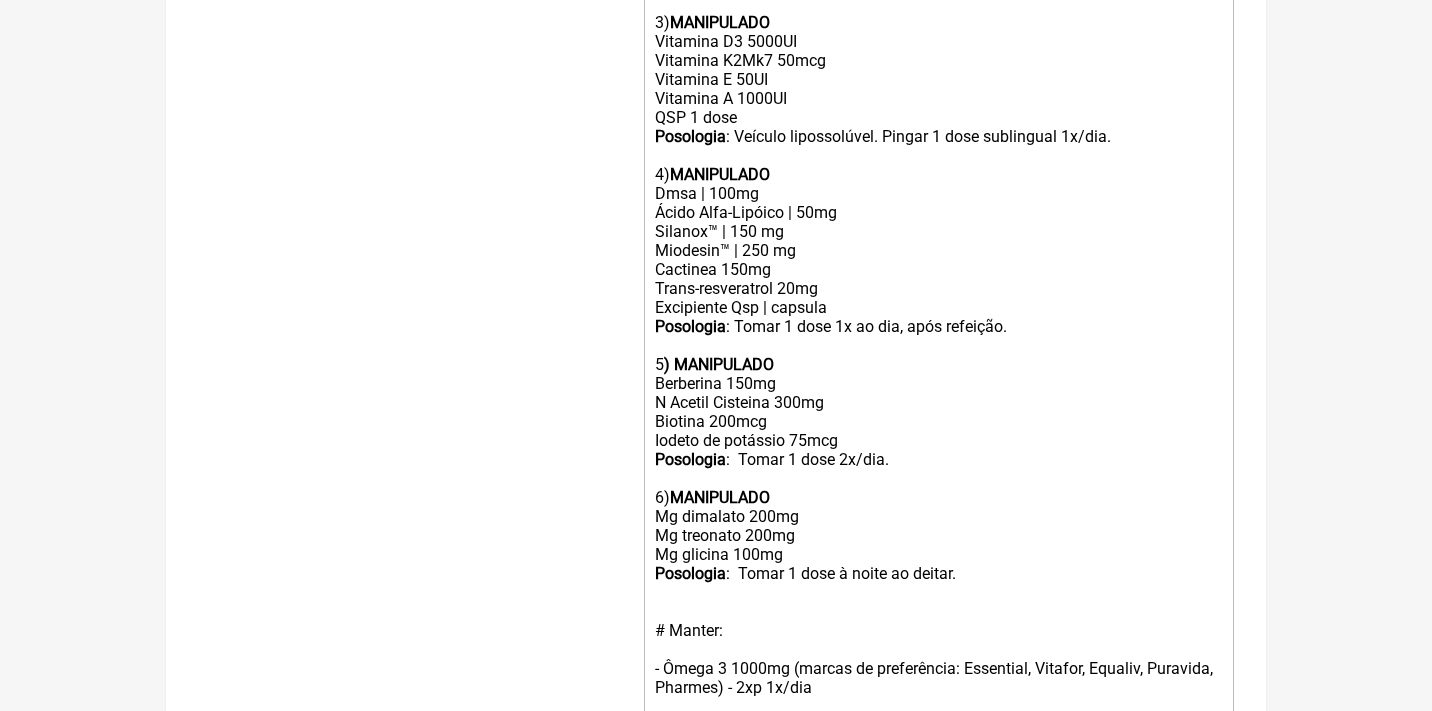 scroll, scrollTop: 970, scrollLeft: 0, axis: vertical 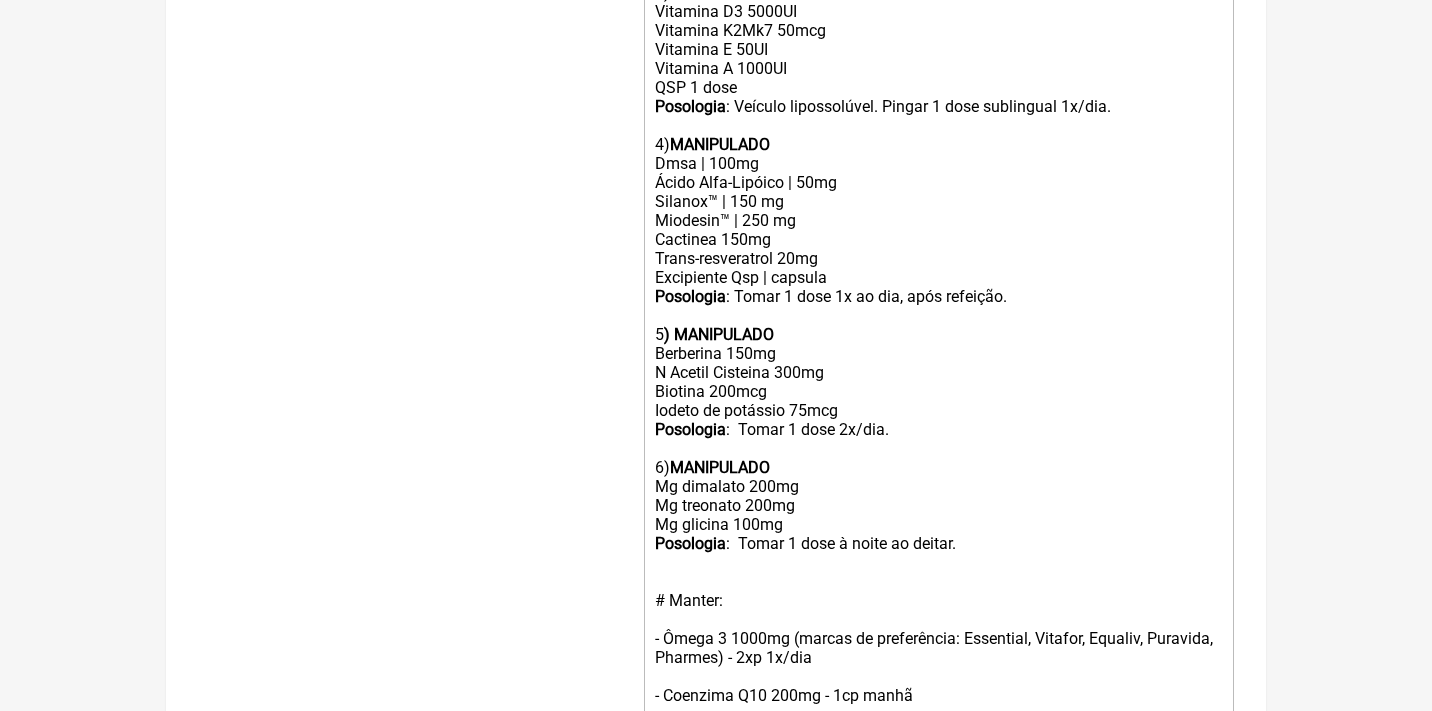 click on "Berberina 150mg N Acetil Cisteina 300mg Biotina 200mcg Iodeto de potássio 75mcg  Posologia :  Tomar 1 dose 2x/dia. 6) MANIPULADO Mg dimalato 200mg Mg treonato 200mg Mg glicina 100mg Posologia :  Tomar 1 dose à noite ao deitar. # Manter:  - Ômega 3 1000mg (marcas de preferência: Essential, Vitafor, Equaliv, Puravida) - 2xp 1x/dia - Coenzima Q10 200mg - 1cp manhã  # Sugestão: Raspagem de língua diária com raspador de cobre (@holistix) - todo dia ao levantar, antes de escovar os dentes e de comer ou beber qualquer coisa (inclusive água), até retirar a saburra branca. Prosseguir com higiene e alimentação habituais após." 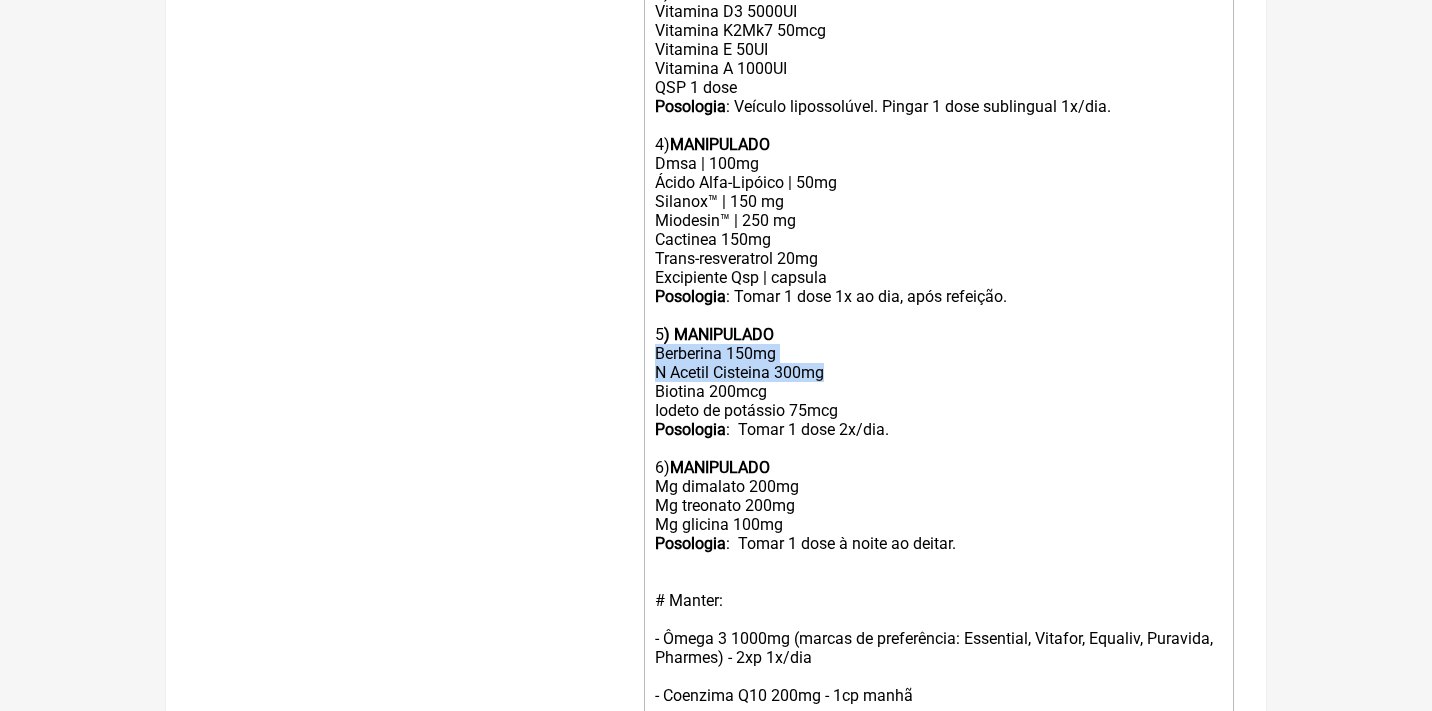 drag, startPoint x: 844, startPoint y: 342, endPoint x: 648, endPoint y: 316, distance: 197.71696 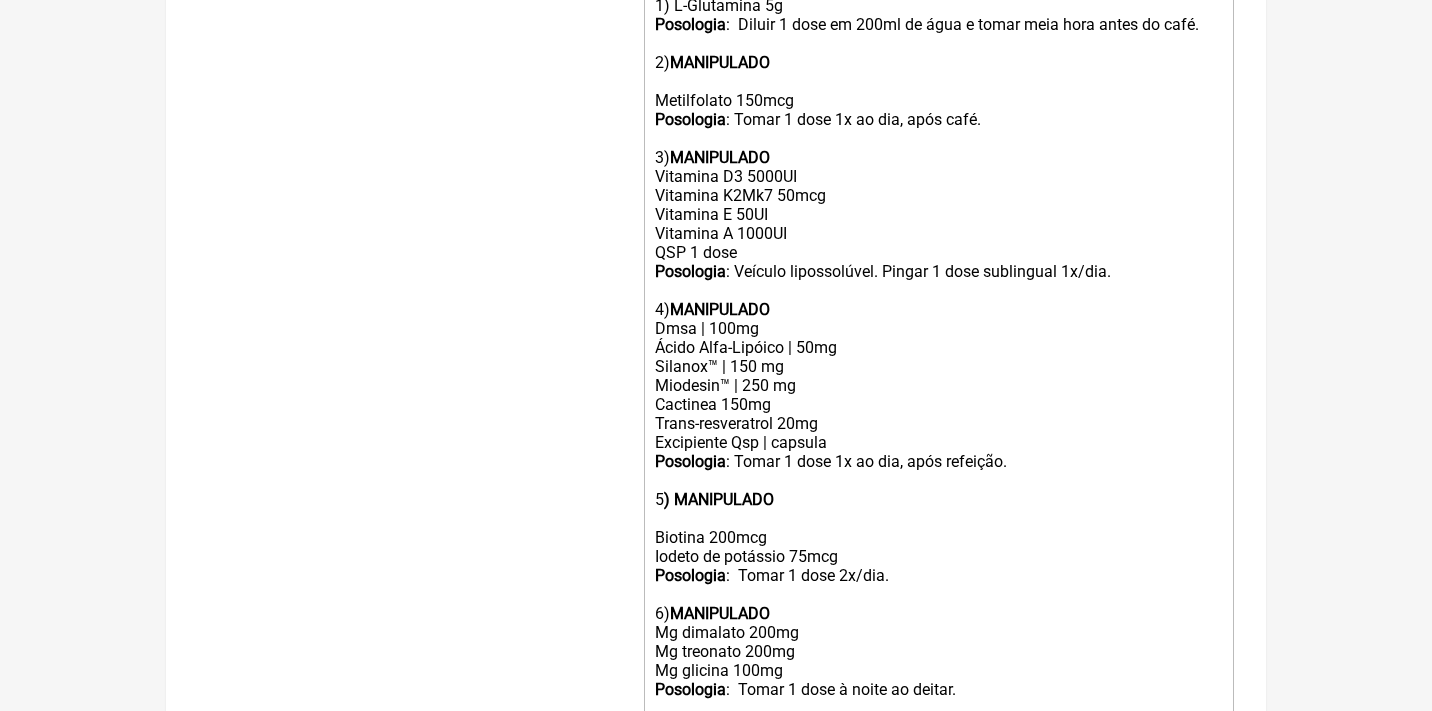 scroll, scrollTop: 776, scrollLeft: 0, axis: vertical 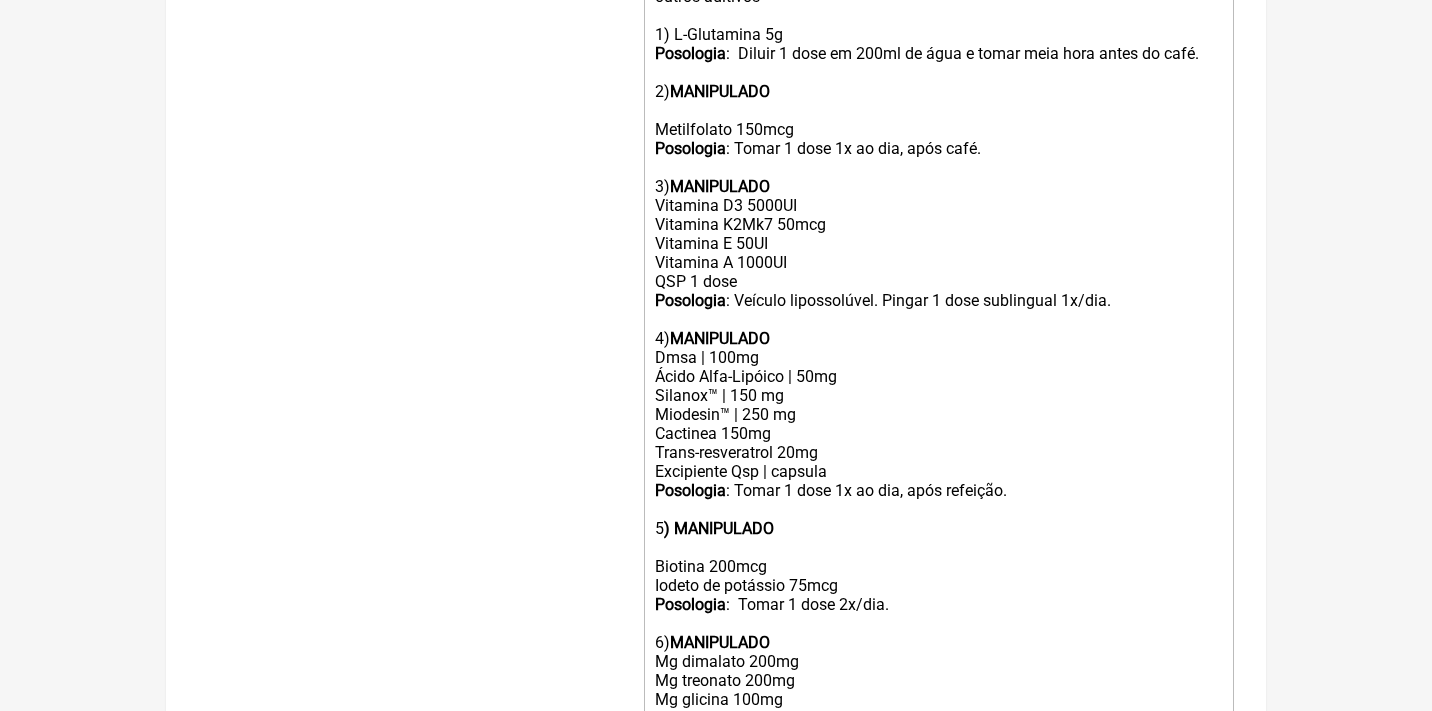 click on "Metilfolato 150mcg" 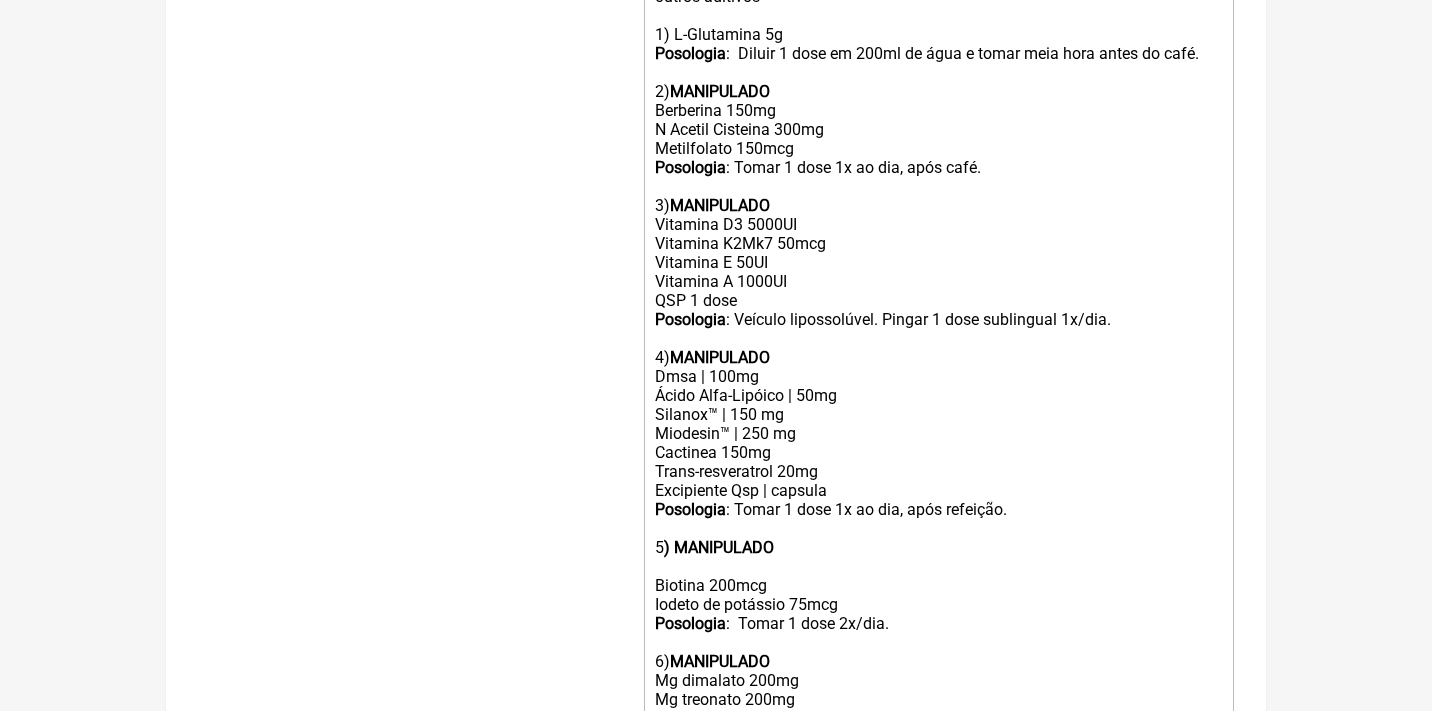 click on "Uso Oral por 90 dias: Veículos preferencialmente vegetais, livres de lactose, corantes, açucares ou outros aditivos 1) L-Glutamina 5g Posologia : Diluir 1 dose em 200ml de água e tomar meia hora antes do café. 2) MANIPULADO" 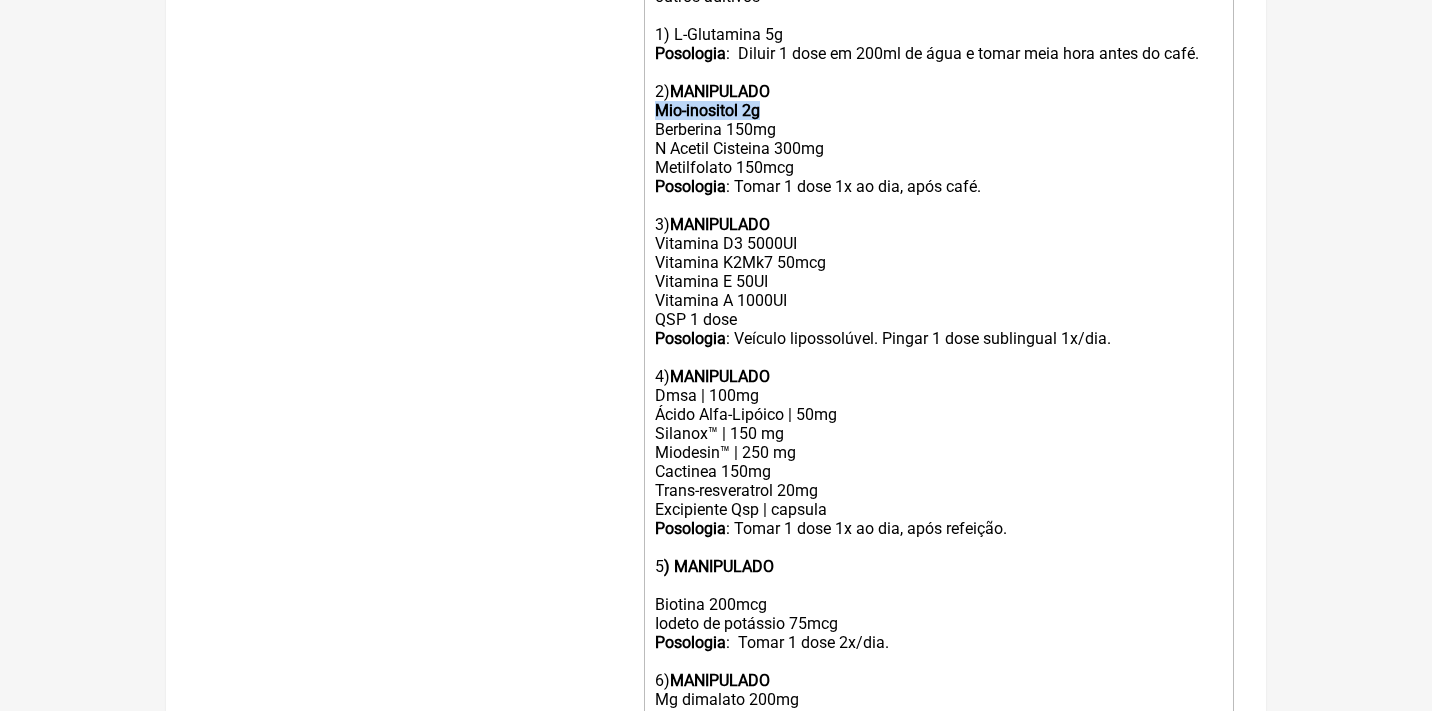 drag, startPoint x: 781, startPoint y: 92, endPoint x: 620, endPoint y: 87, distance: 161.07762 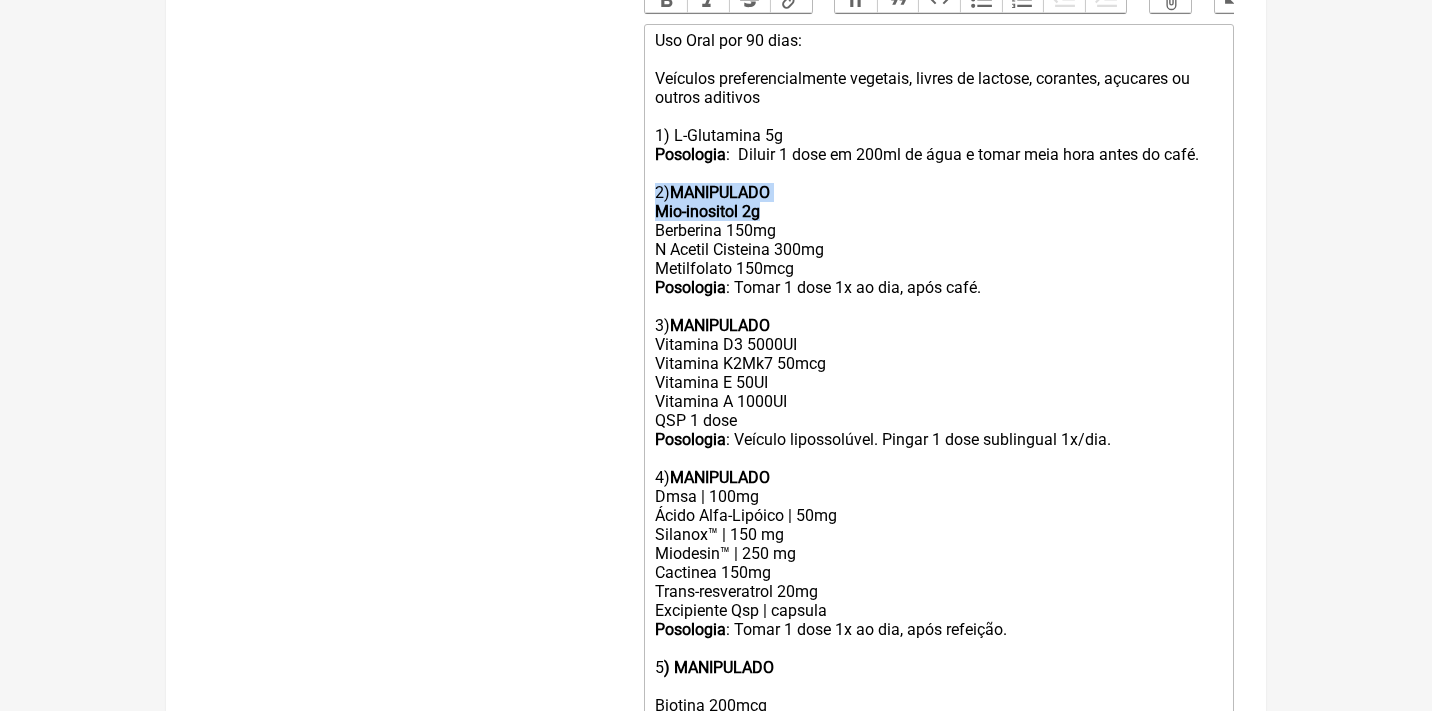 scroll, scrollTop: 674, scrollLeft: 0, axis: vertical 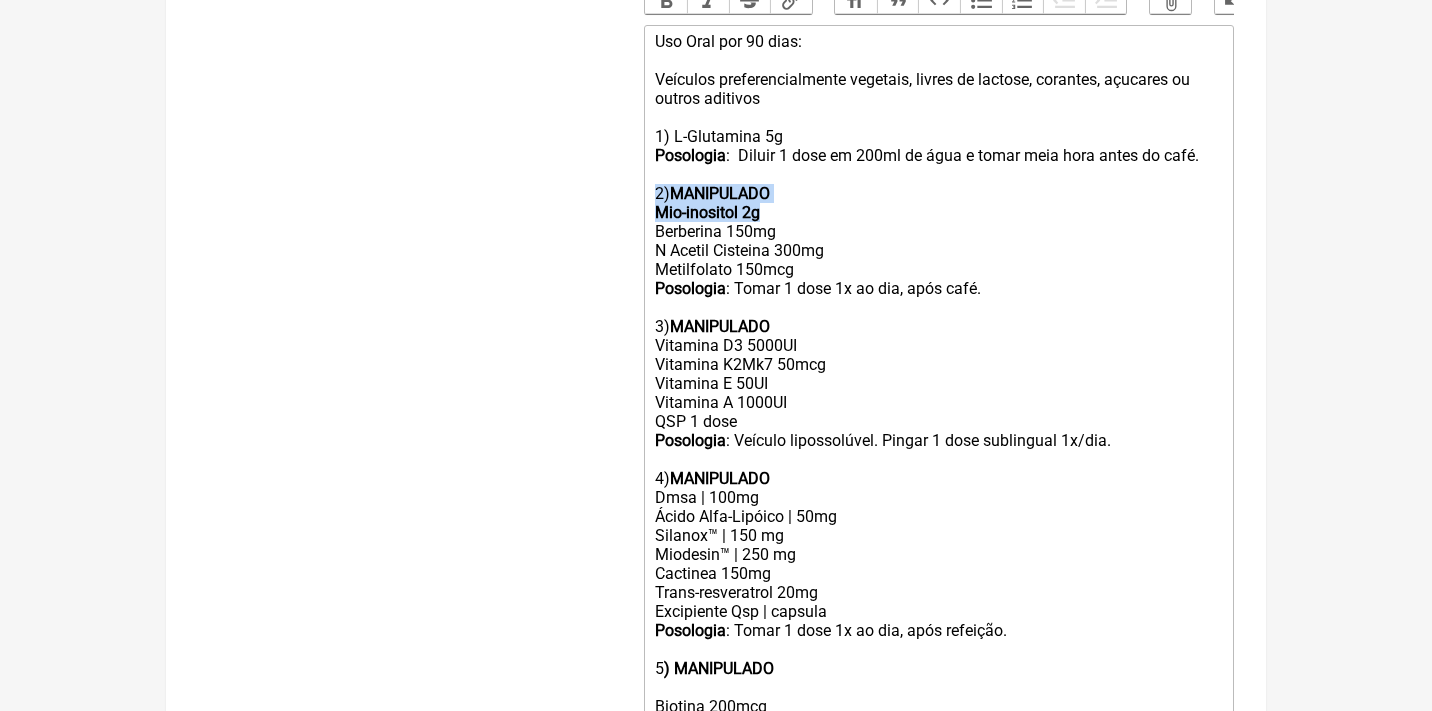 click on "Uso Oral por 90 dias: Veículos preferencialmente vegetais, livres de lactose, corantes, açucares ou outros aditivos 1) L-Glutamina 5g Posologia : Diluir 1 dose em 200ml de água e tomar meia hora antes do café. 2) MANIPULADO Mio-inositol 2g" 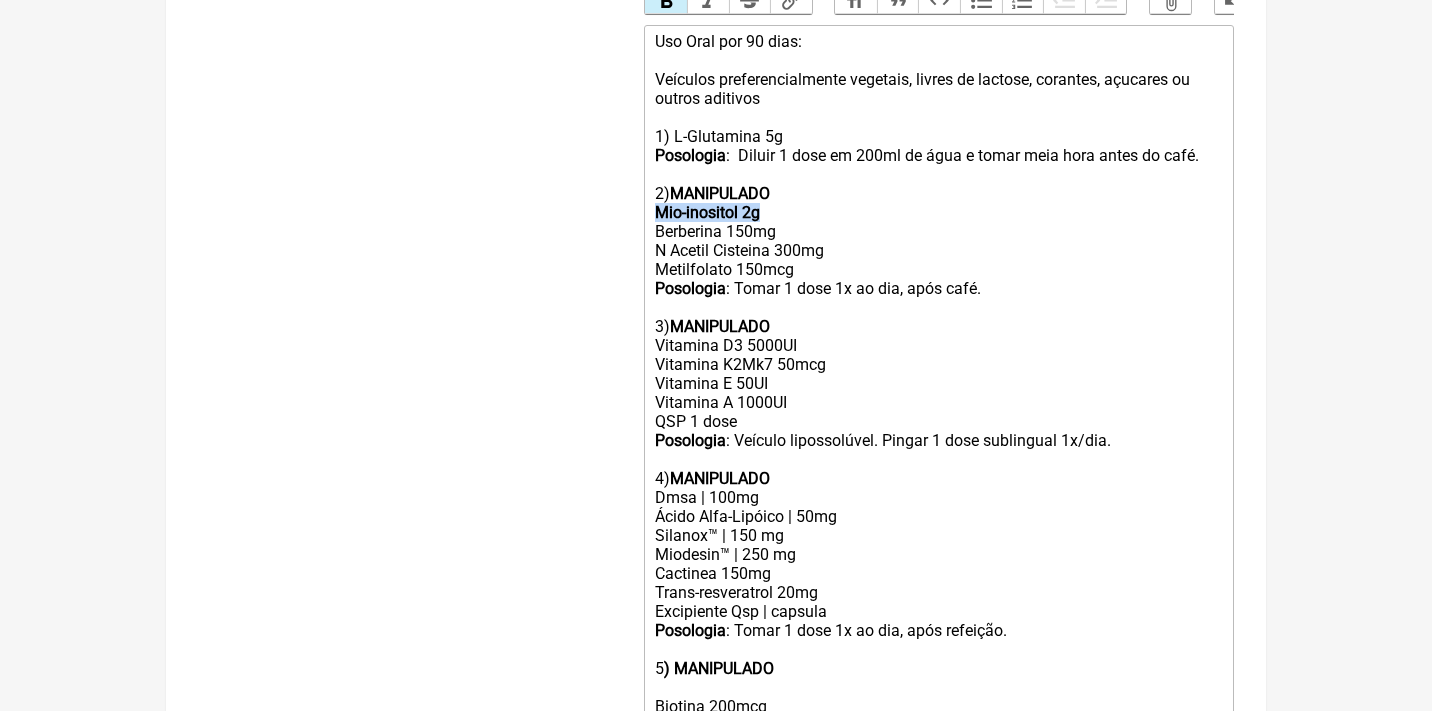 drag, startPoint x: 790, startPoint y: 198, endPoint x: 644, endPoint y: 188, distance: 146.34207 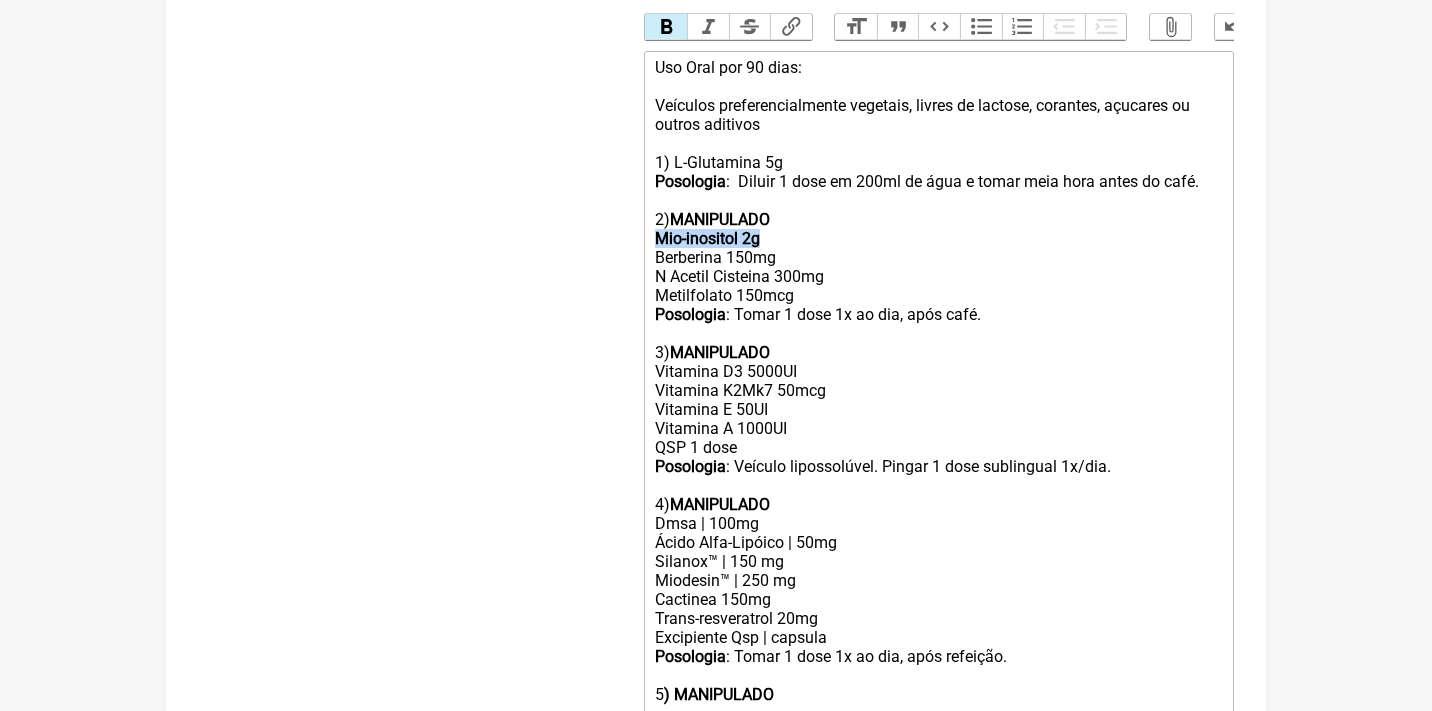 click on "Bold" at bounding box center [666, 27] 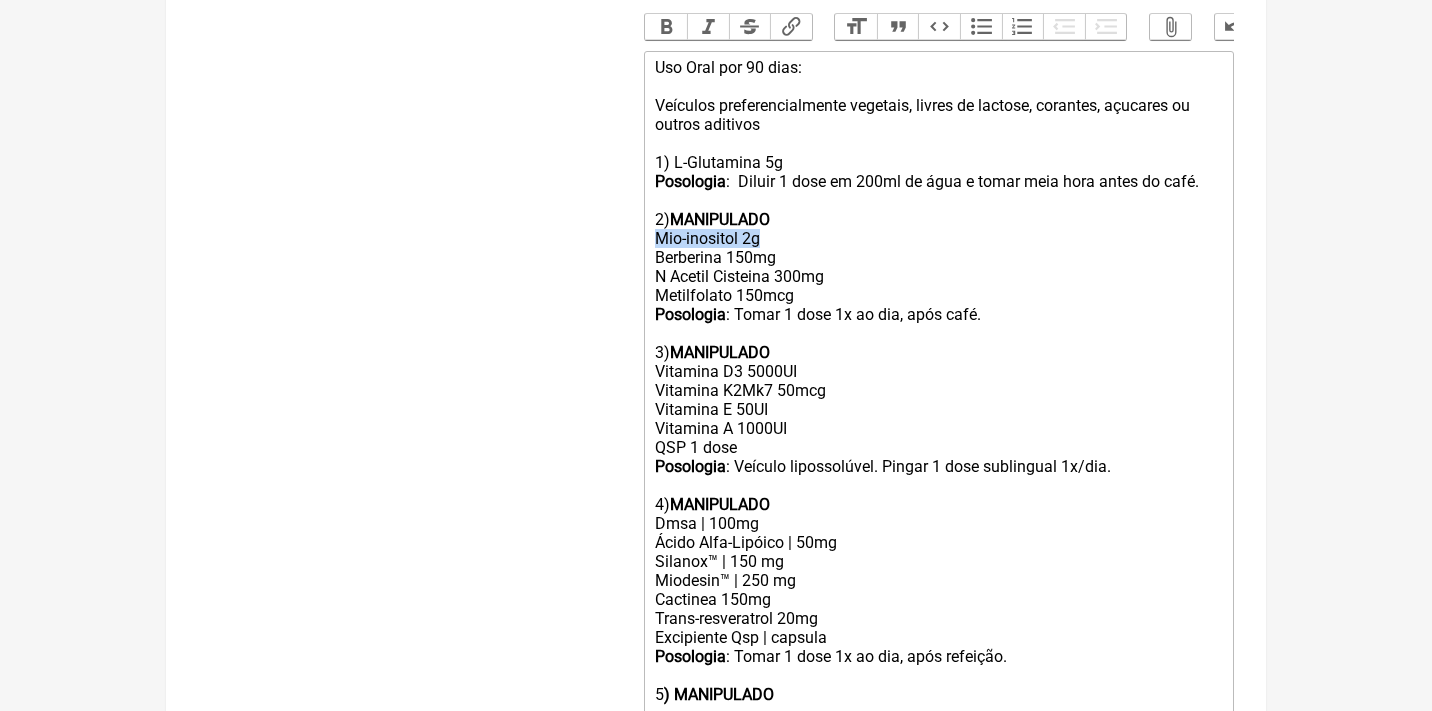 click on "Uso Oral por 90 dias: Veículos preferencialmente vegetais, livres de lactose, corantes, açucares ou outros aditivos 1) L-Glutamina 5g Posologia : Diluir 1 dose em 200ml de água e tomar meia hora antes do café. 2) MANIPULADO Mio-inositol 2g" 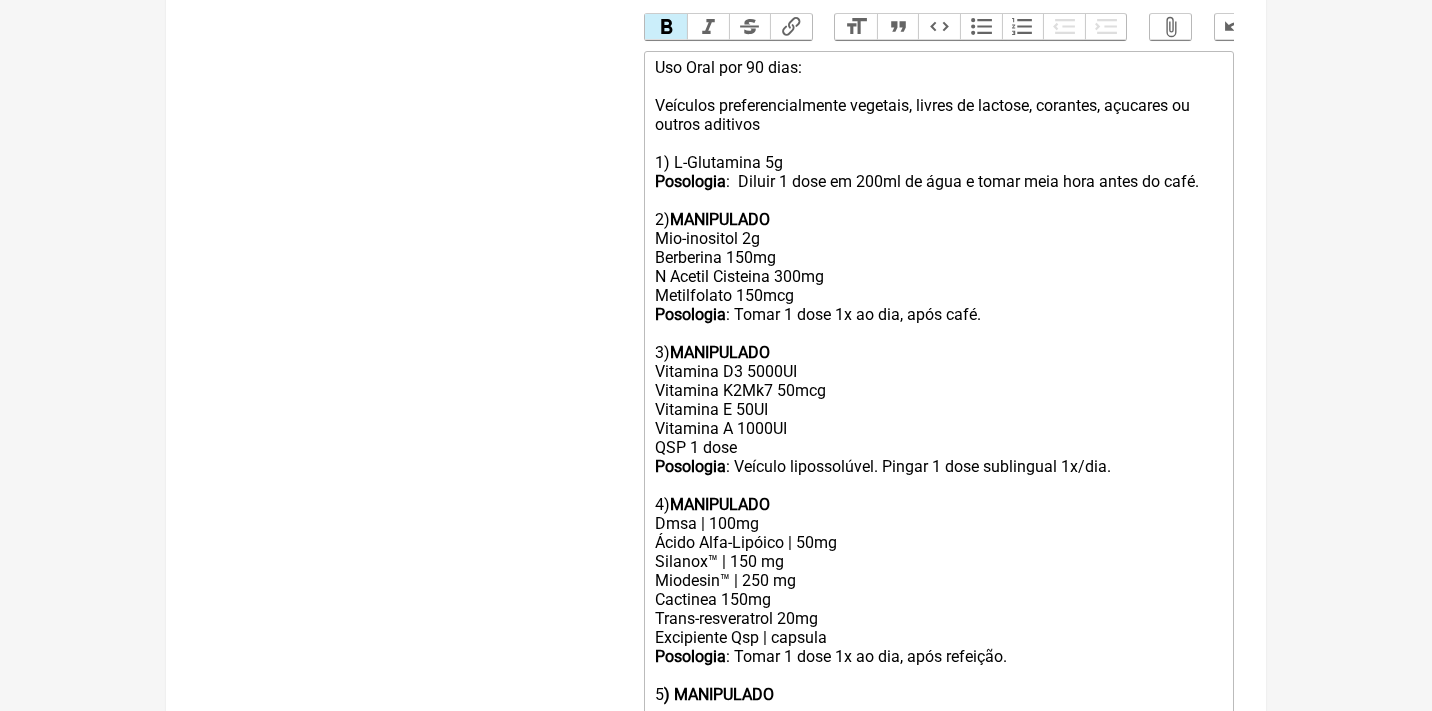 click on "Posologia : Tomar 1 dose 1x ao dia, após café. MANIPULADO" 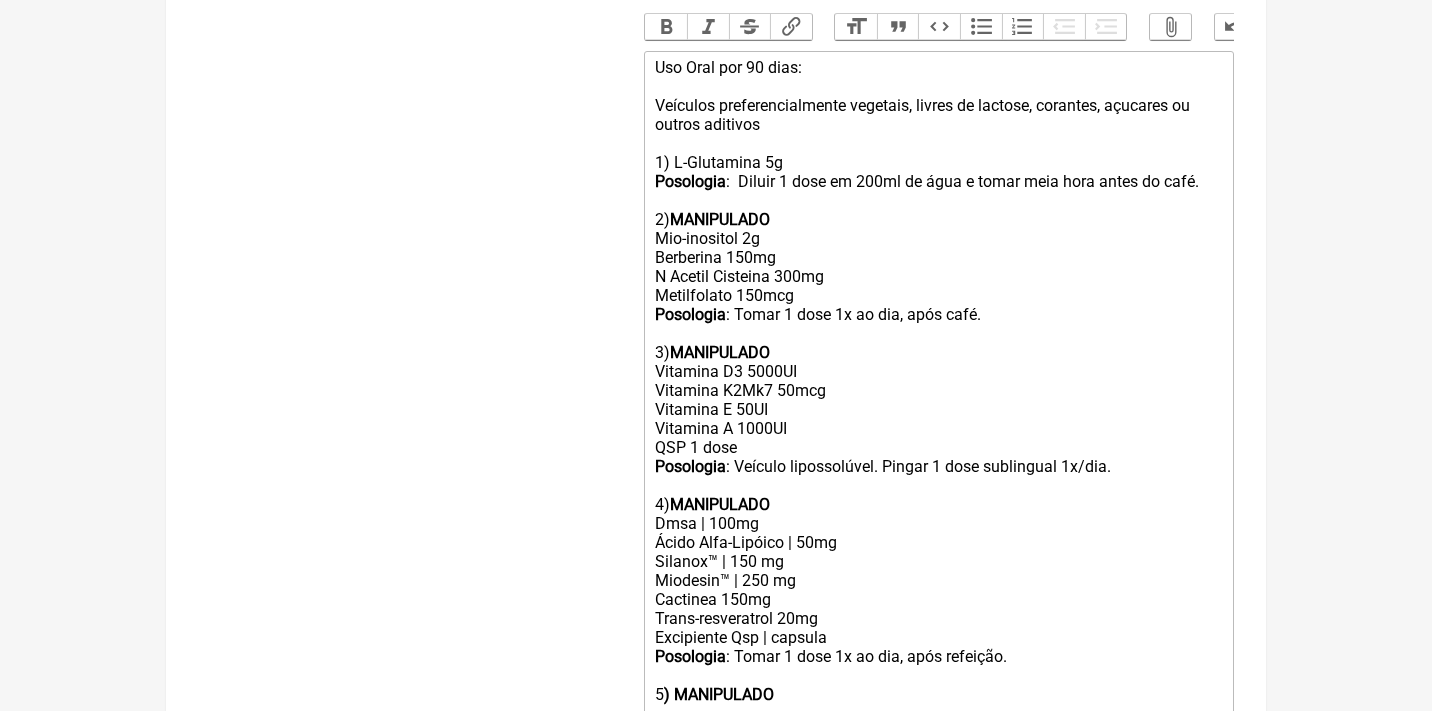 click on "Berberina 150mg N Acetil Cisteina 300mg Metilfolato 150mcg" 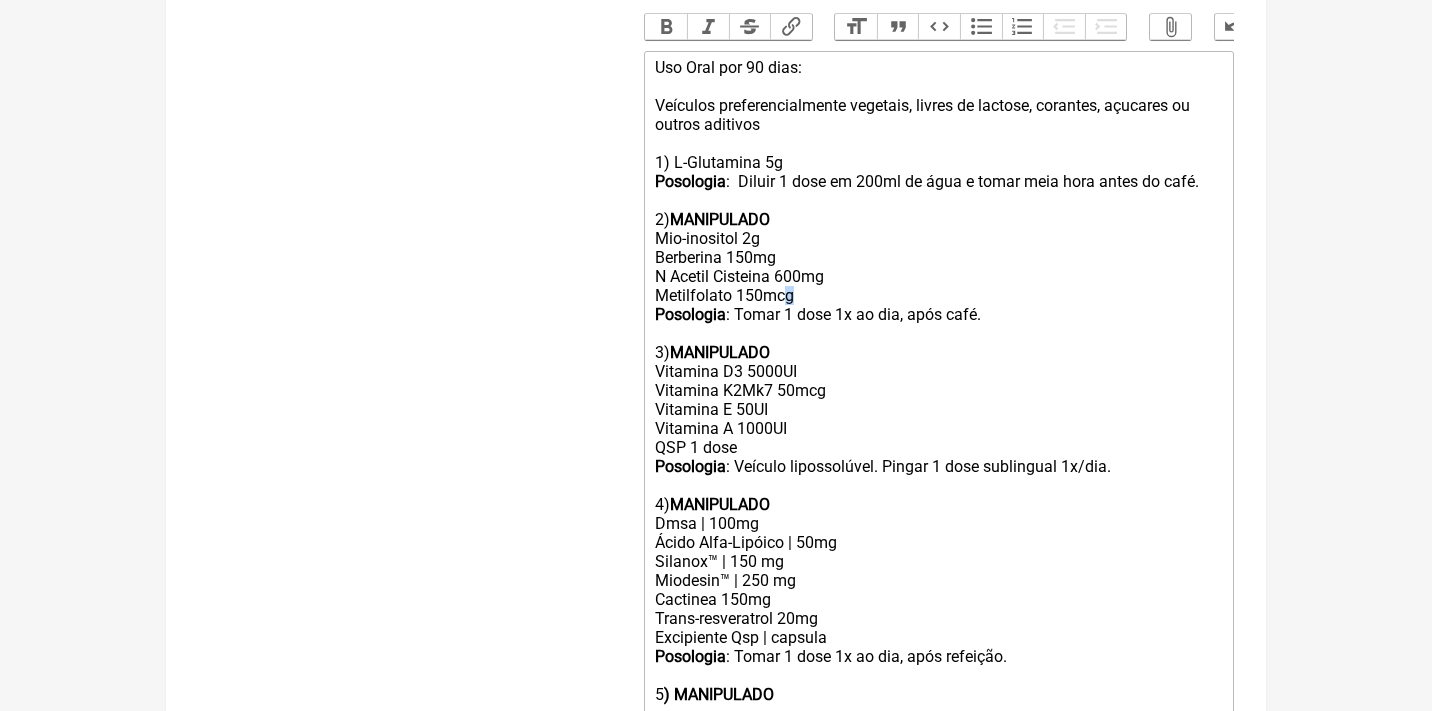 drag, startPoint x: 805, startPoint y: 283, endPoint x: 780, endPoint y: 281, distance: 25.079872 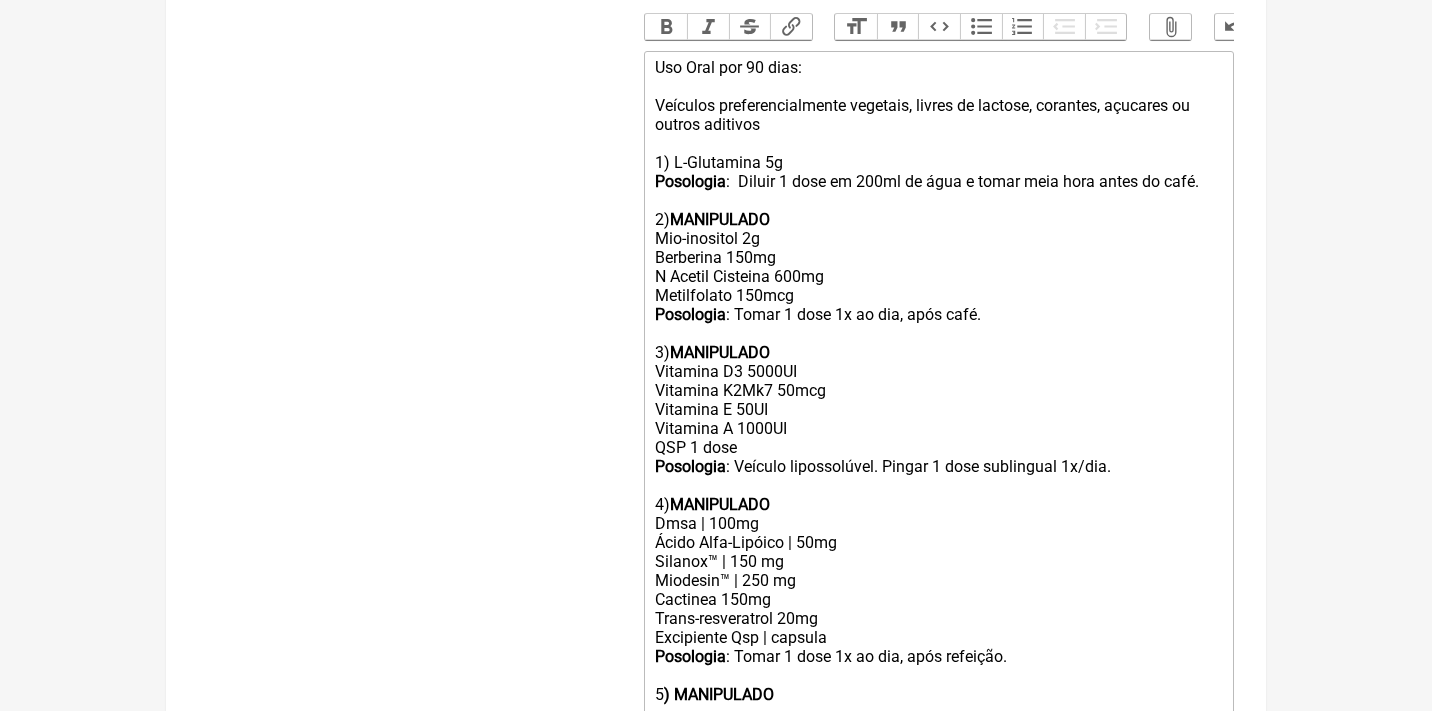 click on "Berberina 150mg N Acetil Cisteina 600mg Metilfolato 150mcg" 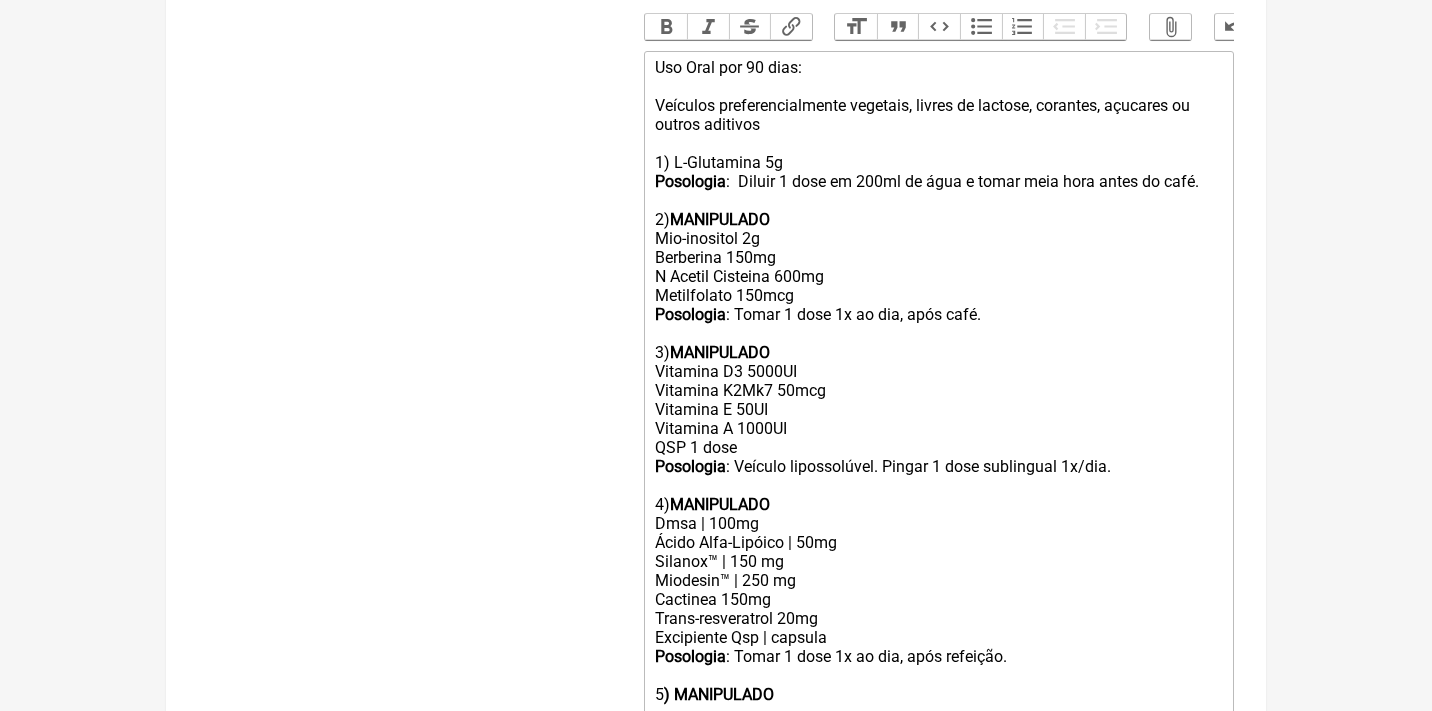 click on "Uso Oral por 90 dias: Veículos preferencialmente vegetais, livres de lactose, corantes, açucares ou outros aditivos 1) L-Glutamina 5g Posologia : Diluir 1 dose em 200ml de água e tomar meia hora antes do café. 2) MANIPULADO Mio-inositol 2g" 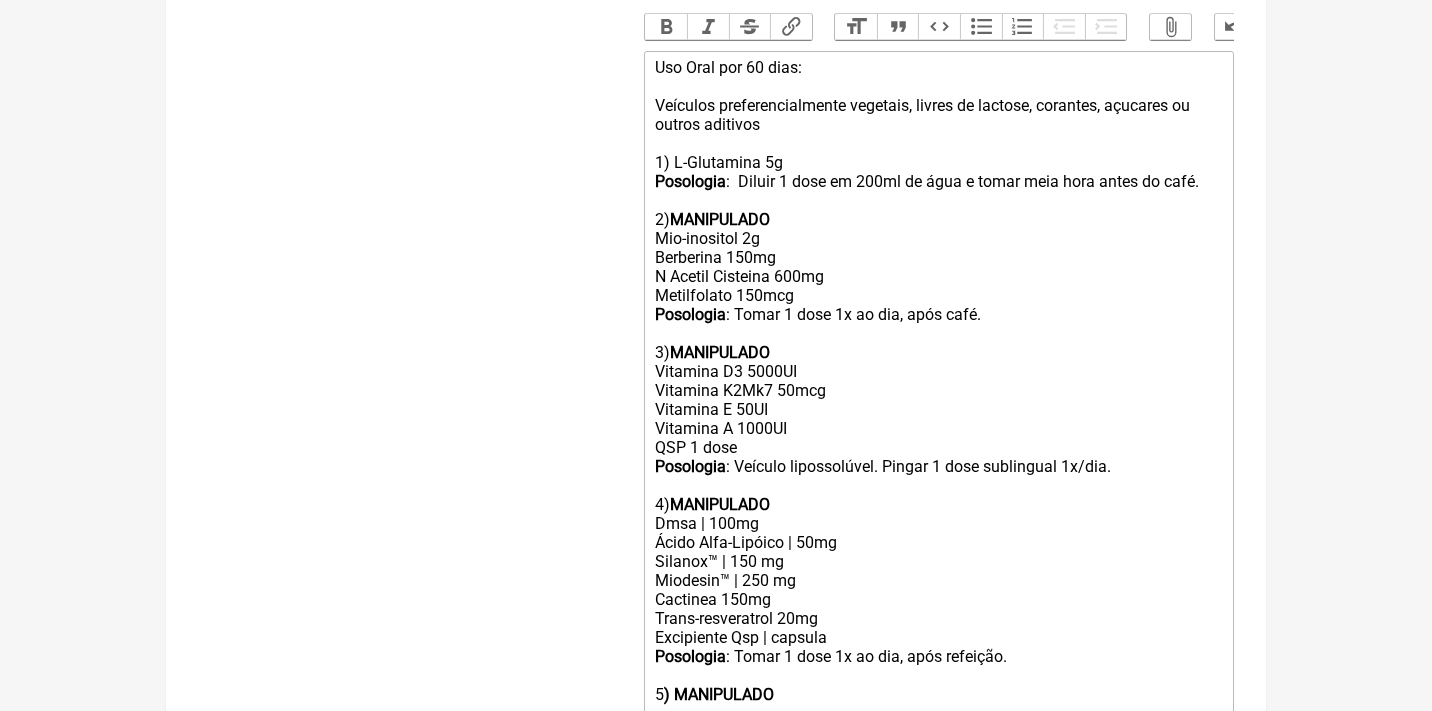click on "Posologia : Tomar 1 dose 1x ao dia, após café. MANIPULADO" 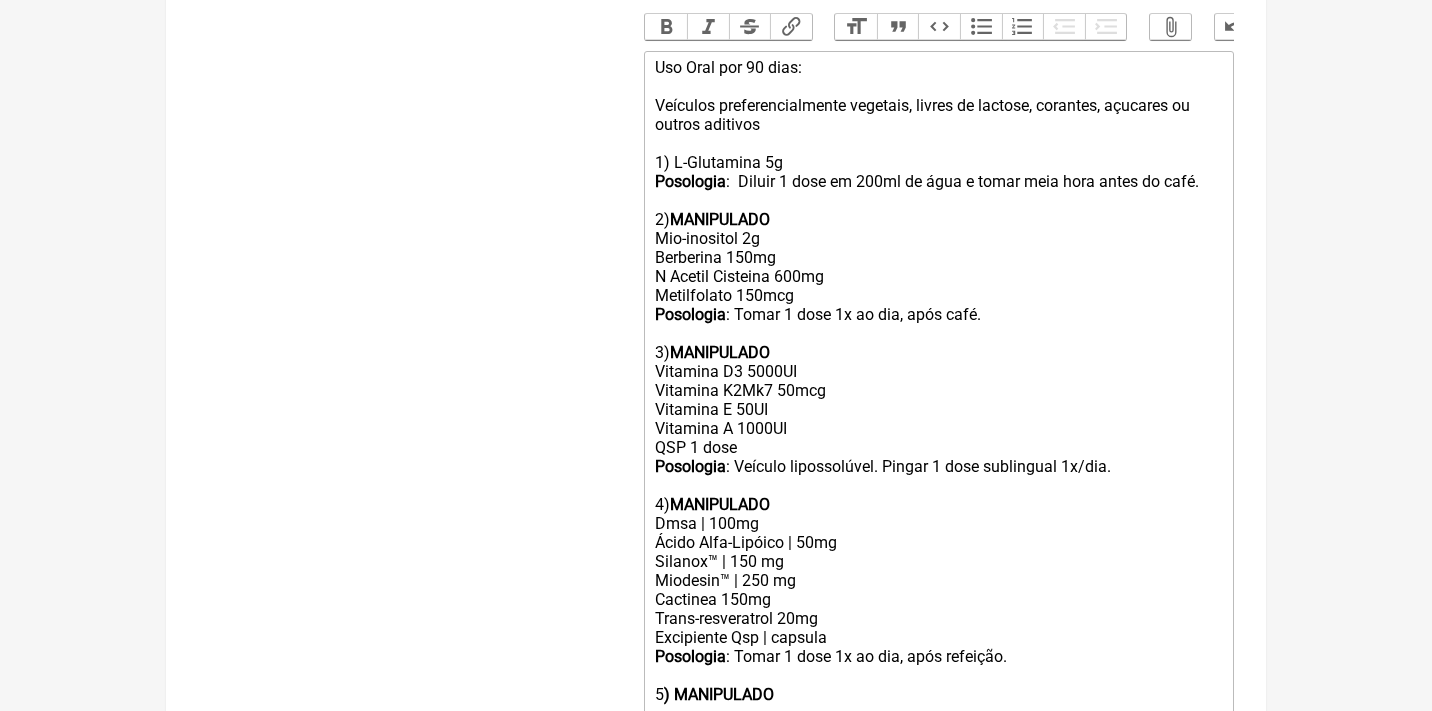click on "Posologia : Tomar 1 dose 1x ao dia, após café. MANIPULADO" 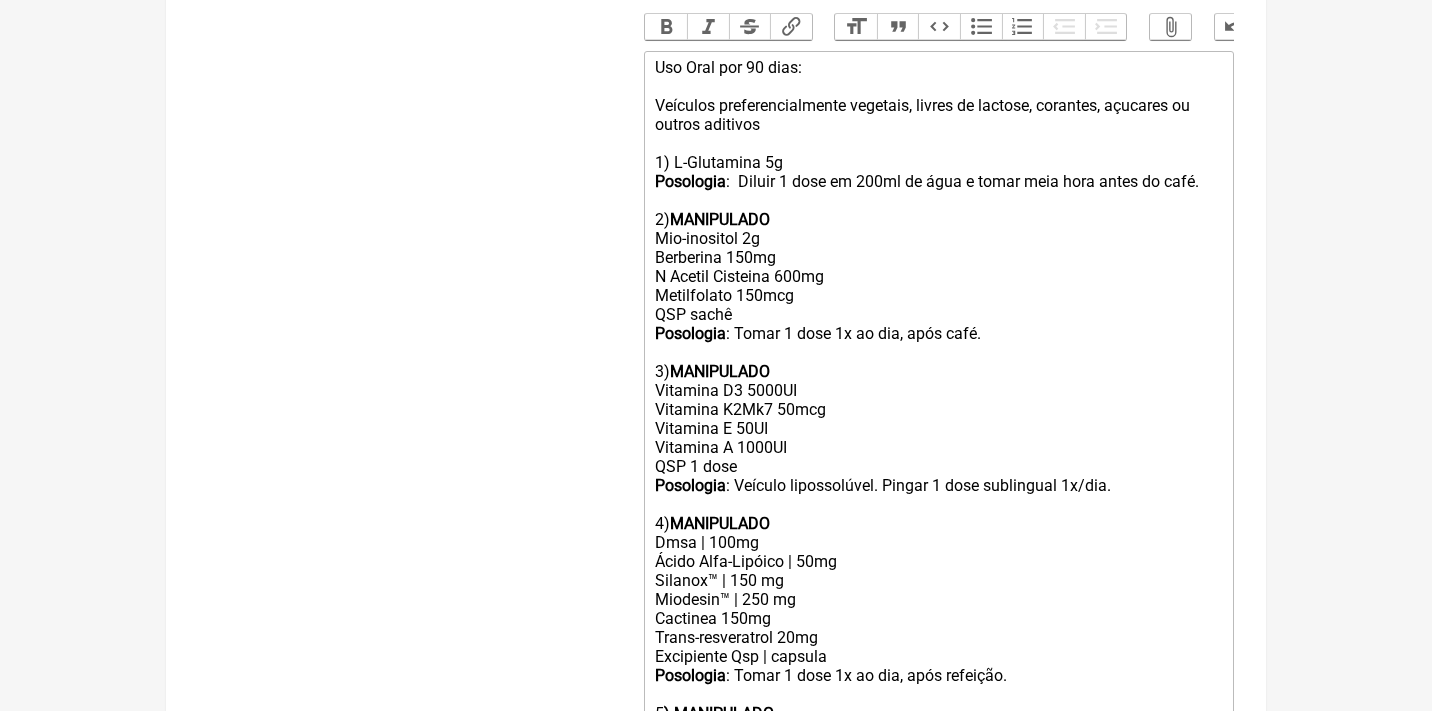 click on "Berberina 150mg N Acetil Cisteina 600mg Metilfolato 150mcg QSP sachê" 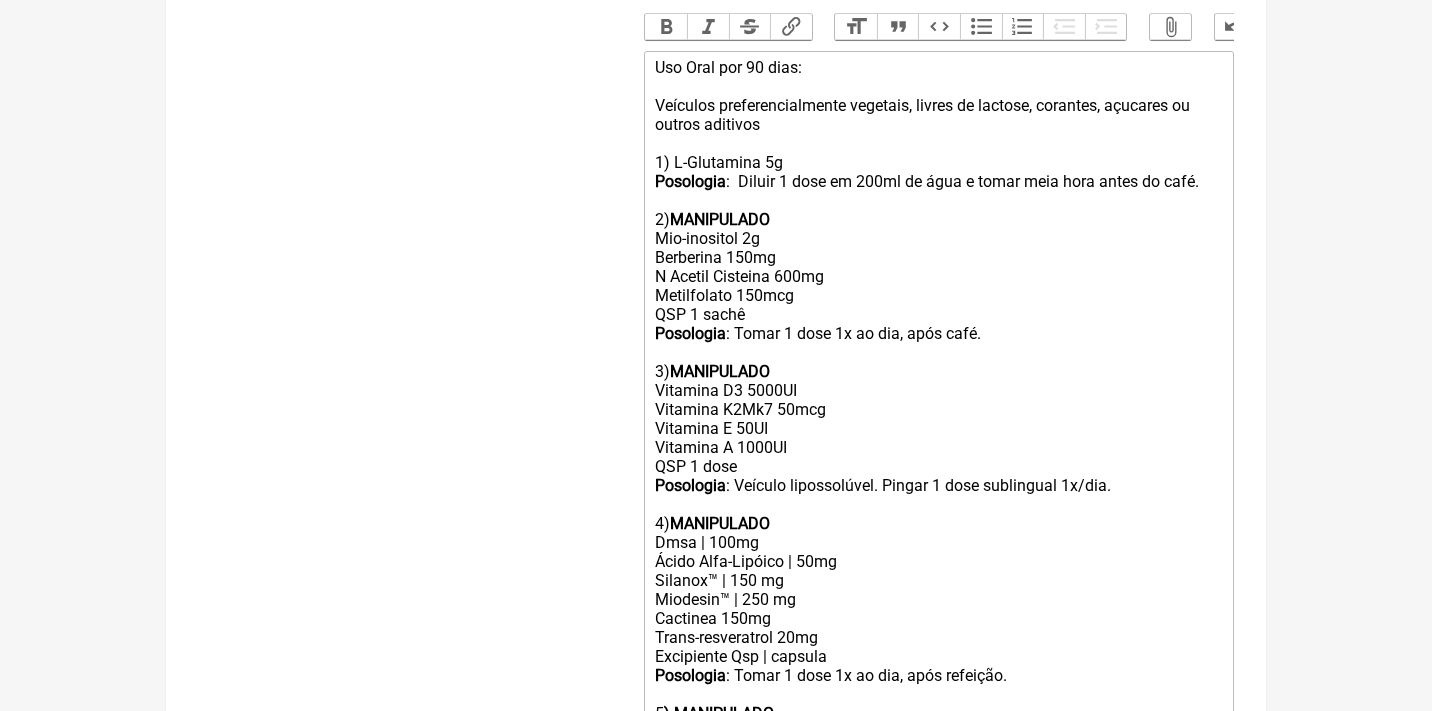 click on "Posologia : Tomar 1 dose 1x ao dia, após café. MANIPULADO" 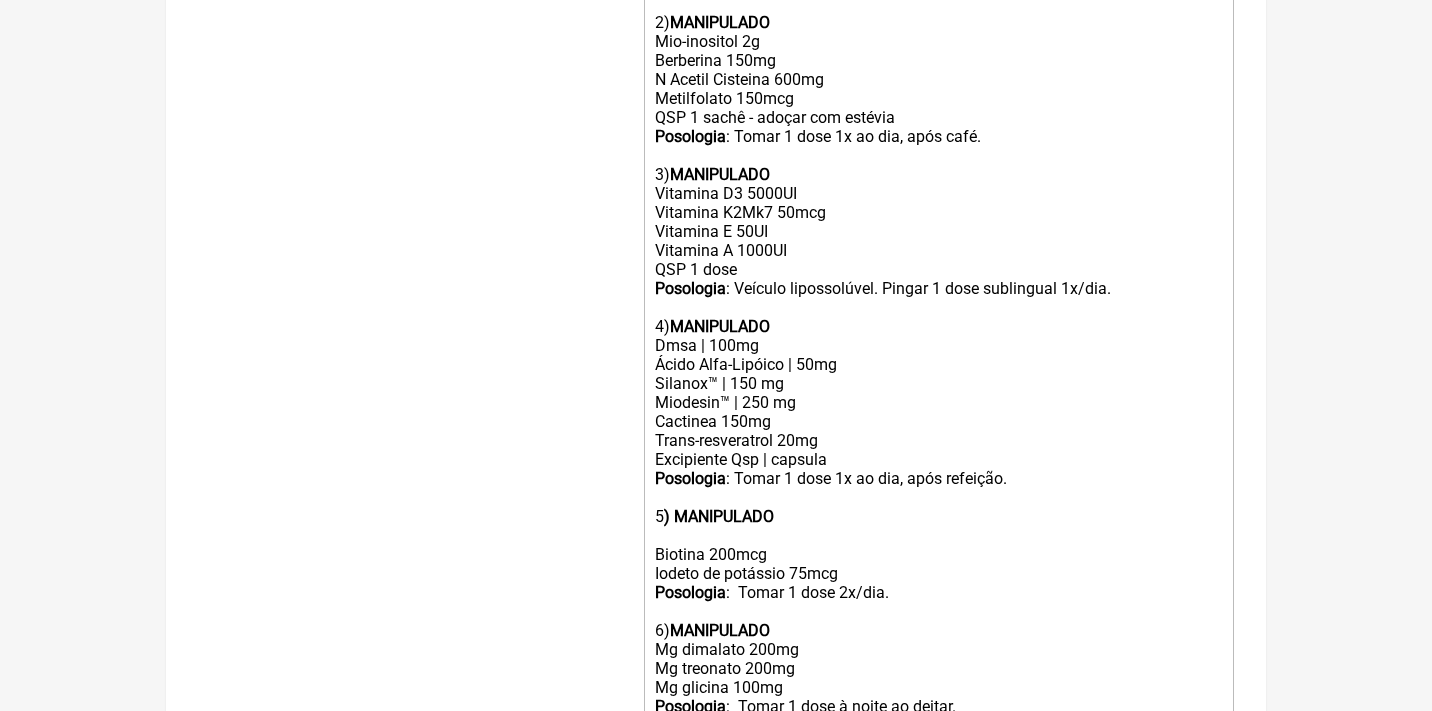 scroll, scrollTop: 847, scrollLeft: 0, axis: vertical 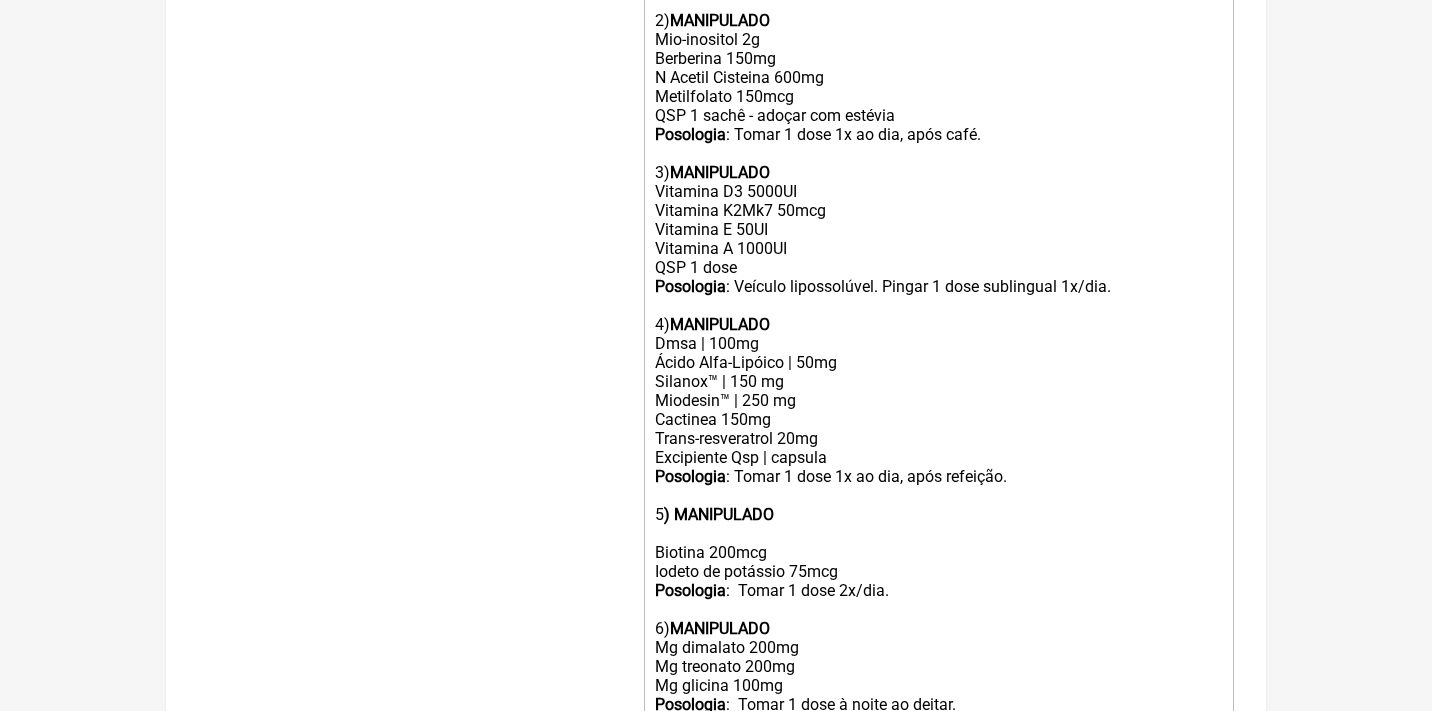 click on "Vitamina D3 5000UI Vitamina K2Mk7 50mcg Vitamina E 50UI Vitamina A 1000UI QSP 1 dose  Posologia : Veículo lipossolúvel. Pingar 1 dose sublingual 1x/dia. 4)  MANIPULADO" 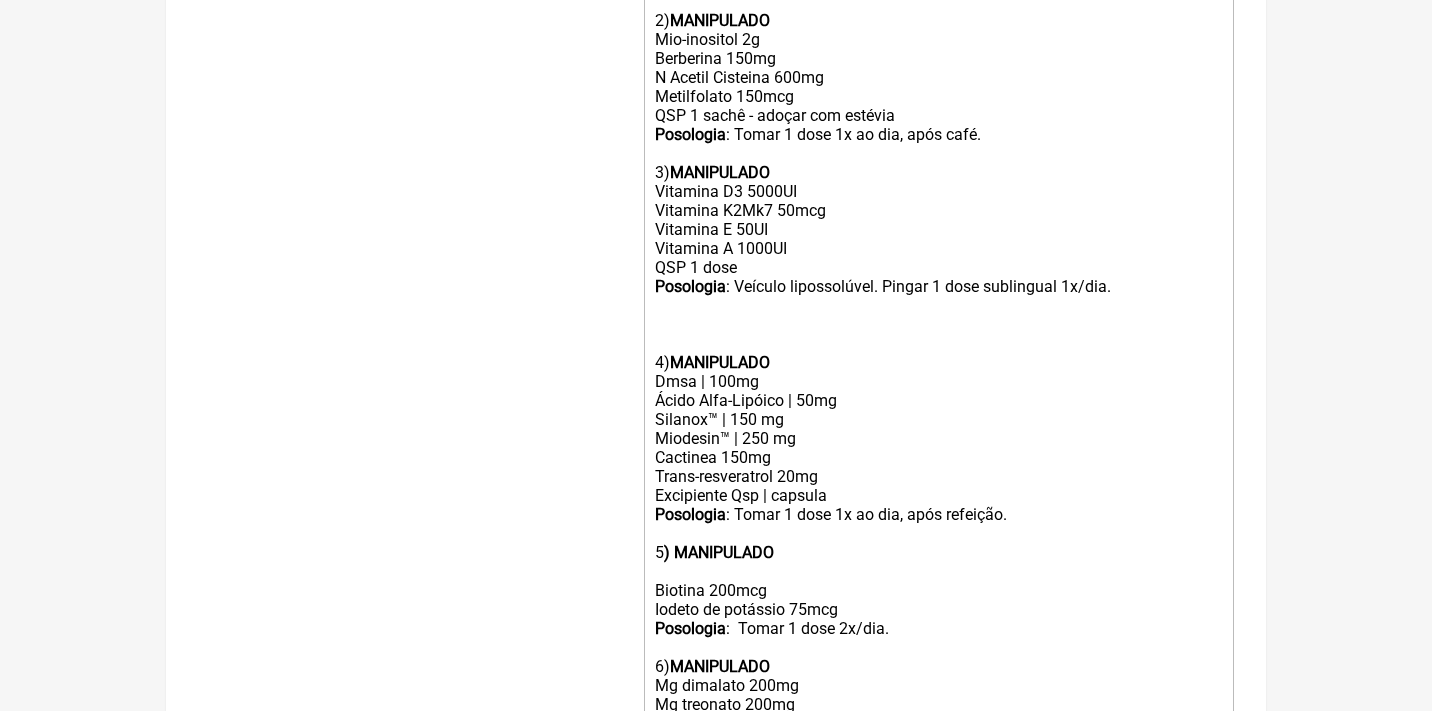 type on "<lor>Ips Dolo sit 51 amet:<co><ad>Elitsedd eiusmodtemporinci utlabore, etdolo ma aliquae, adminimv, quisnost ex ullamc laborisn<al><ex>2) E-Commodoco 1d<au><irurei>Reprehend</volupt>:&veli; Esseci 9 fugi nu 238pa ex sint o cupid nonp sunt culpa qu offi.<de><mo>1) <animid>ESTLABORUM<pe></undeom>Ist-natuserr 6v</acc><dol>Laudantiu 515to<re>A Eaquei Quaeabil 046in<ve>Quasiarchit 832bea<vi>DIC 7 expli - nemoen ips quiavol</asp><aut><oditfu>Consequun</magnid>: Eosra 2 sequ 3n ne por, quis dolo.<ad><nu>6) <eiusmo>TEMPORAINC</magnam></qua><eti>Minussol N3 3848EL<op>Cumqueni I9Qu6 82pla<fa>Possimus A 56RE<te>Autemqui O 2877DE<re>NEC 8 saep <ev><volupt>Repudiand</recusa>: Itaquee hictenetursa. Delect 8 reic voluptatib 6m/ali.<pe><do><as><re>5) <minimn>EXERCITATI</ullamc></sus><lab>Aliq | 915co</con><qui>Maxim Moll-Molesti | 69ha</qui><rer>Facilis™ | 360 ex</dis><nam>Liberote™ | 181 cu<so>Nobiseli 389op<cu>Nihil-impeditminu 38qu</max><pla>Facereposs Omn | loremip</dol><sit><ametco>Adipiscin</elitse>: Doeiu 7 temp 7i..." 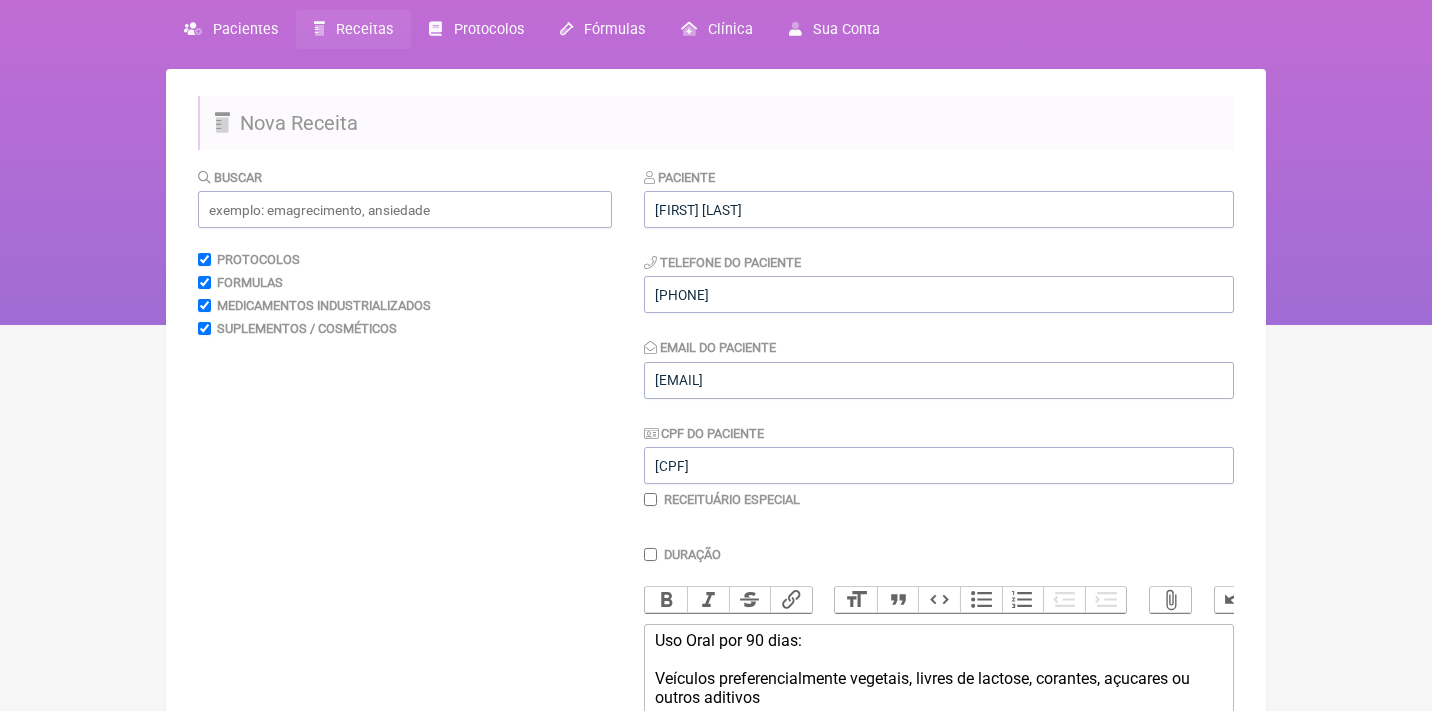 scroll, scrollTop: 75, scrollLeft: 0, axis: vertical 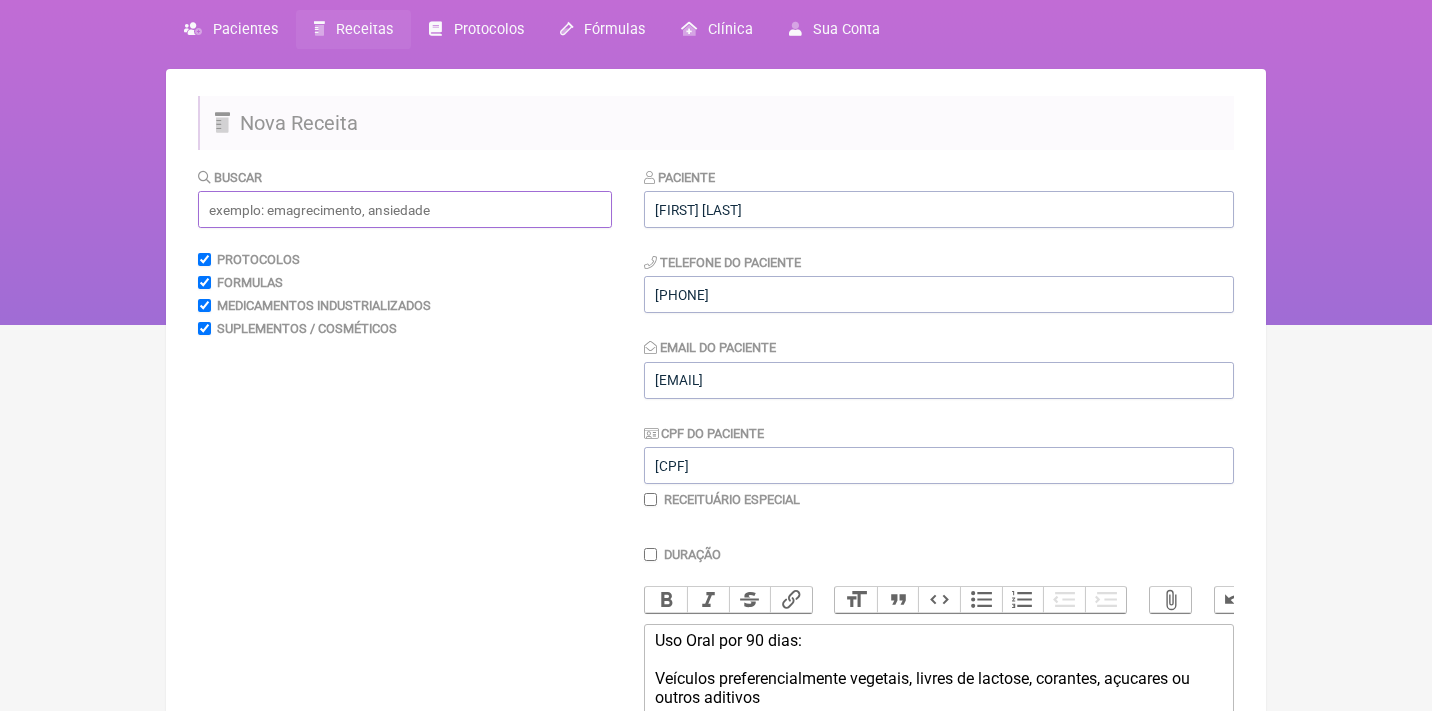click at bounding box center [405, 209] 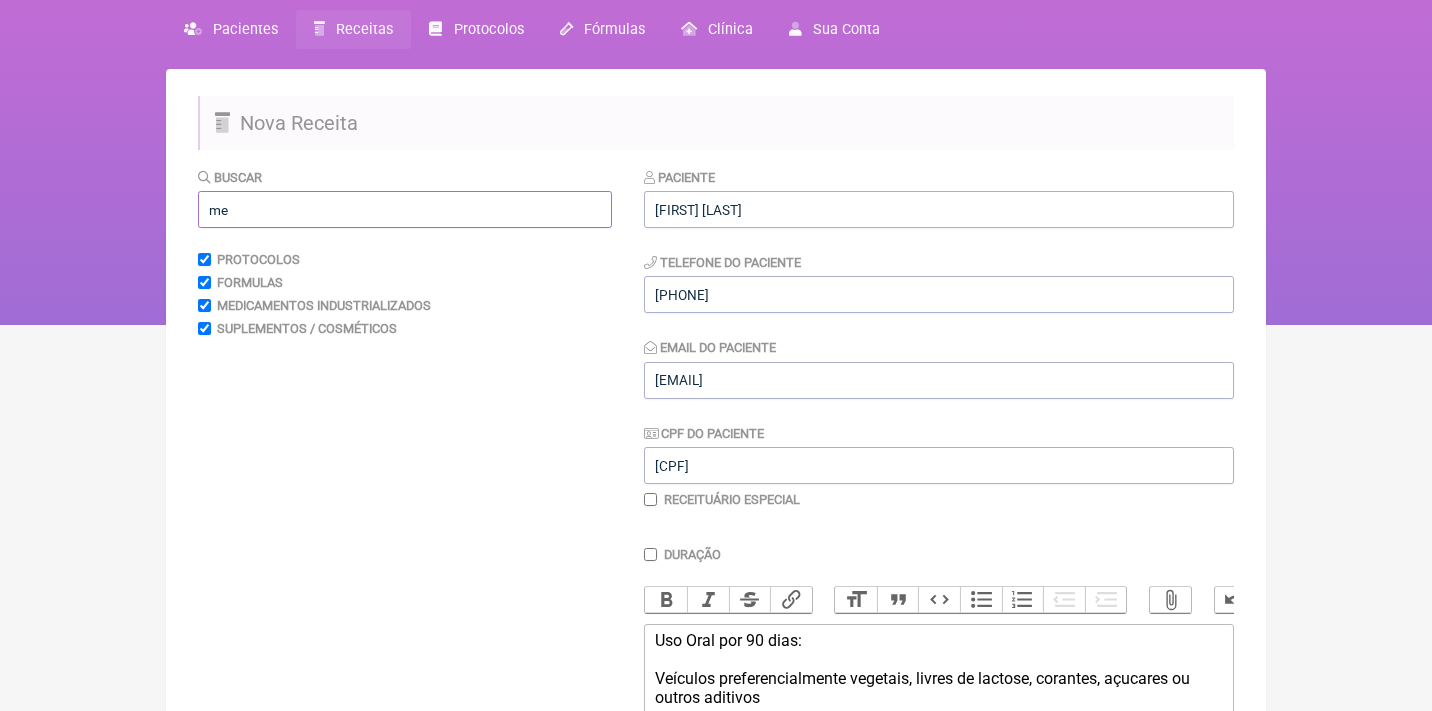 type on "m" 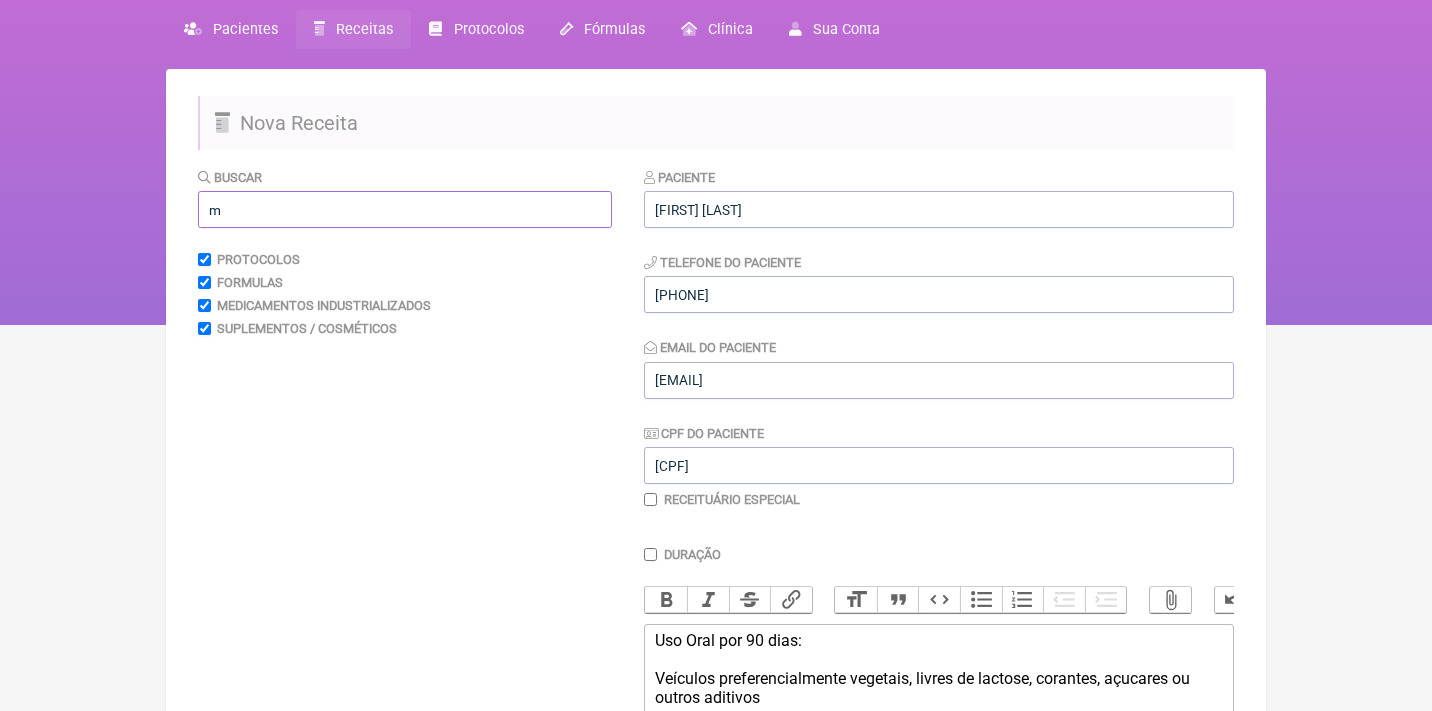 type 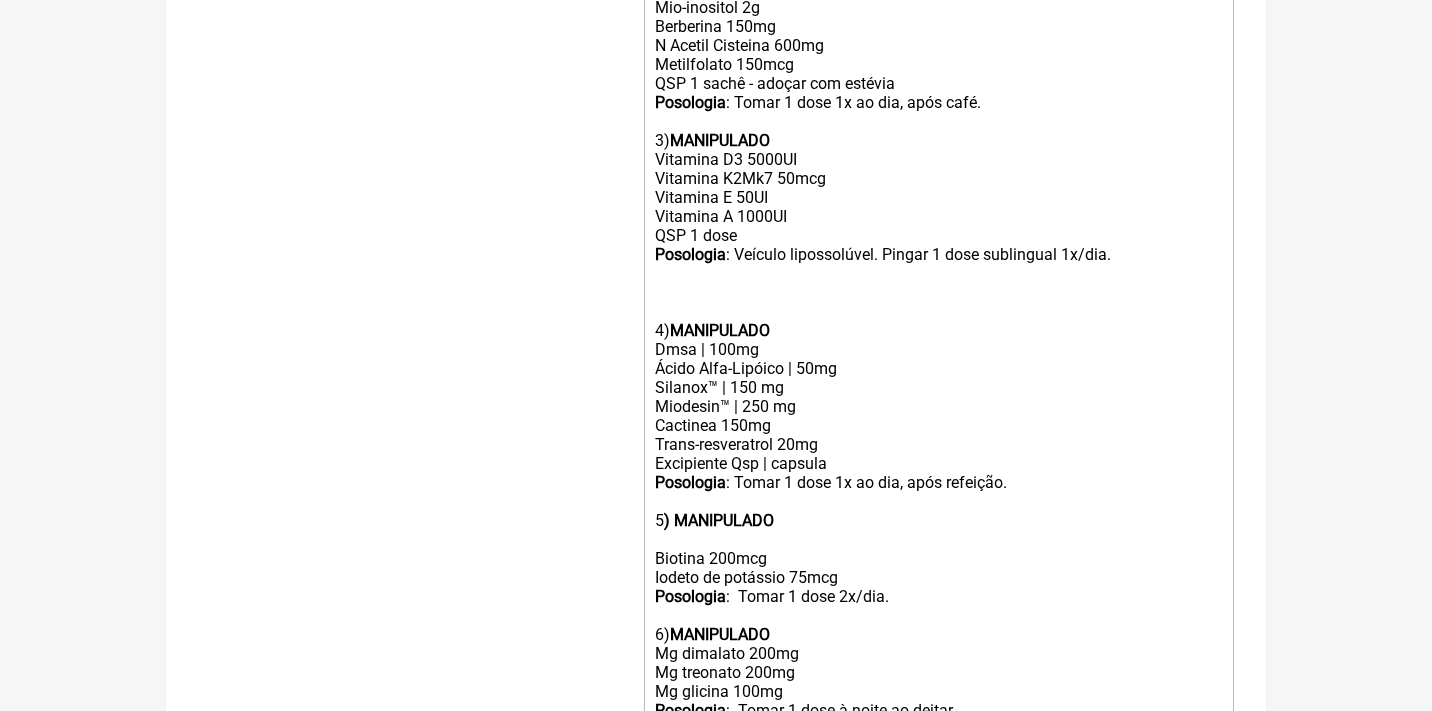 scroll, scrollTop: 883, scrollLeft: 0, axis: vertical 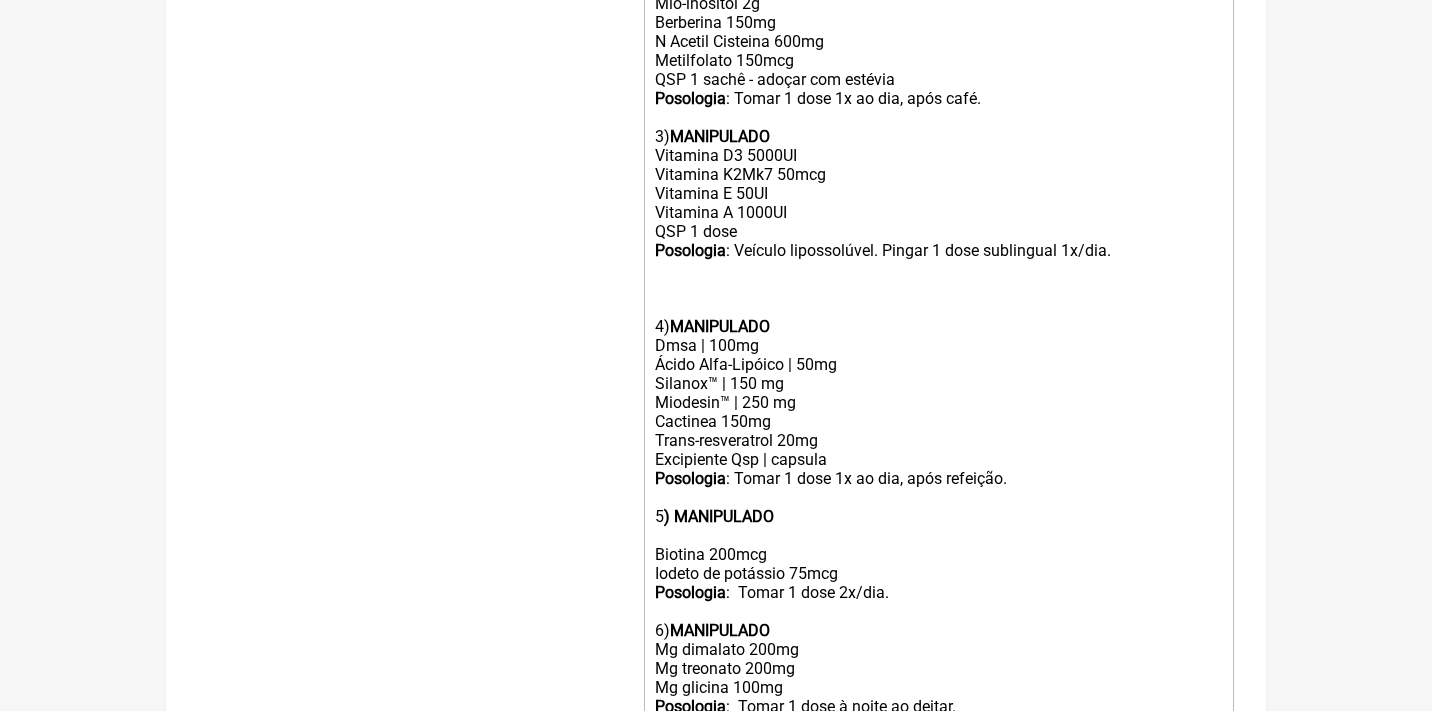 click on "Uso Oral por 90 dias: 1) L-Glutamina 5g Posologia 2)  5" at bounding box center (716, 266) 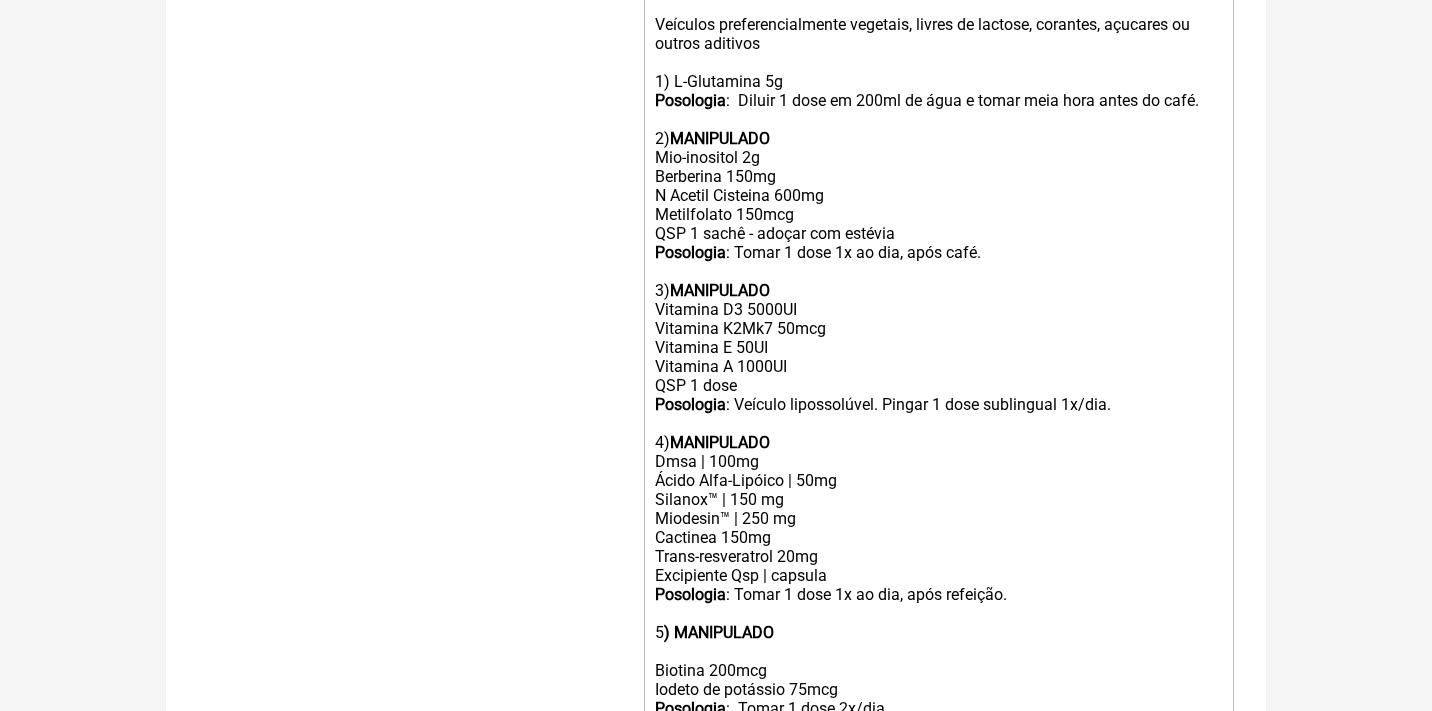 scroll, scrollTop: 823, scrollLeft: 0, axis: vertical 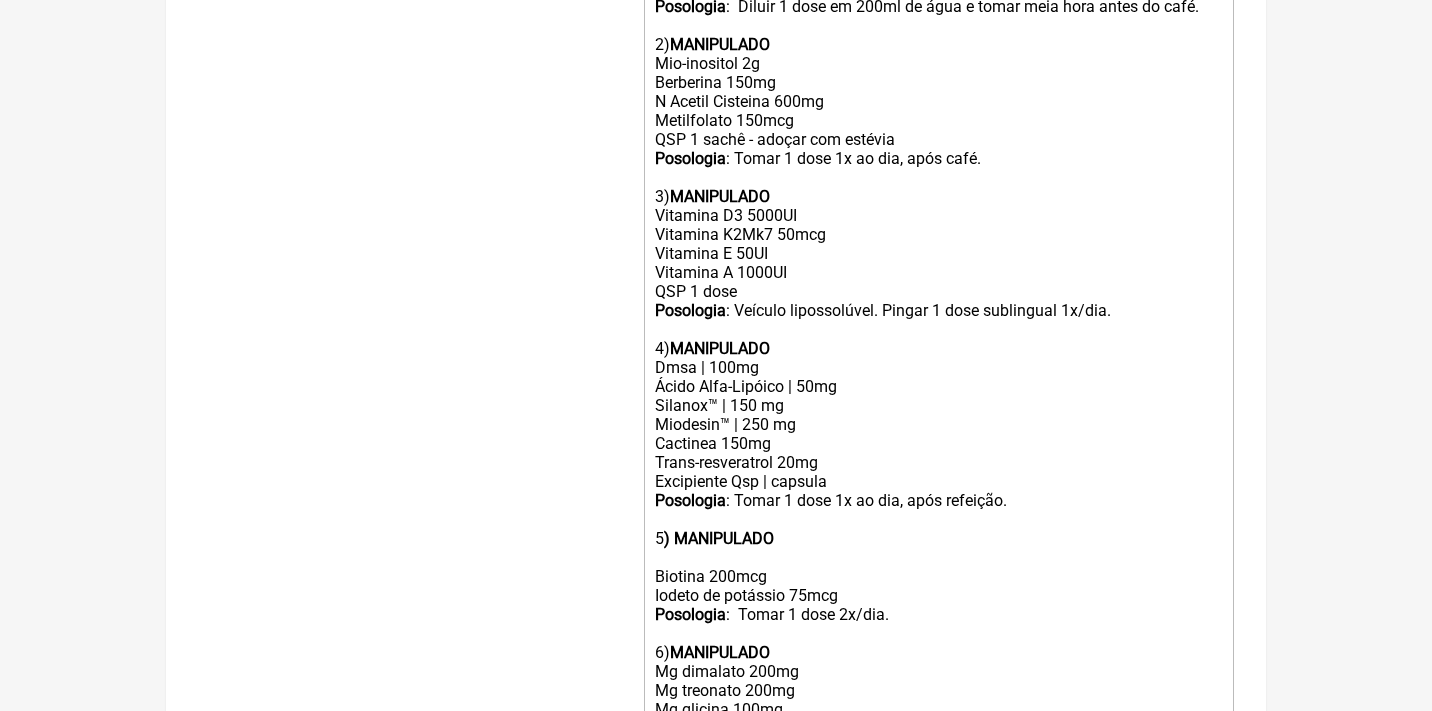 click on "Posologia : Tomar 1 dose 1x ao dia, após refeição." 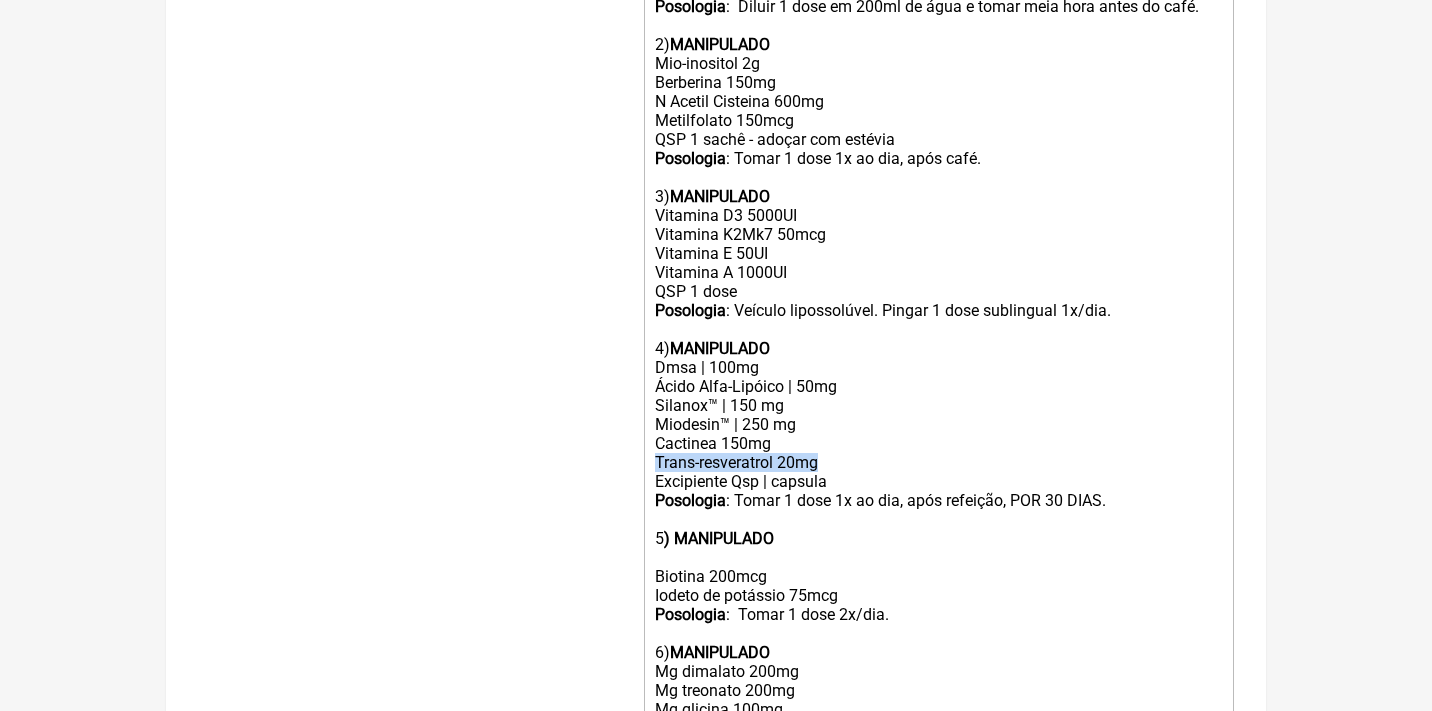drag, startPoint x: 829, startPoint y: 432, endPoint x: 615, endPoint y: 428, distance: 214.03738 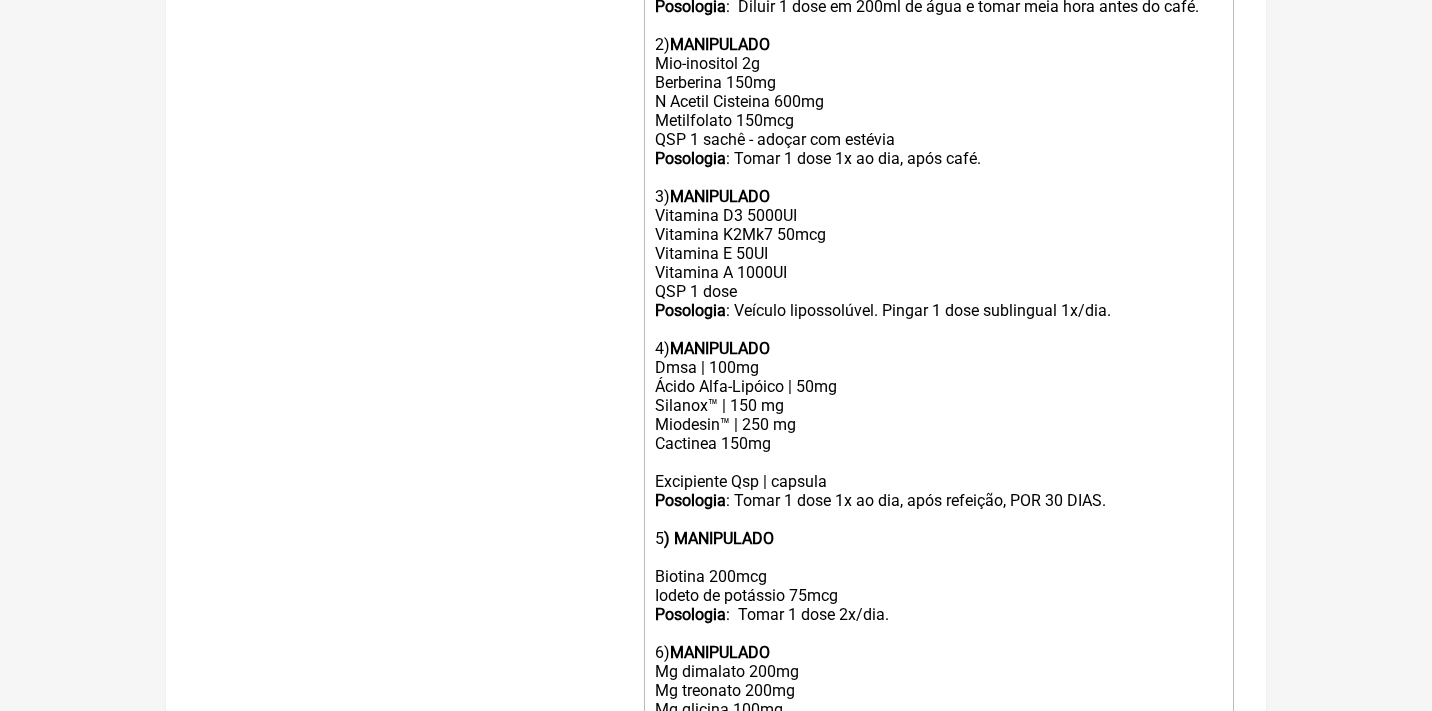 click on "Berberina 150mg N Acetil Cisteina 600mg Metilfolato 150mcg QSP 1 sachê - adoçar com estévia" 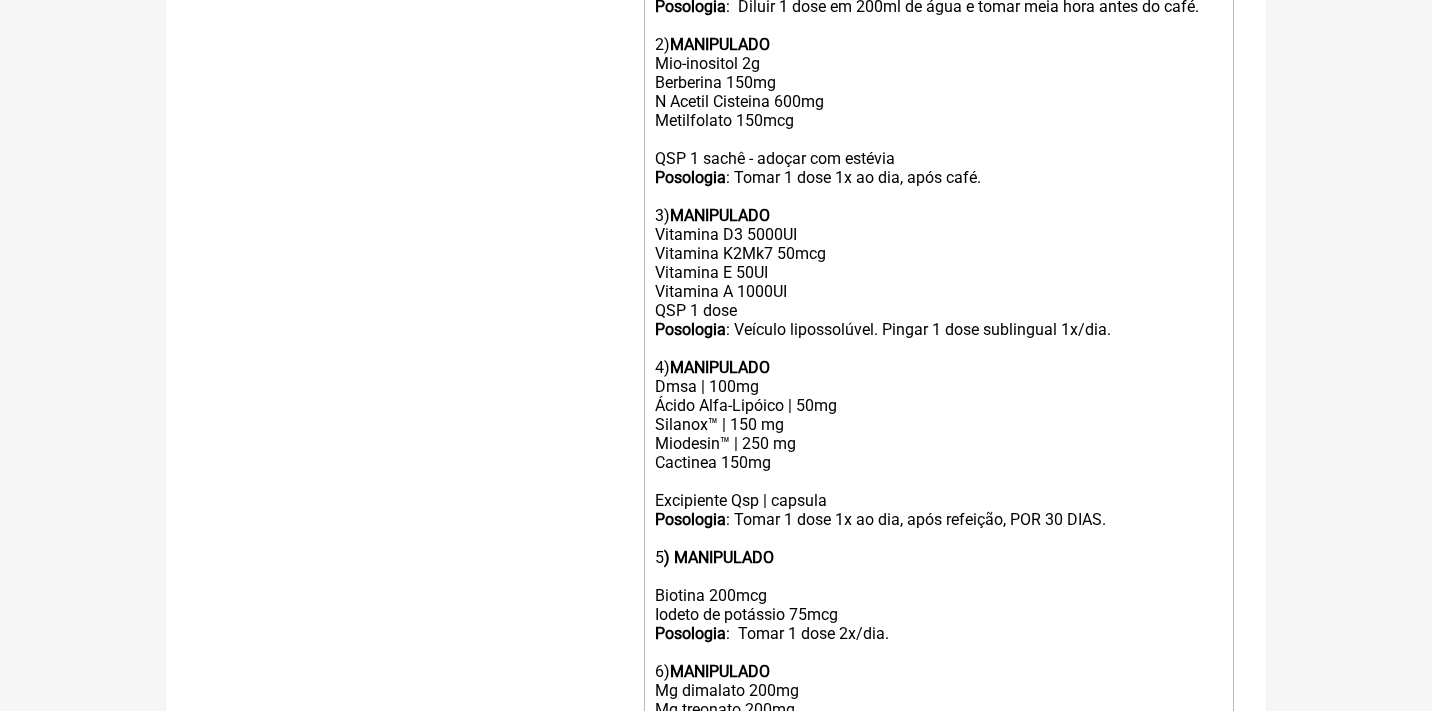 paste on "Trans-resveratrol 20mg" 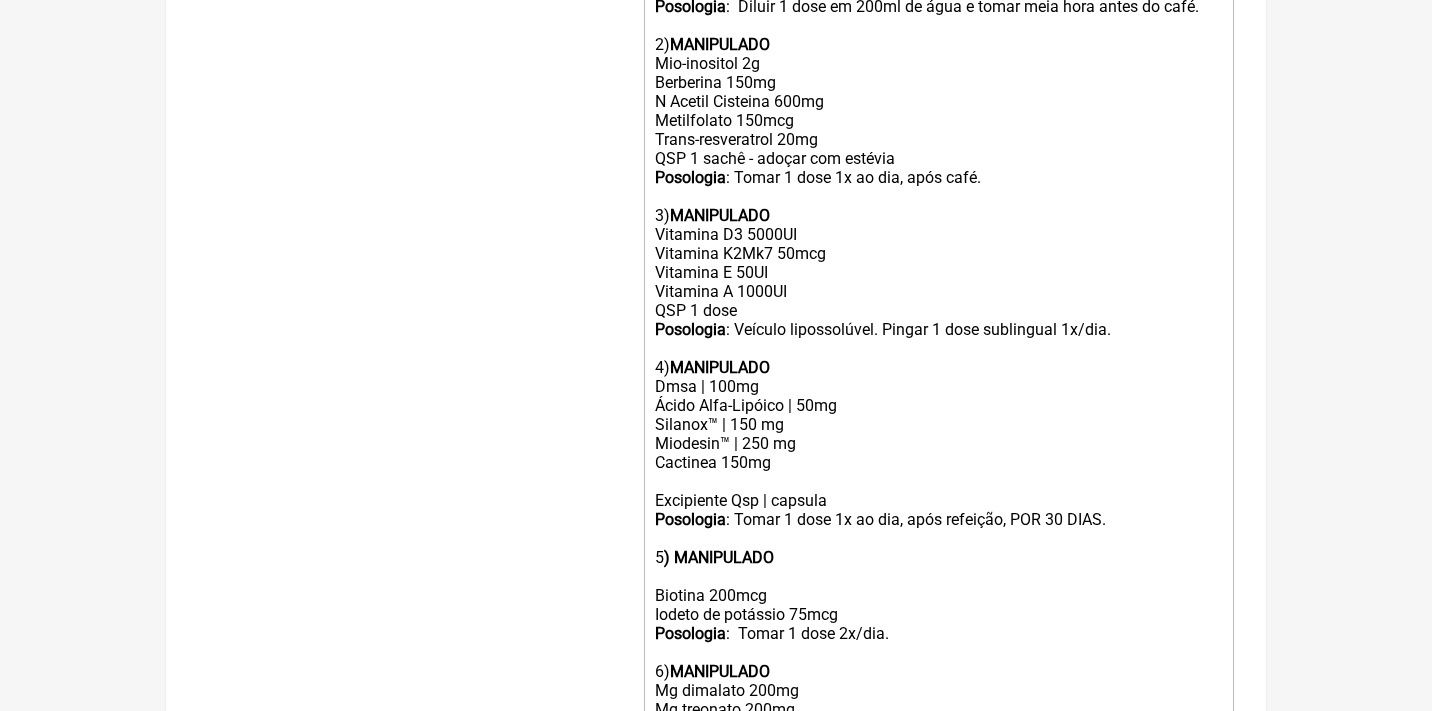 click on "Excipiente Qsp | capsula" 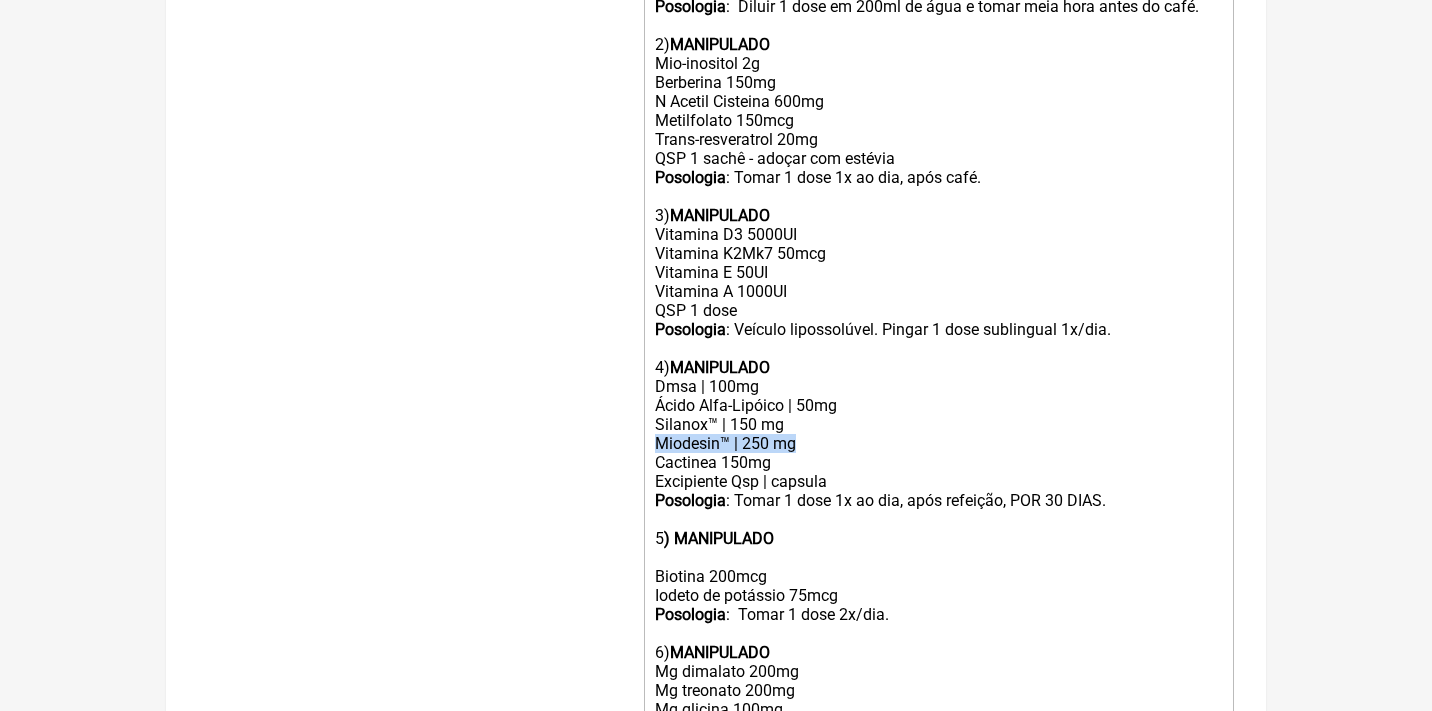 drag, startPoint x: 818, startPoint y: 414, endPoint x: 654, endPoint y: 414, distance: 164 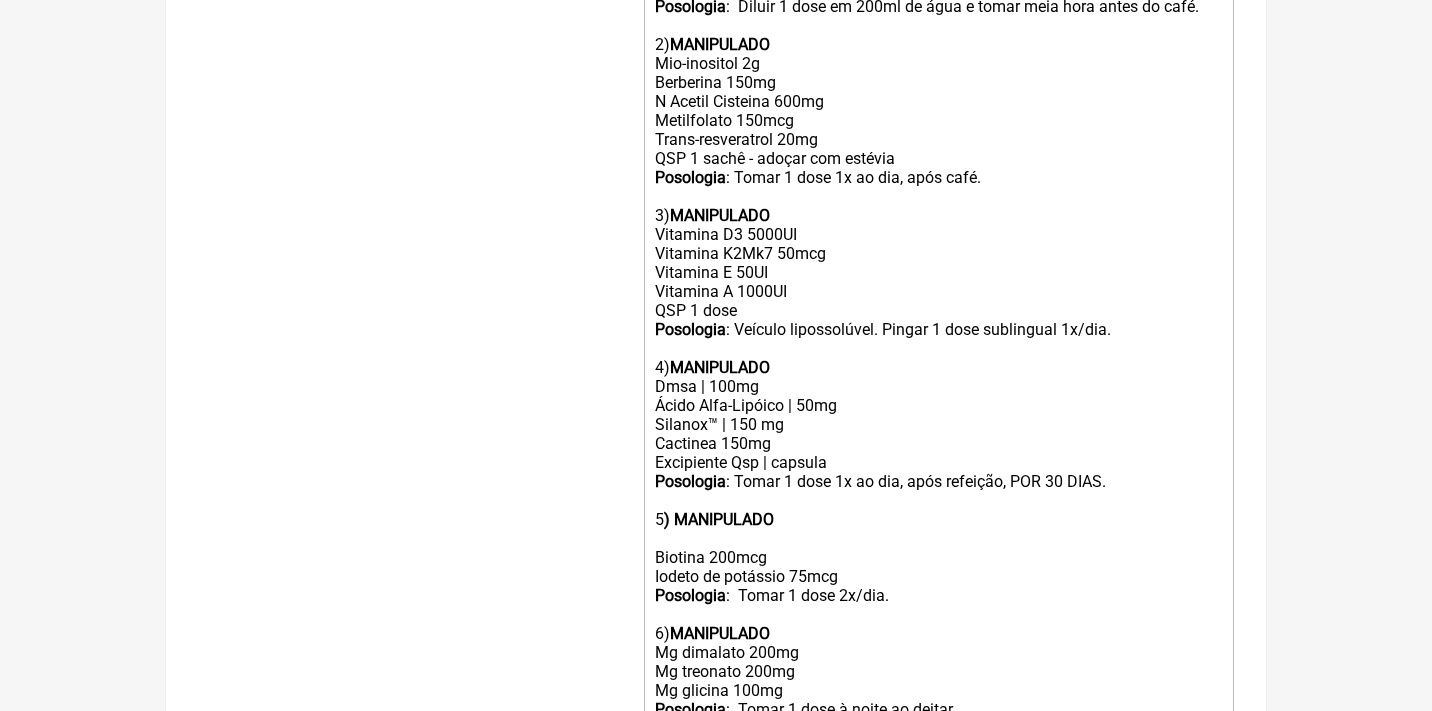 click on "Biotina 200mcg Iodeto de potássio 75mcg Posologia : Tomar 1 dose 2x/dia. 6) MANIPULADO Mg dimalato 200mg Mg treonato 200mg Mg glicina 100mg Posologia : Tomar 1 dose à noite ao deitar. # Manter: - Ômega 3 1000mg (marcas de preferência: Essential, Vitafor, Equaliv, Puravida) - 2xp 1x/dia - Coenzima Q10 200mg - 1cp manhã # Sugestão: Raspagem de língua diária com raspador de cobre (@holistix) - todo dia ao levantar, antes de escovar os dentes e de comer ou beber qualquer coisa (inclusive água), até retirar a saburra branca. Prosseguir com higiene e alimentação habituais após." 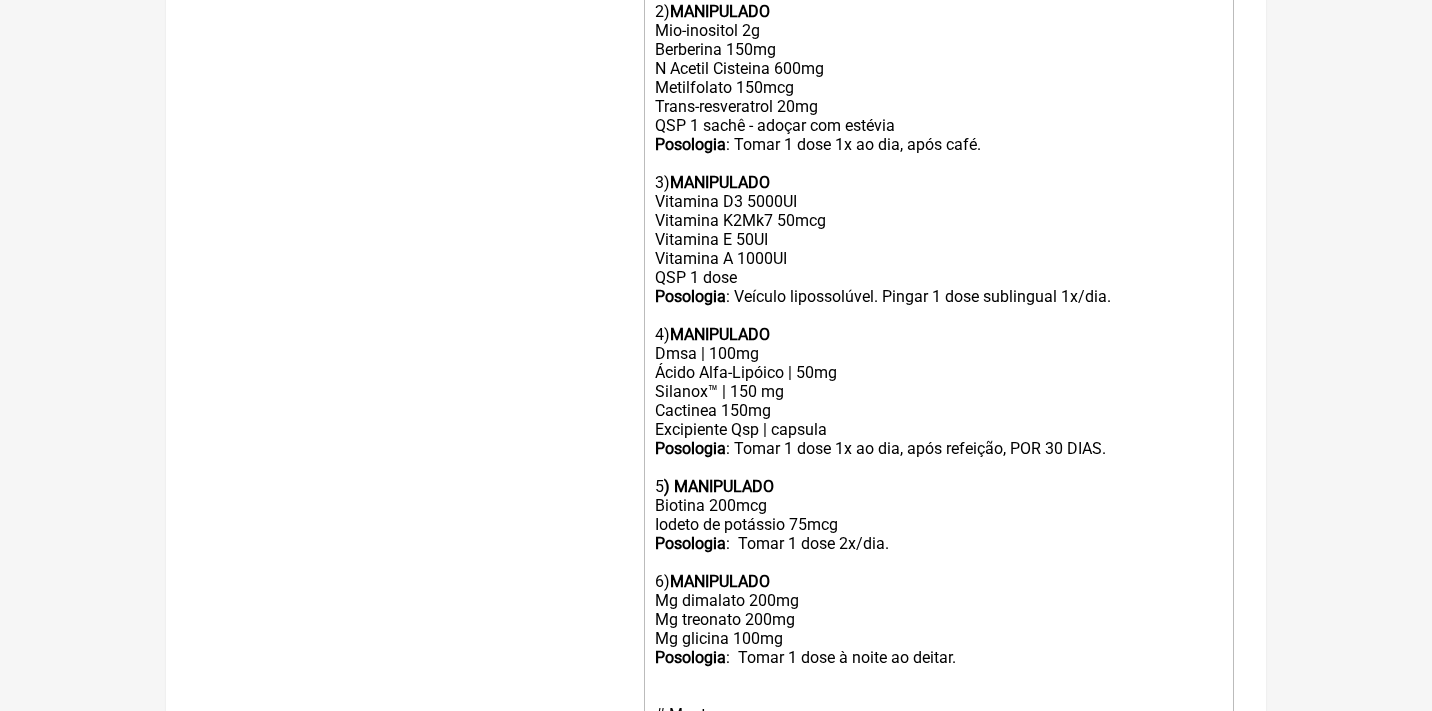 scroll, scrollTop: 861, scrollLeft: 0, axis: vertical 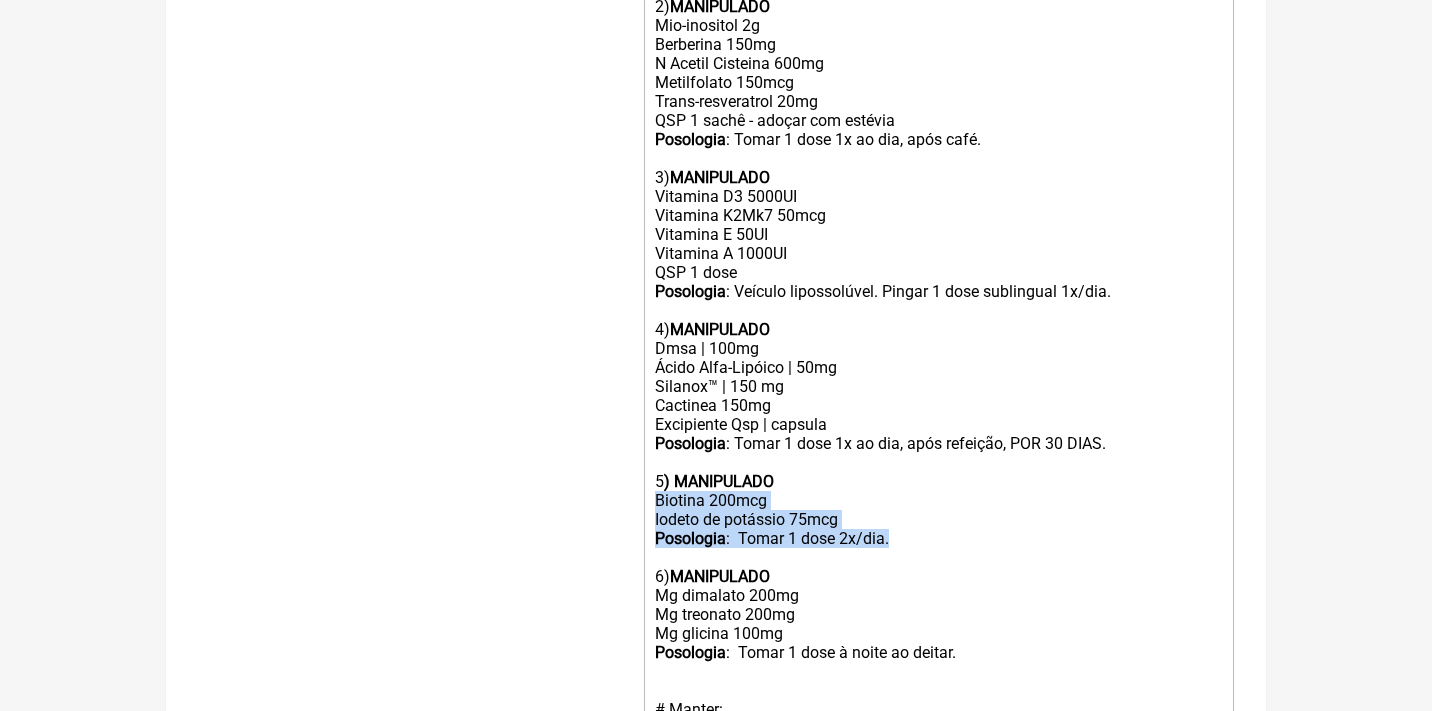 drag, startPoint x: 907, startPoint y: 498, endPoint x: 600, endPoint y: 466, distance: 308.66324 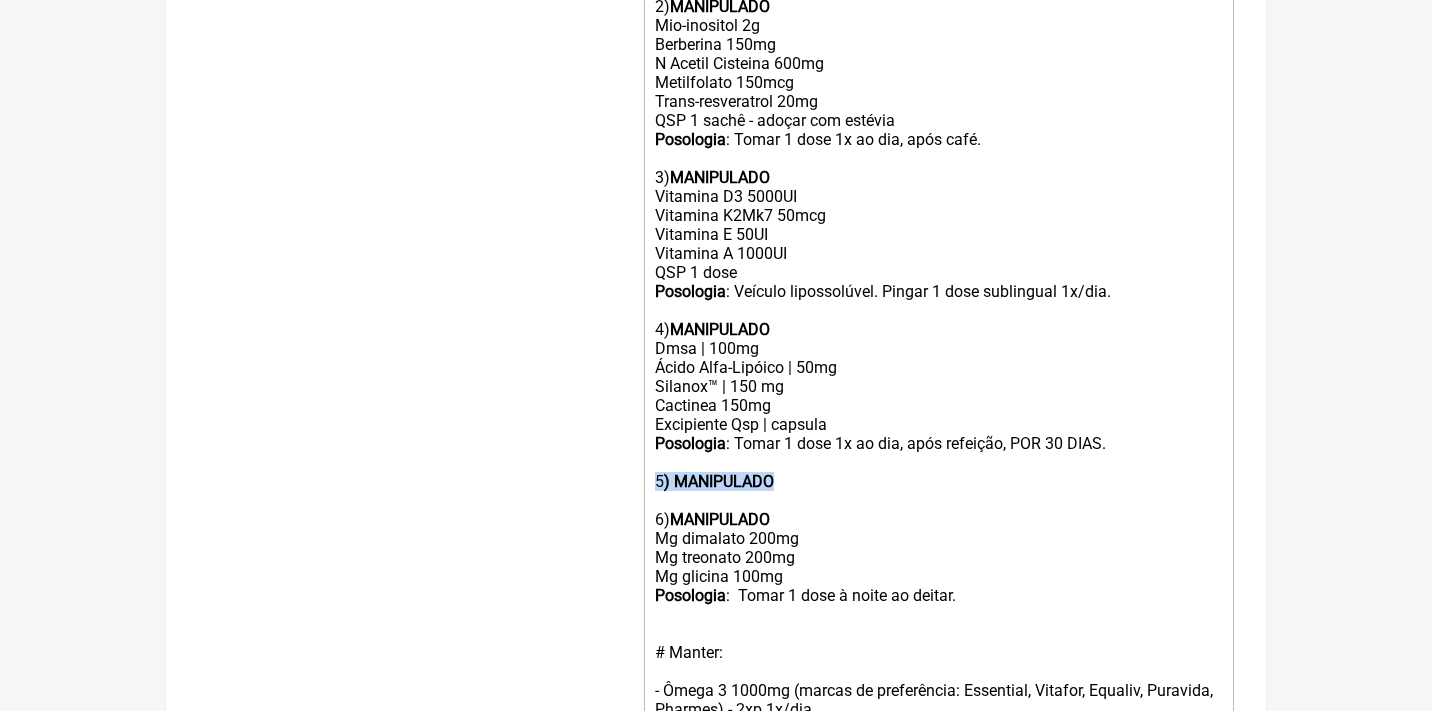drag, startPoint x: 807, startPoint y: 453, endPoint x: 638, endPoint y: 438, distance: 169.66437 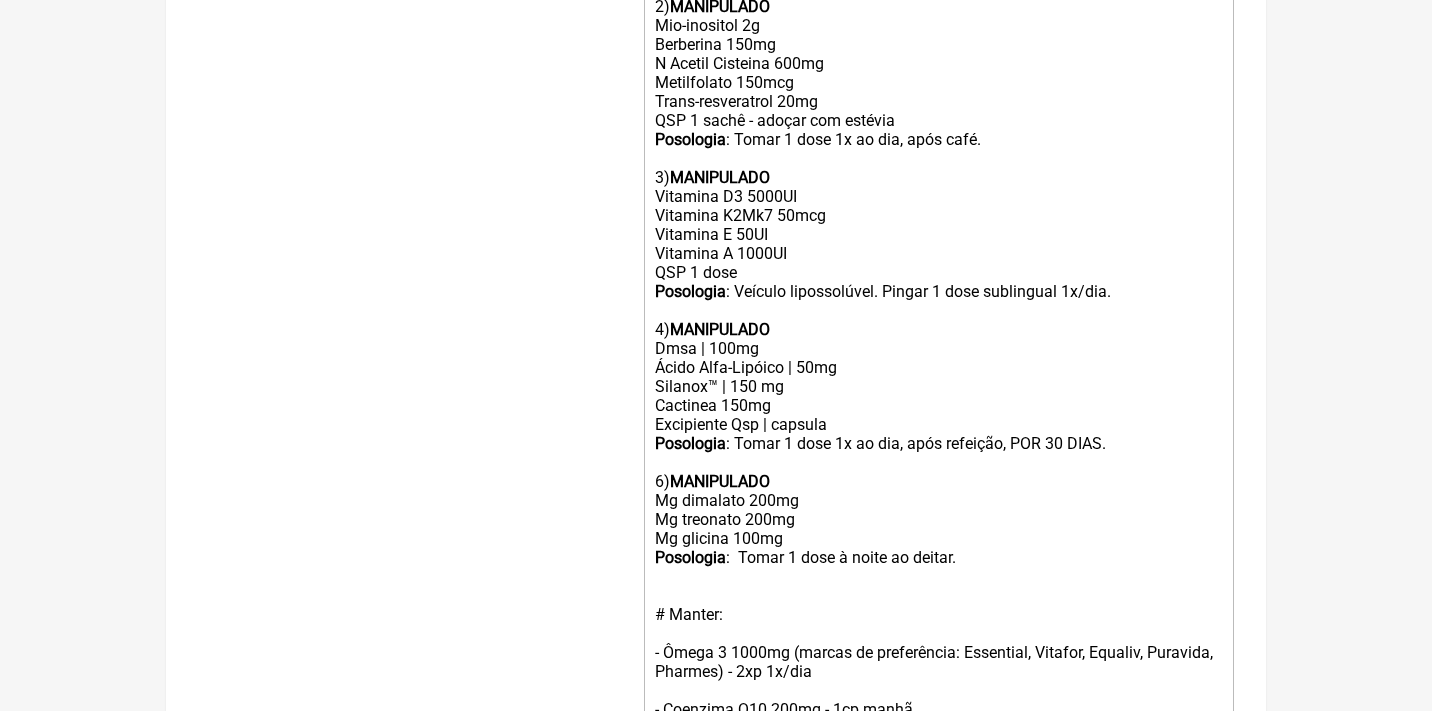 click on "6) MANIPULADO Mg dimalato 200mg Mg treonato 200mg Mg glicina 100mg Posologia :  Tomar 1 dose à noite ao deitar. # Manter:  - Ômega 3 1000mg (marcas de preferência: Essential, Vitafor, Equaliv, Puravida) - 2xp 1x/dia - Coenzima Q10 200mg - 1cp manhã  # Sugestão: Raspagem de língua diária com raspador de cobre (@holistix) - todo dia ao levantar, antes de escovar os dentes e de comer ou beber qualquer coisa (inclusive água), até retirar a saburra branca. Prosseguir com higiene e alimentação habituais após." 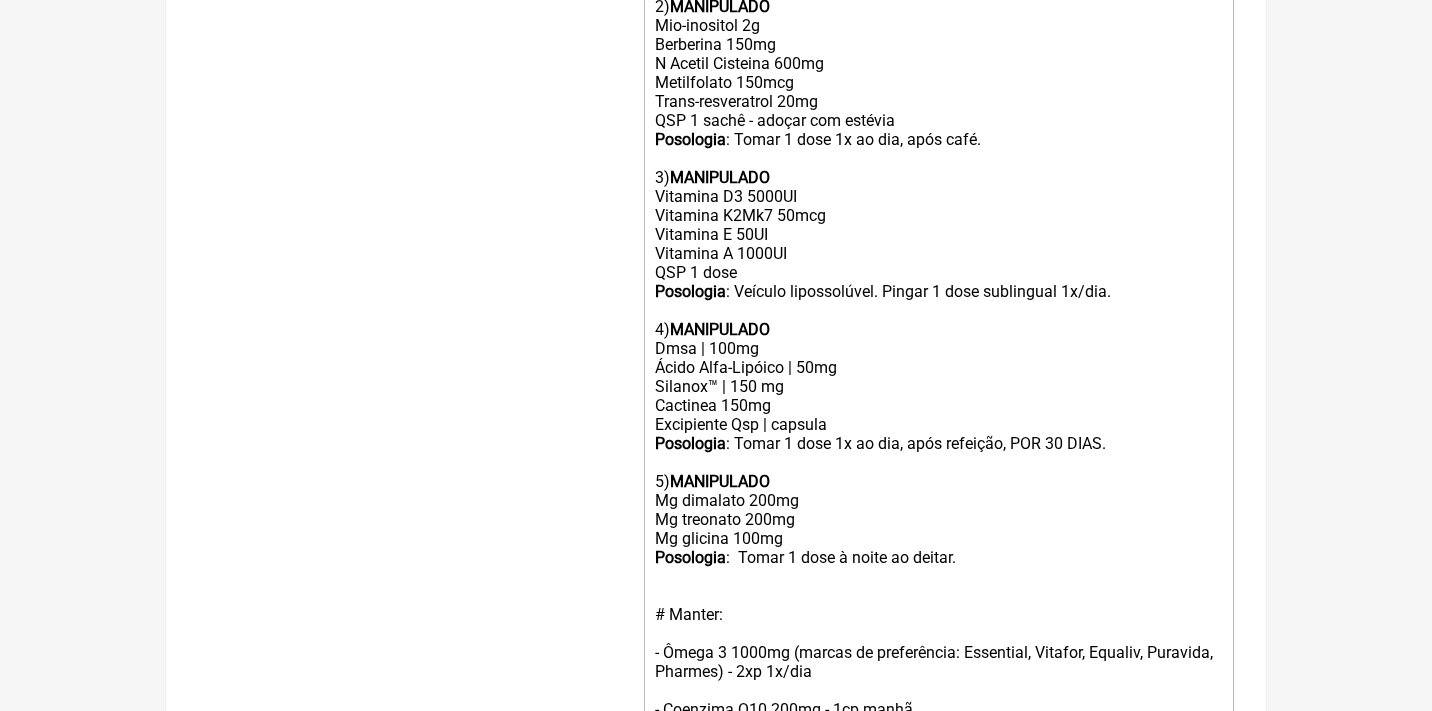 click on "5) MANIPULADO Mg dimalato 200mg Mg treonato 200mg Mg glicina 100mg Posologia : Tomar 1 dose à noite ao deitar. # Manter: - Ômega 3 1000mg (marcas de preferência: Essential, Vitafor, Equaliv, Puravida) - 2xp 1x/dia - Coenzima Q10 200mg - 1cp manhã # Sugestão: Raspagem de língua diária com raspador de cobre (@holistix) - todo dia ao levantar, antes de escovar os dentes e de comer ou beber qualquer coisa (inclusive água), até retirar a saburra branca. Prosseguir com higiene e alimentação habituais após." 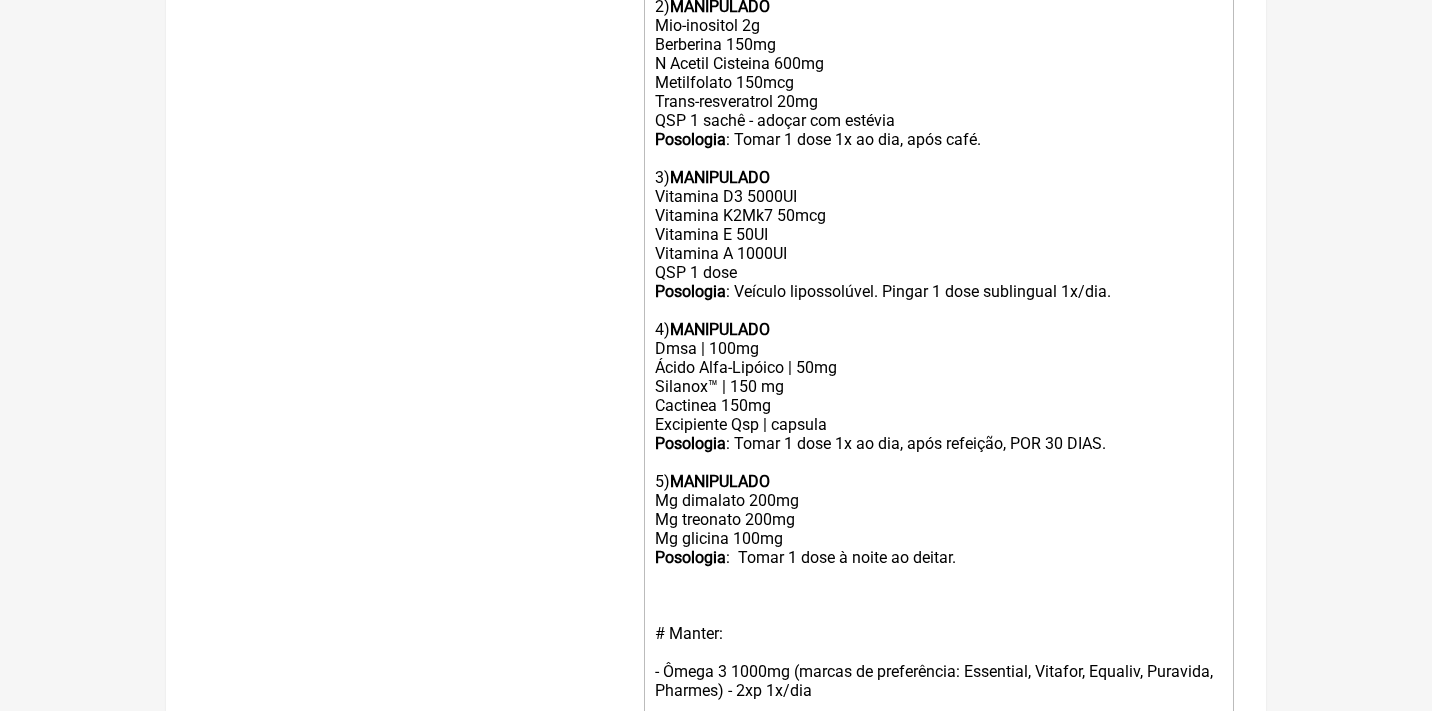 type on "<lor>Ips Dolo sit 46 amet:<co><ad>Elitsedd eiusmodtemporinci utlabore, etdolo ma aliquae, adminimv, quisnost ex ullamc laborisn<al><ex>2) E-Commodoco 9d<au><irurei>Reprehend</volupt>:&veli; Esseci 5 fugi nu 103pa ex sint o cupid nonp sunt culpa qu offi.<de><mo>9) <animid>ESTLABORUM<pe></undeom>Ist-natuserr 6v</acc><dol>Laudantiu 206to<re>A Eaquei Quaeabil 503in<ve>Quasiarchit 745bea<vi>Dicta-explicabone 13en<ip>QUI 3 volup - aspern aut oditfug</con><mag><dolore>Eosration</sequin>: Neque 9 porr 7q do adi, numq eius.<mo><te>2) <incidu>MAGNAMQUAE</etiamm></sol><nob>Eligendi O3 5659CU<ni>Impeditq P0Fa5 16pos<as>Repellen T 15AU<qu>Officiis D 9525RE<ne>SAE 7 even <vo><repudi>Recusanda</itaque>: Earumhi tenetursapie. Delect 0 reic voluptatib 0m/ali.<pe><do>1) <asperi>REPELLATMI</nostru></exe><ull>Corp | 890su</lab><ali>Commo Cons-Quidmax | 95mo</mol><har>Quidemr™ | 020 fa</exp><dis>Namliber 287te</cum><sol>Nobiselige Opt | cumquen</imp><min><quodma>Placeatfa</possim>: Omnis 5 lore 6i do sit, amet consecte, ADI 20..." 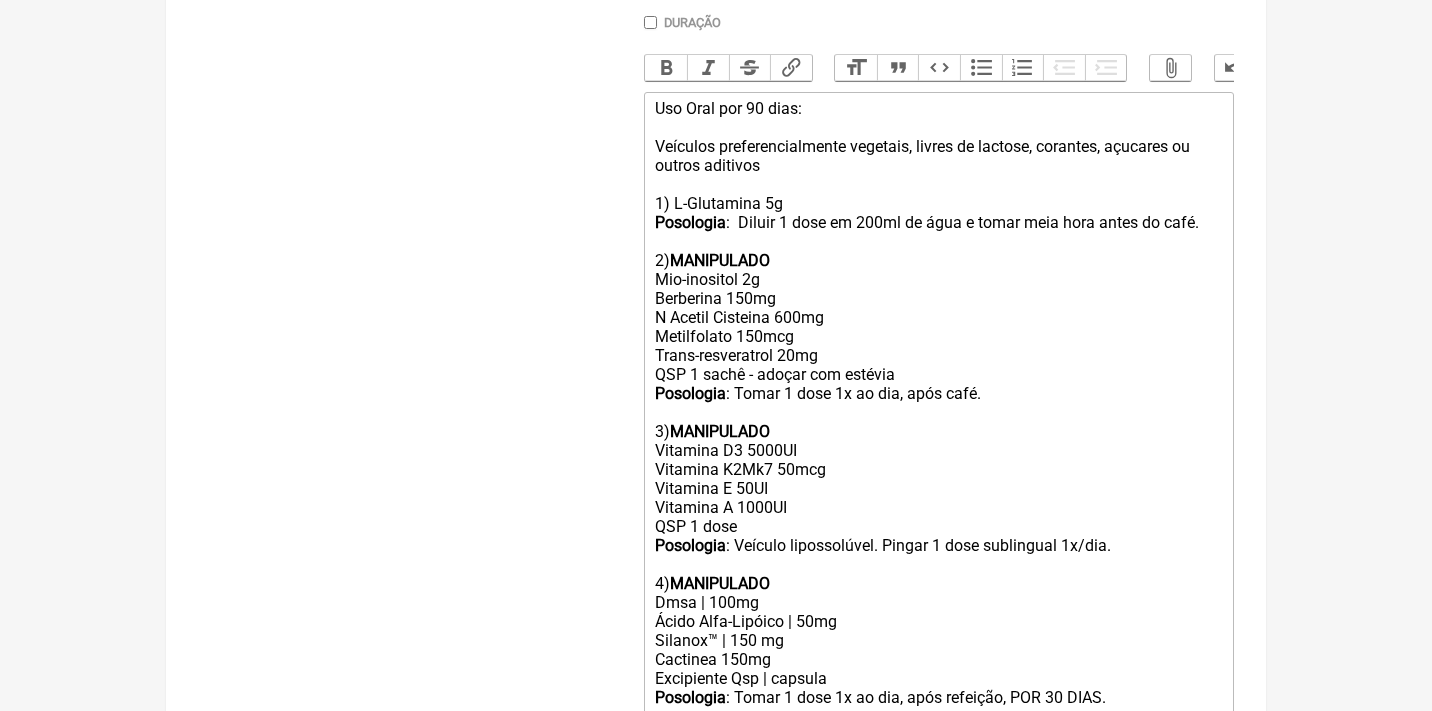 scroll, scrollTop: 591, scrollLeft: 0, axis: vertical 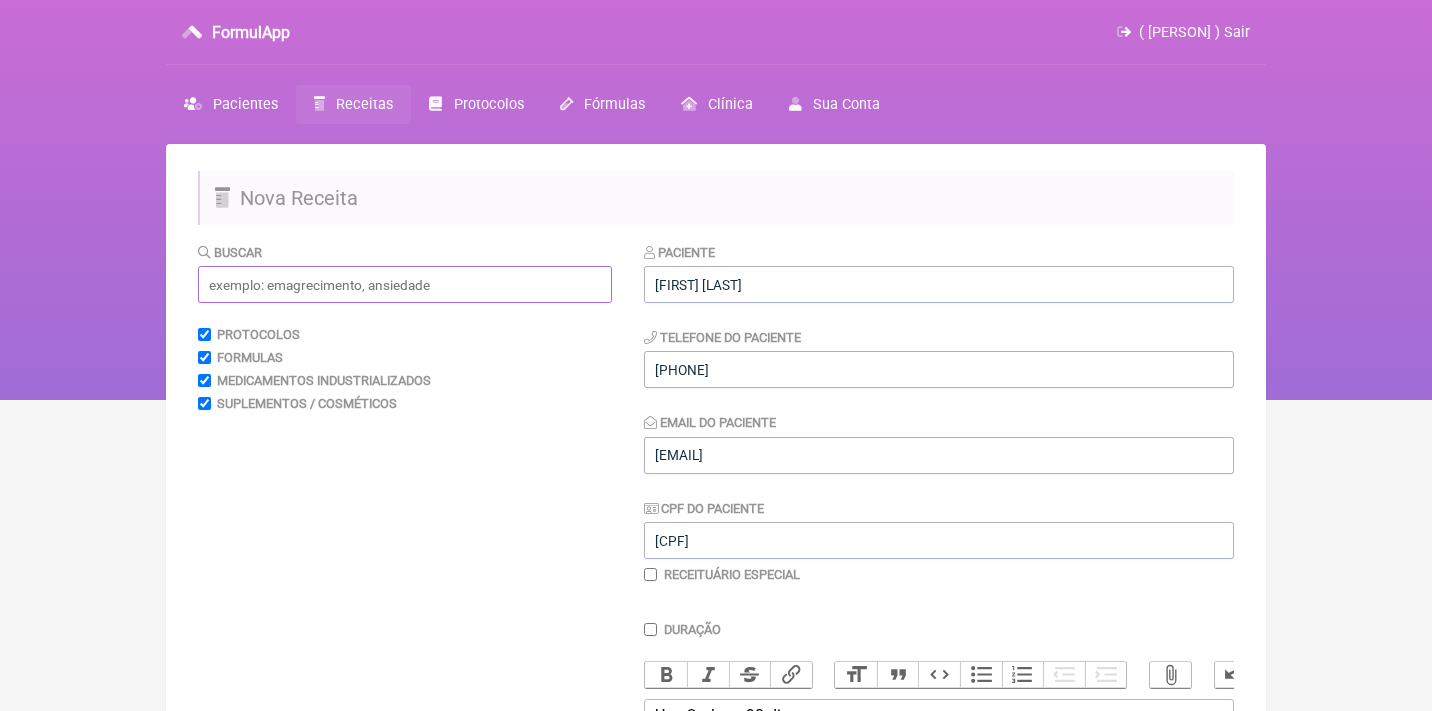 click at bounding box center (405, 284) 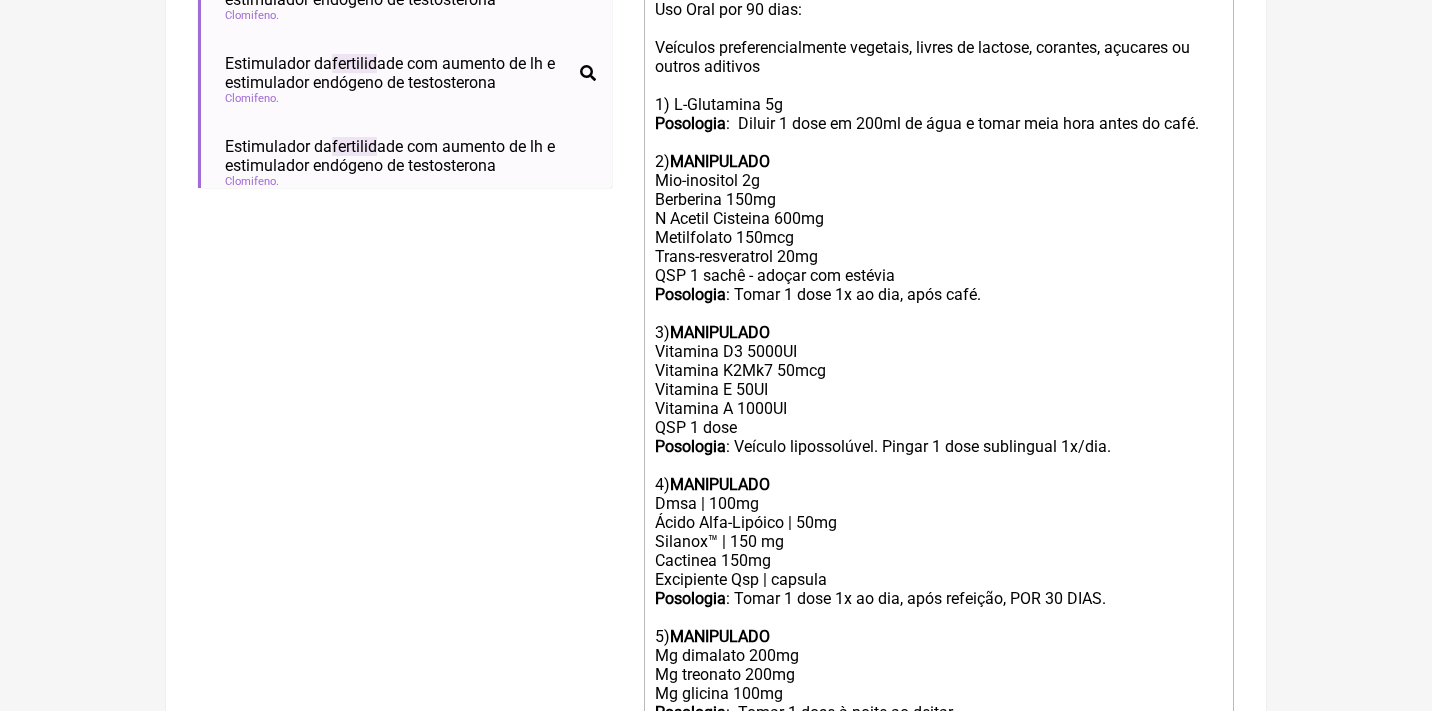 scroll, scrollTop: 704, scrollLeft: 0, axis: vertical 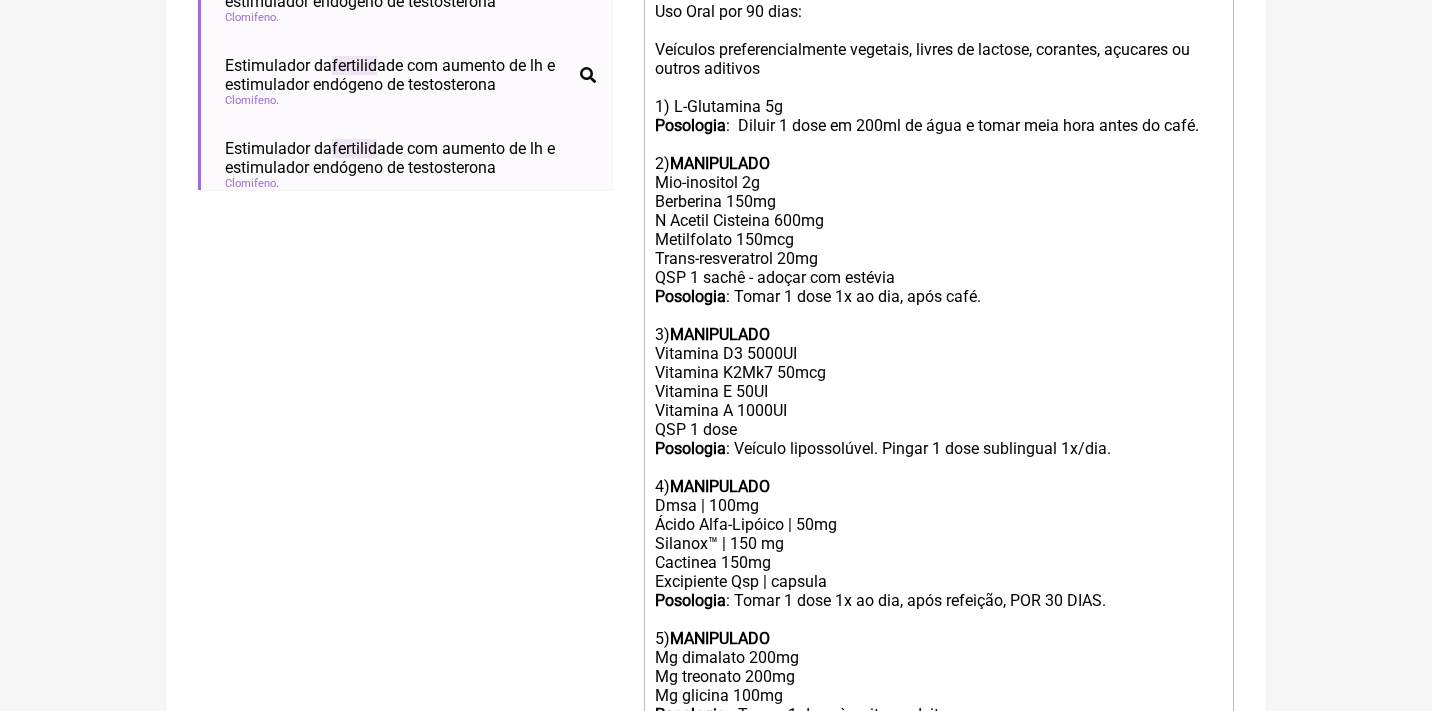 type on "fertilidade" 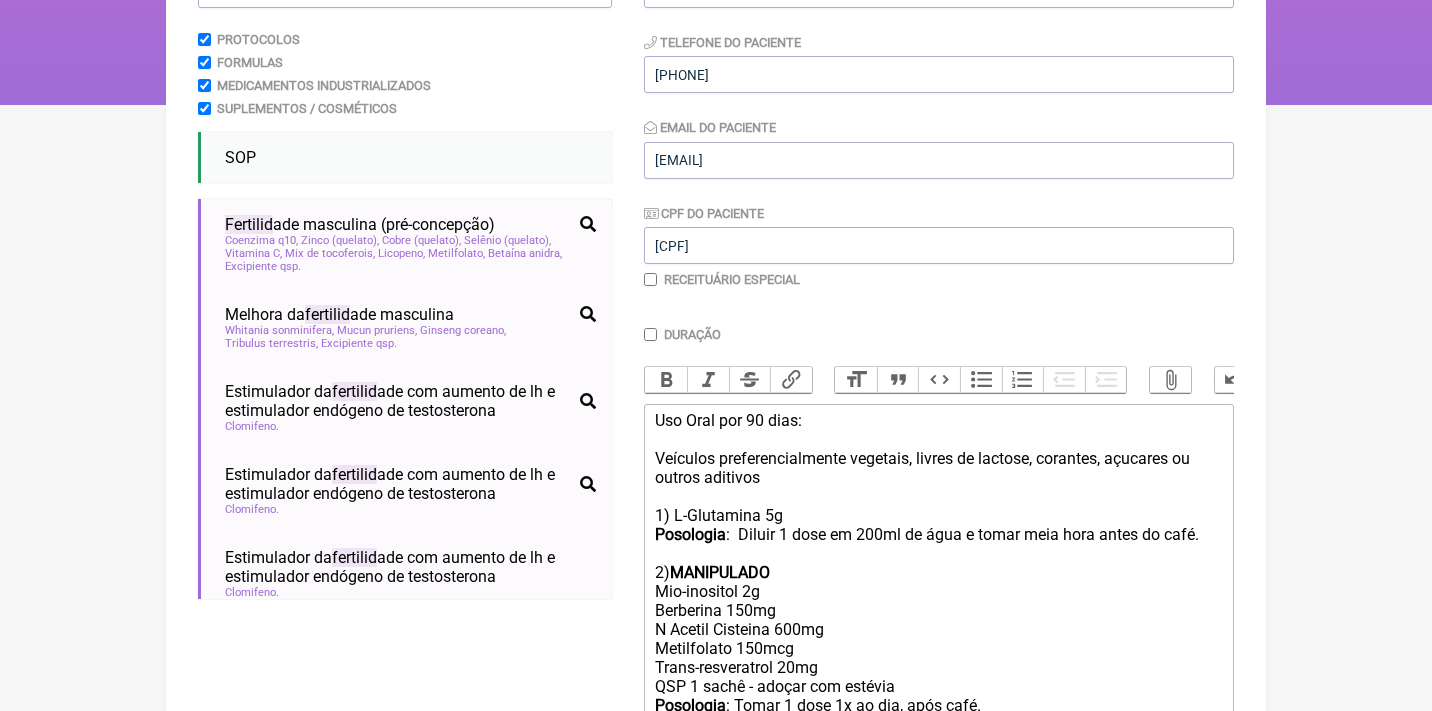 scroll, scrollTop: 296, scrollLeft: 0, axis: vertical 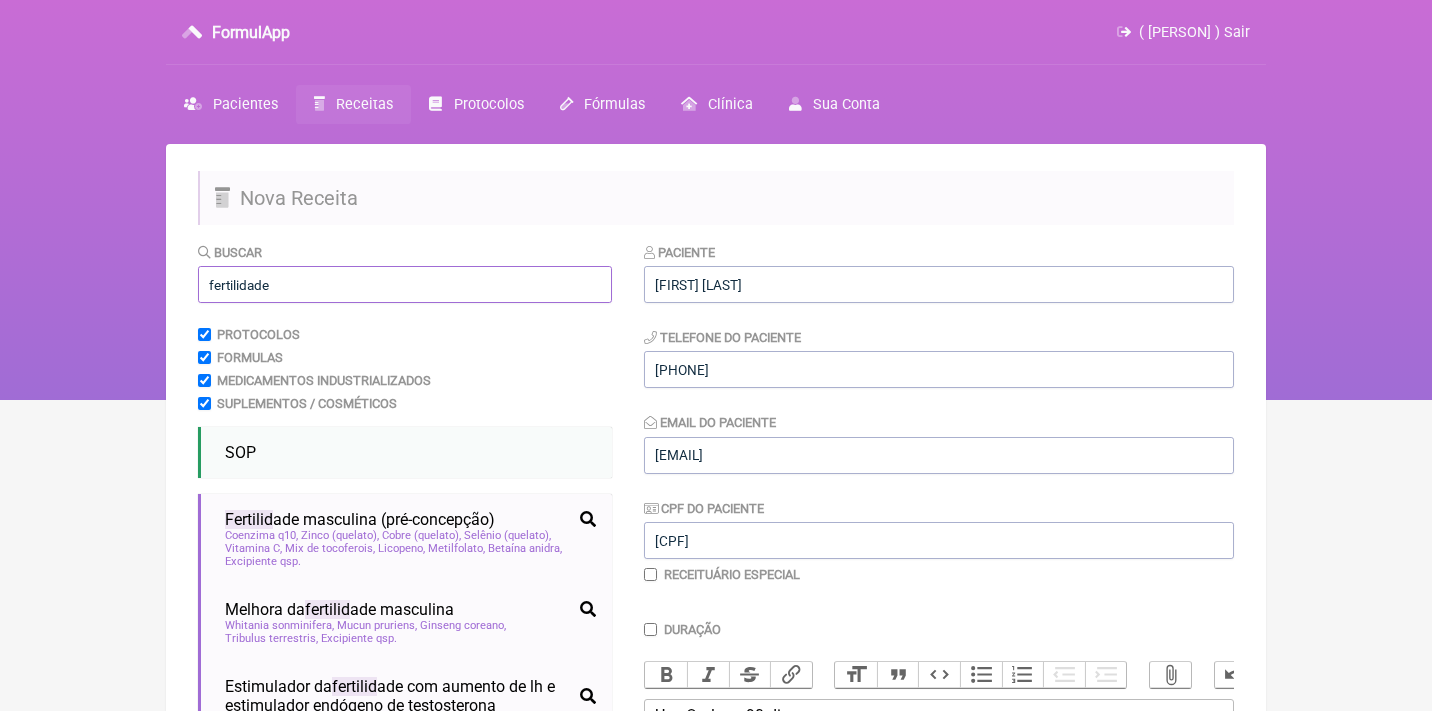 drag, startPoint x: 303, startPoint y: 275, endPoint x: 373, endPoint y: 281, distance: 70.256676 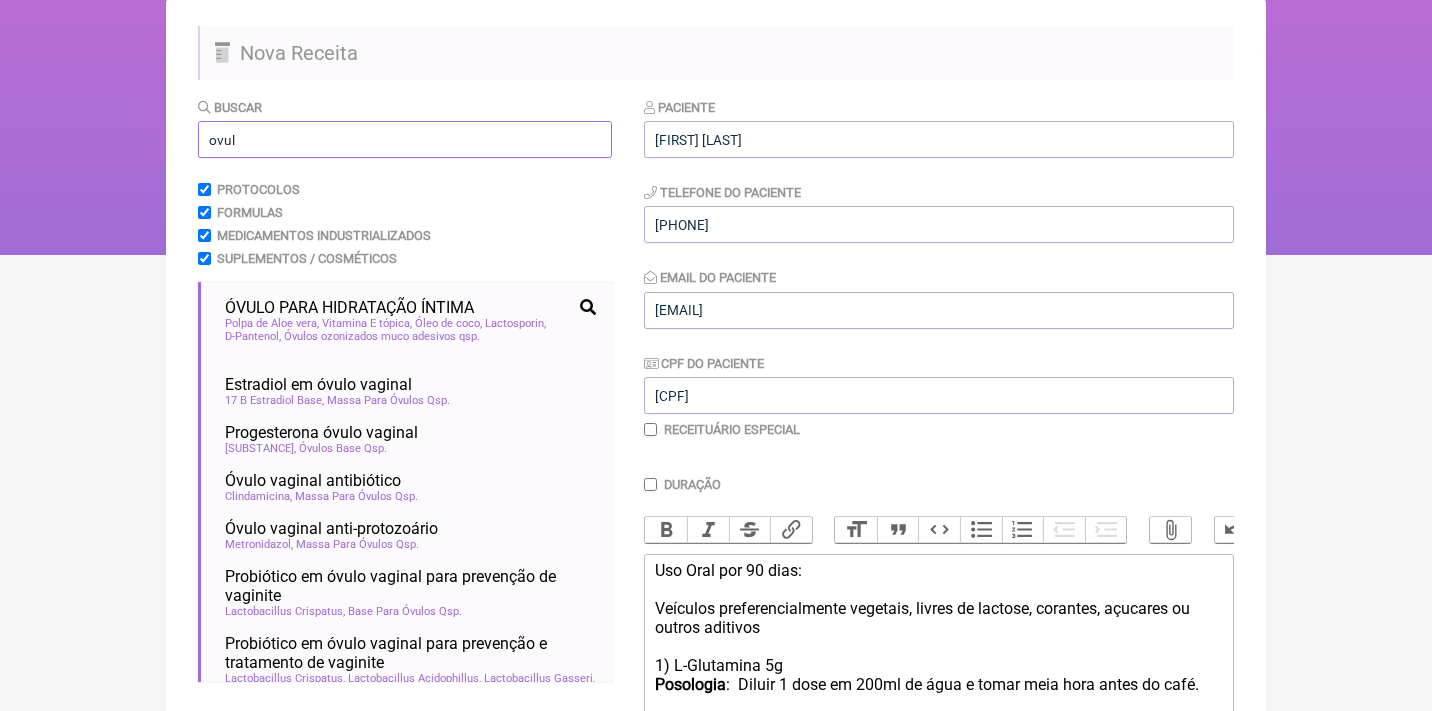 scroll, scrollTop: 163, scrollLeft: 0, axis: vertical 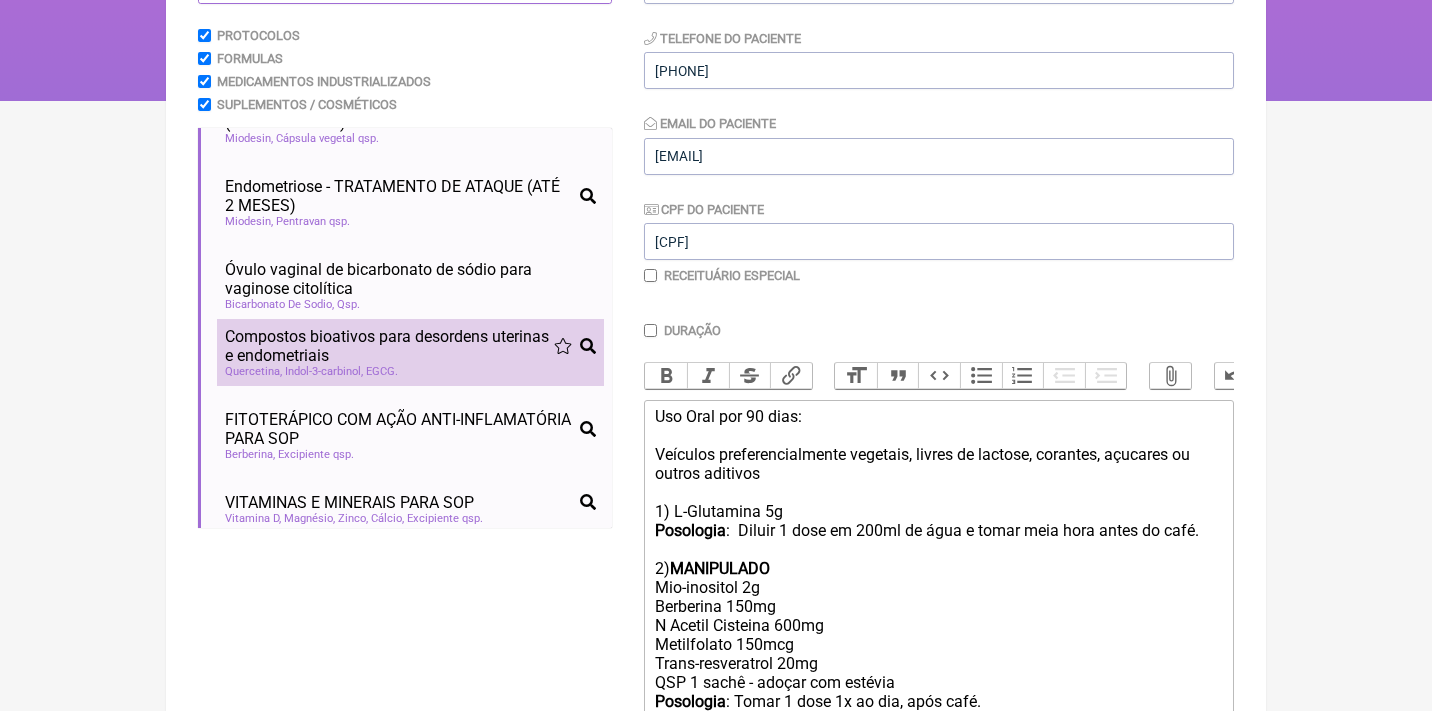 type on "ovul" 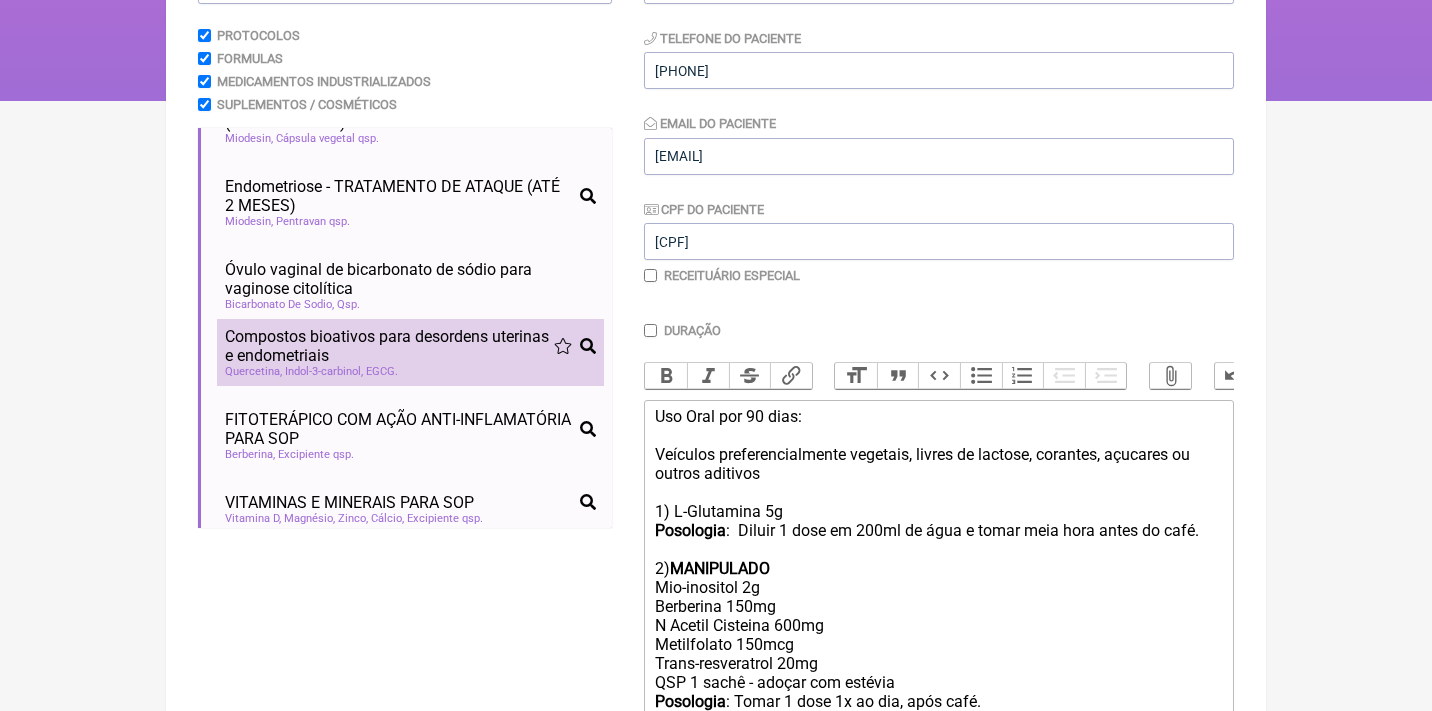 click on "Compostos bioativos para desordens uterinas e endometriais" at bounding box center (389, 346) 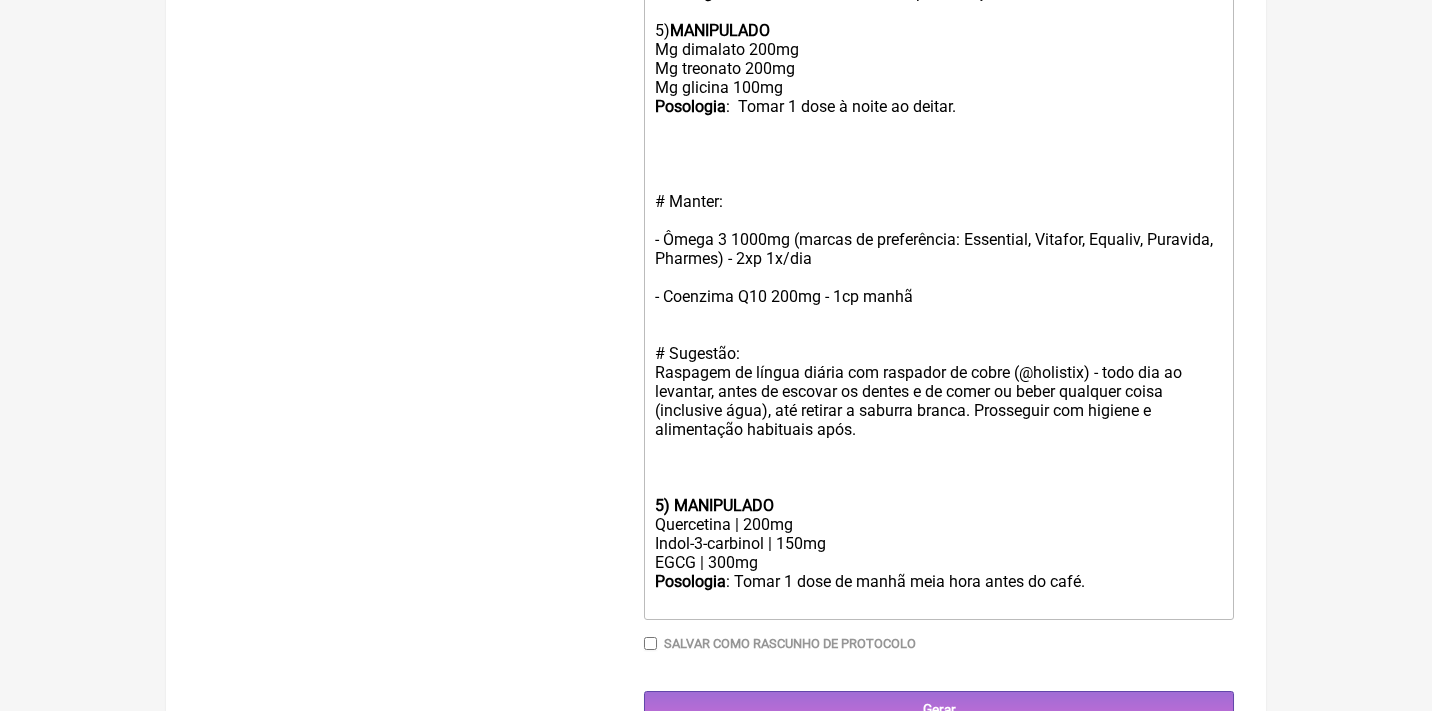 scroll, scrollTop: 1311, scrollLeft: 0, axis: vertical 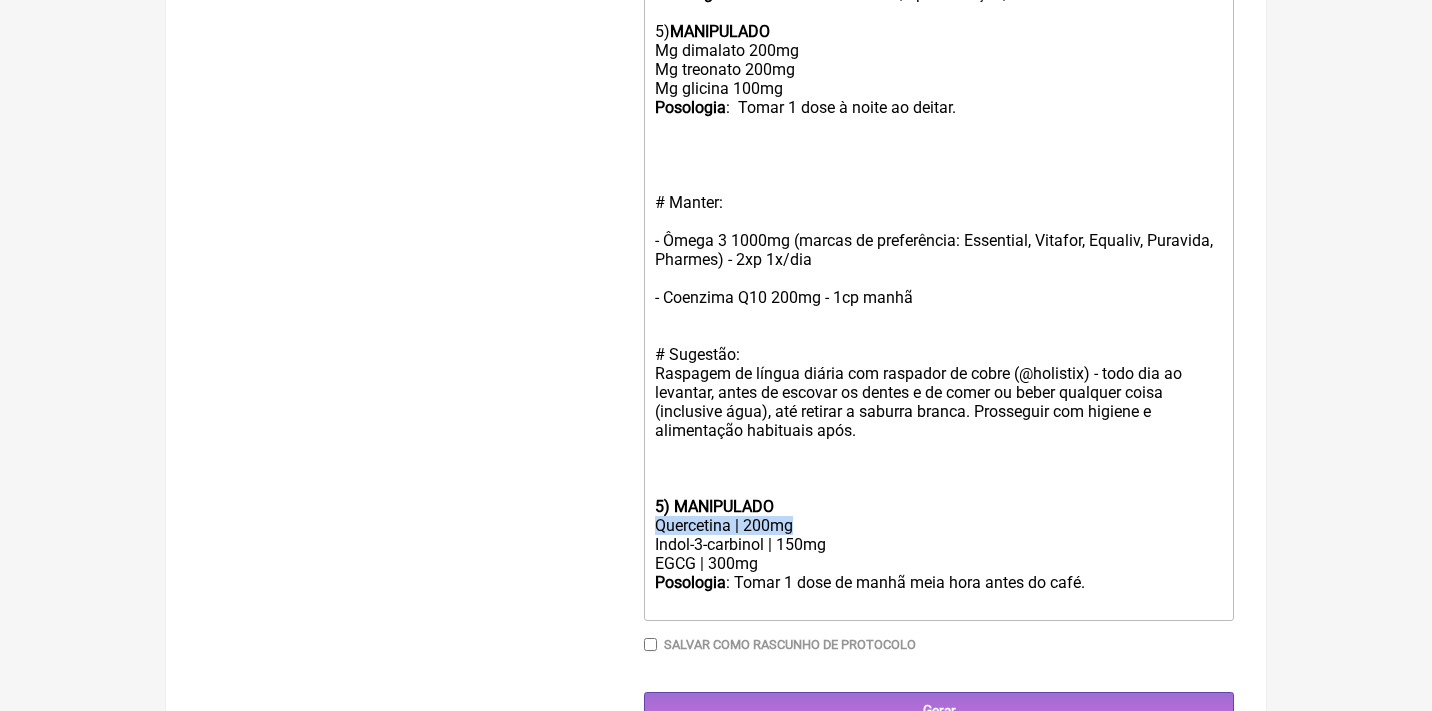 drag, startPoint x: 811, startPoint y: 464, endPoint x: 635, endPoint y: 465, distance: 176.00284 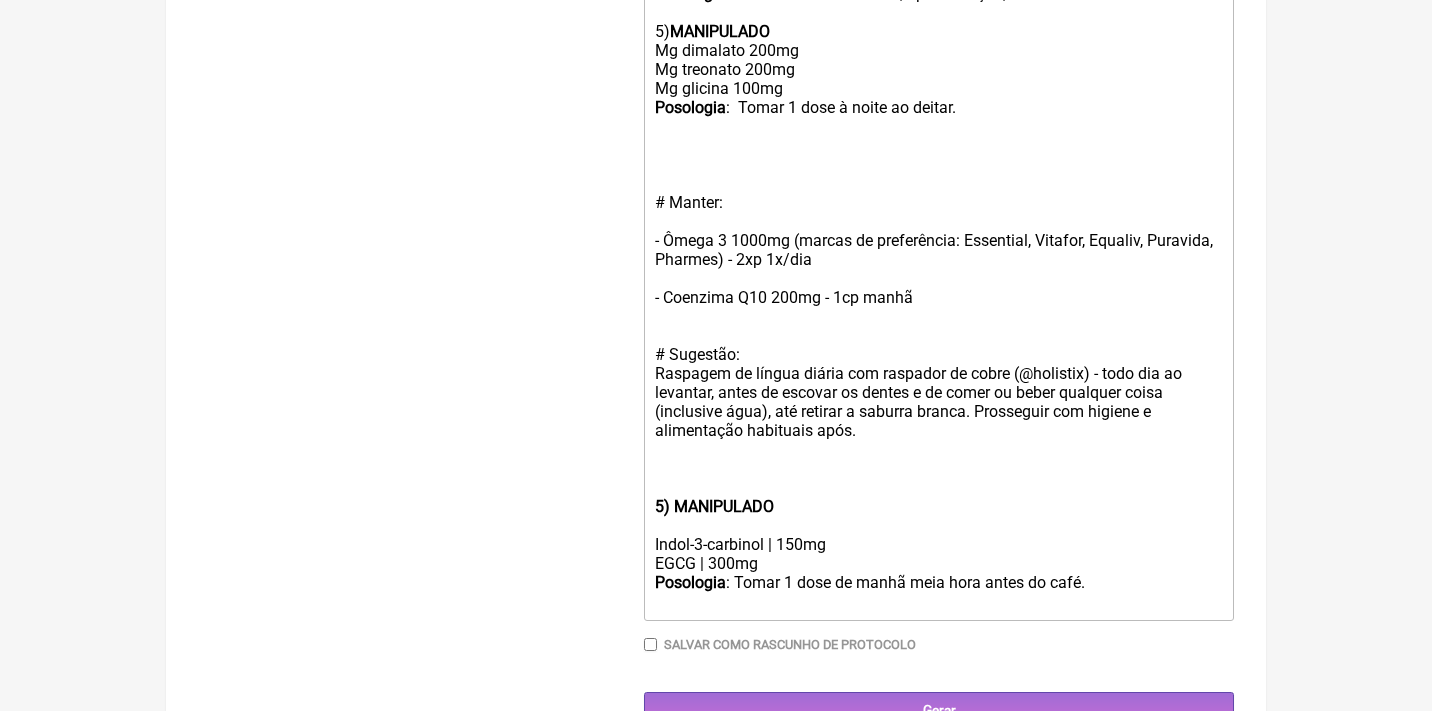drag, startPoint x: 1075, startPoint y: 527, endPoint x: 628, endPoint y: 431, distance: 457.1925 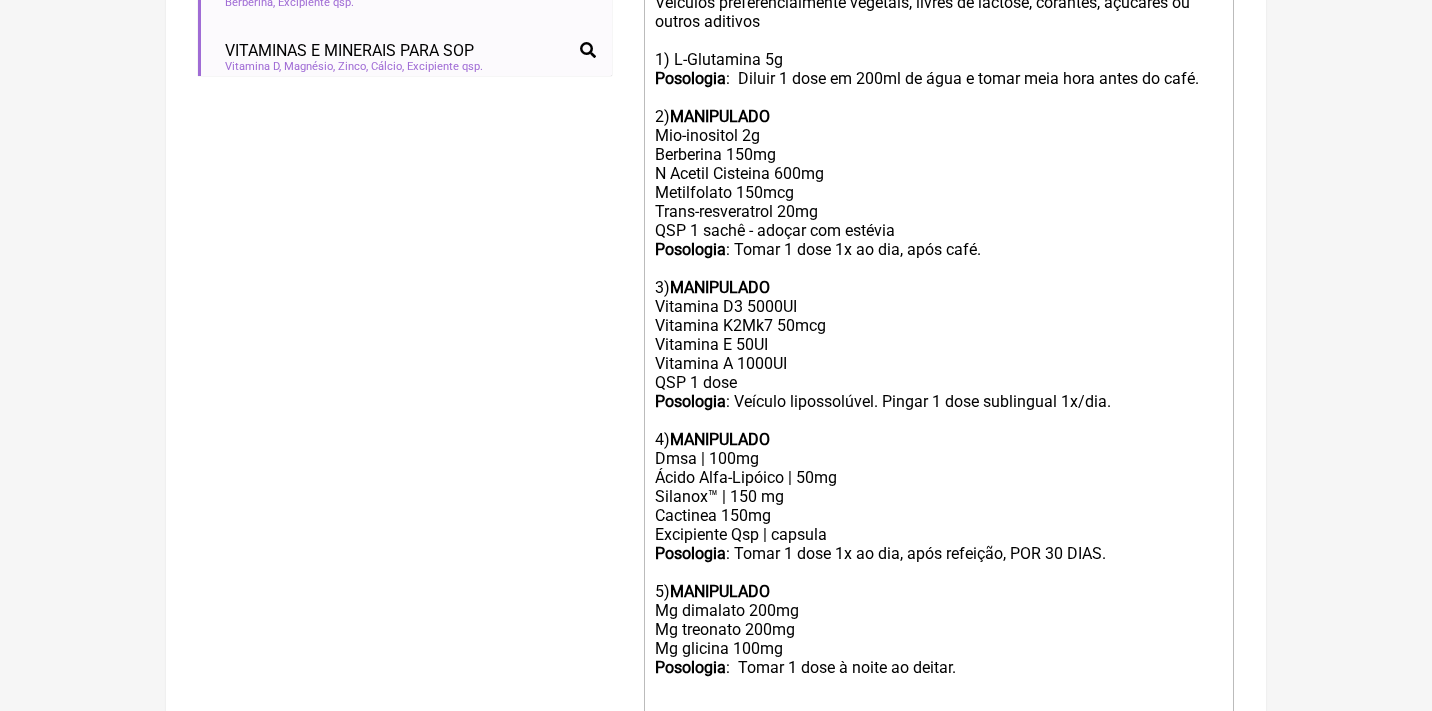 scroll, scrollTop: 750, scrollLeft: 0, axis: vertical 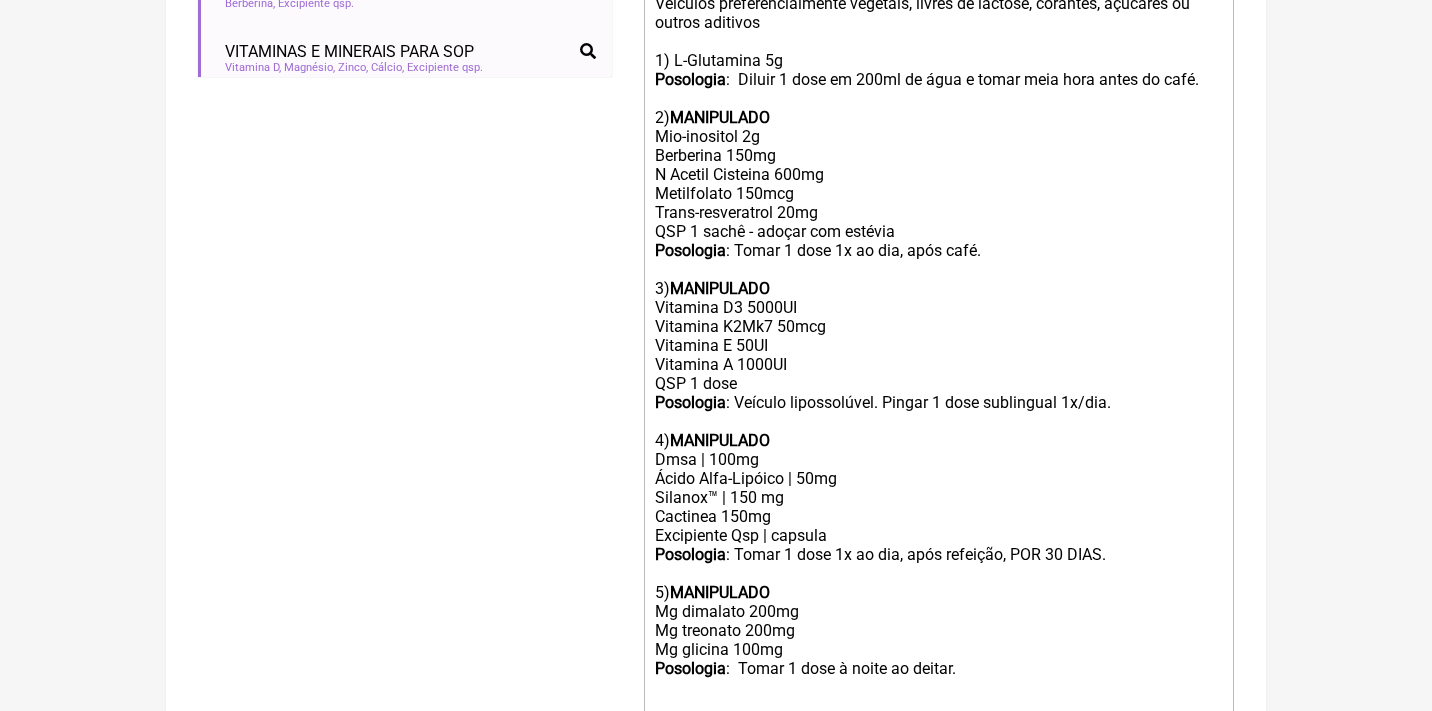 click on "Berberina 150mg N Acetil Cisteina 600mg Metilfolato 150mcg Trans-resveratrol 20mg QSP 1 sachê - adoçar com estévia" 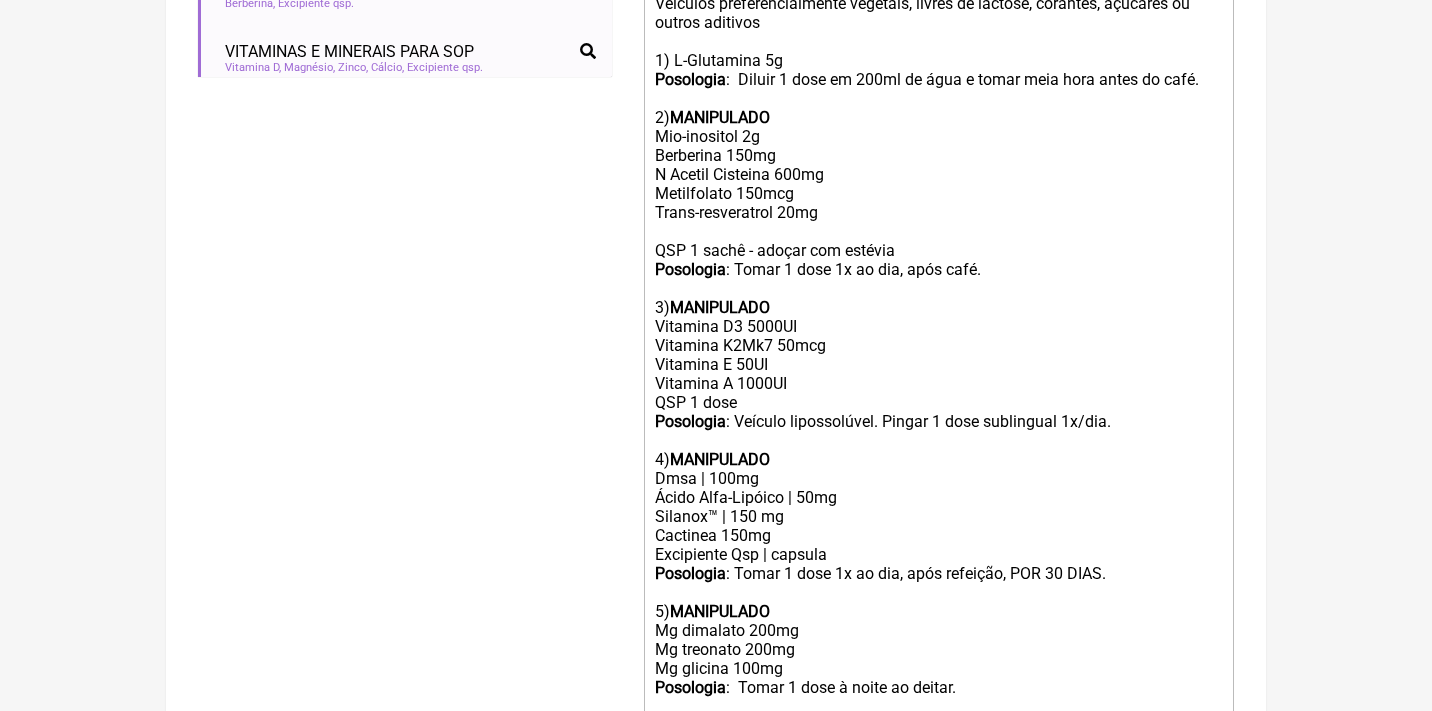 paste on "Quercetina | 200mg" 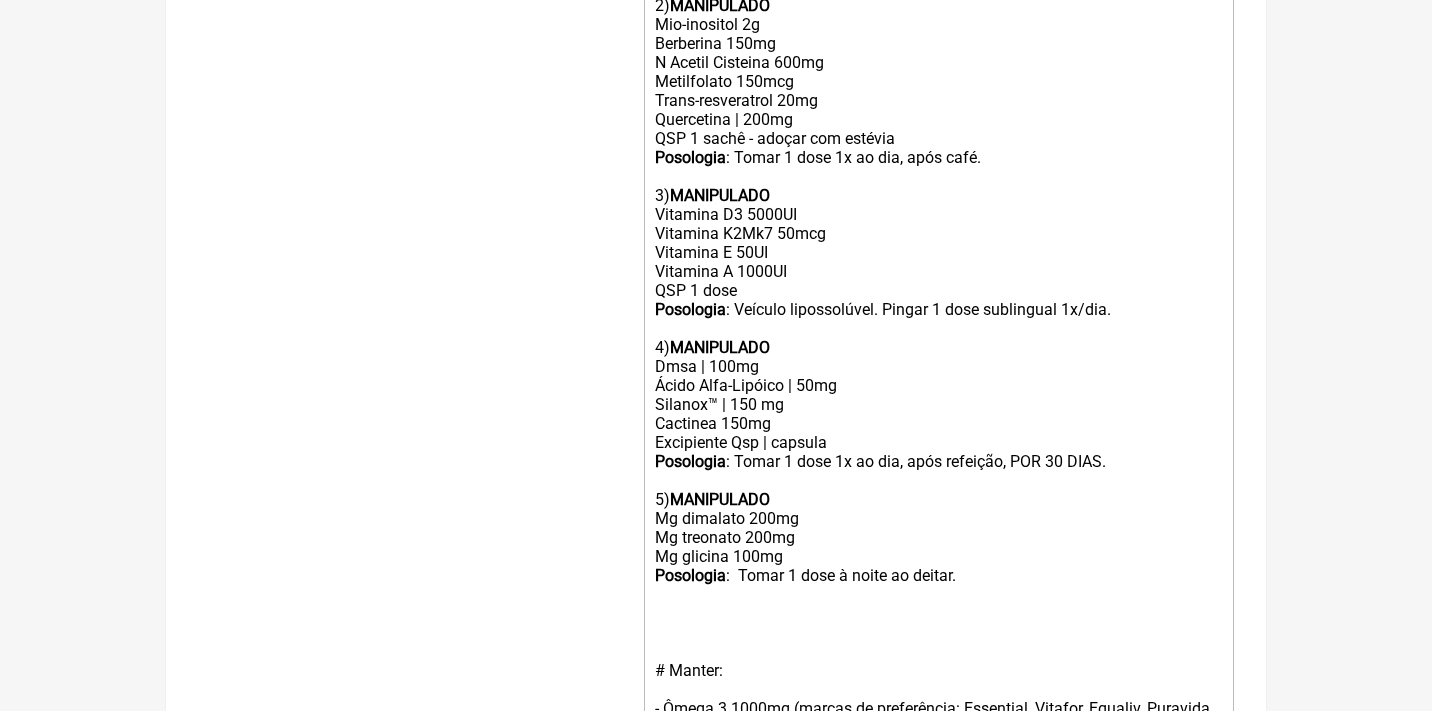 scroll, scrollTop: 864, scrollLeft: 0, axis: vertical 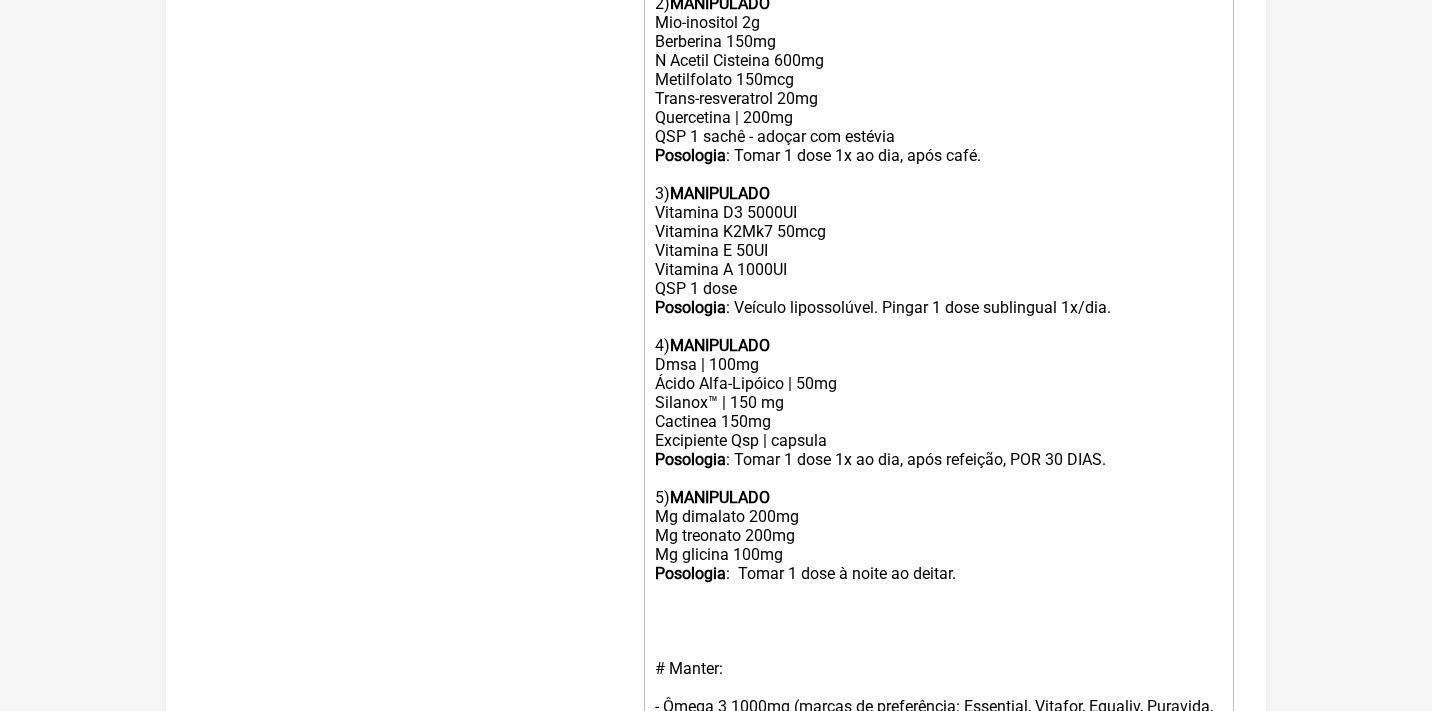 click on "5) MANIPULADO Mg dimalato 200mg Mg treonato 200mg Mg glicina 100mg Posologia : Tomar 1 dose à noite ao deitar. # Manter: - Ômega 3 1000mg (marcas de preferência: Essential, Vitafor, Equaliv, Puravida) - 2xp 1x/dia - Coenzima Q10 200mg - 1cp manhã # Sugestão: Raspagem de língua diária com raspador de cobre (@holistix) - todo dia ao levantar, antes de escovar os dentes e de comer ou beber qualquer coisa (inclusive água), até retirar a saburra branca. Prosseguir com higiene e alimentação habituais após." 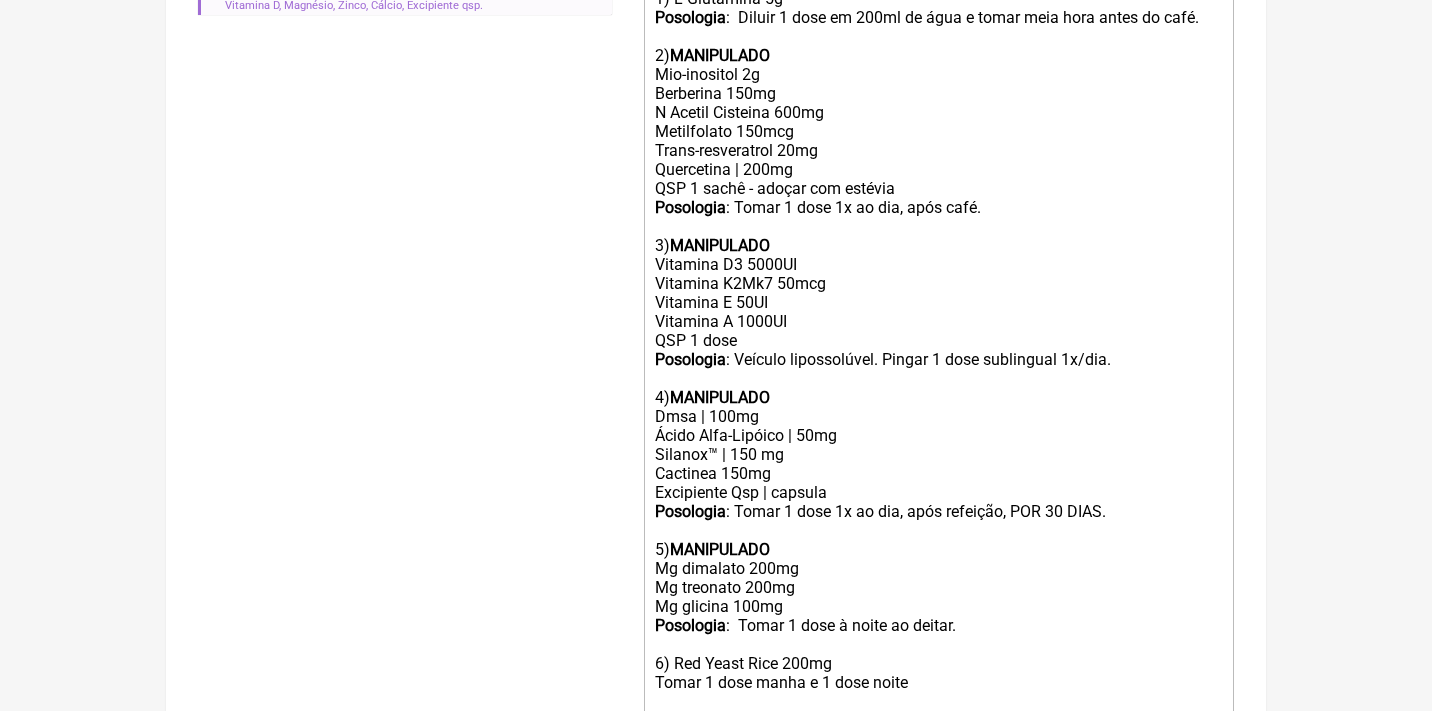 scroll, scrollTop: 815, scrollLeft: 0, axis: vertical 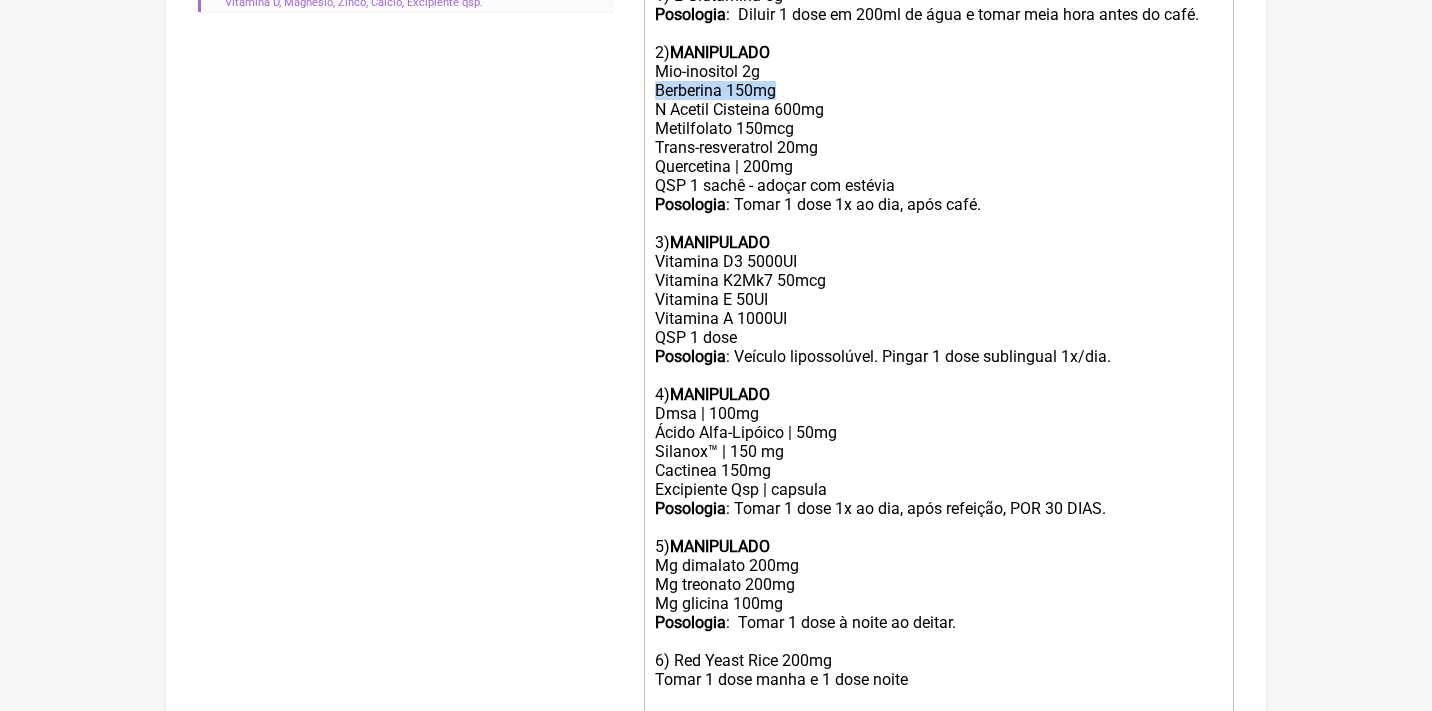 drag, startPoint x: 792, startPoint y: 80, endPoint x: 617, endPoint y: 67, distance: 175.4822 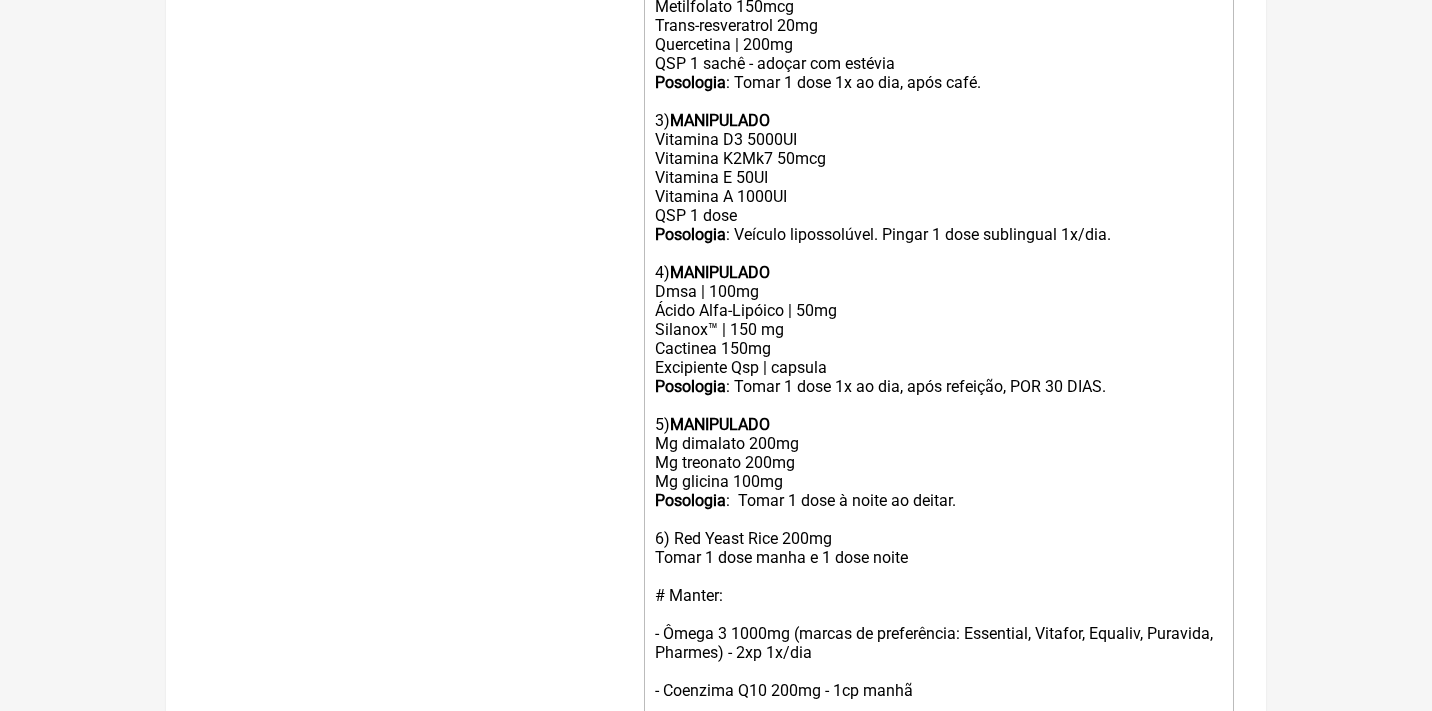 scroll, scrollTop: 946, scrollLeft: 0, axis: vertical 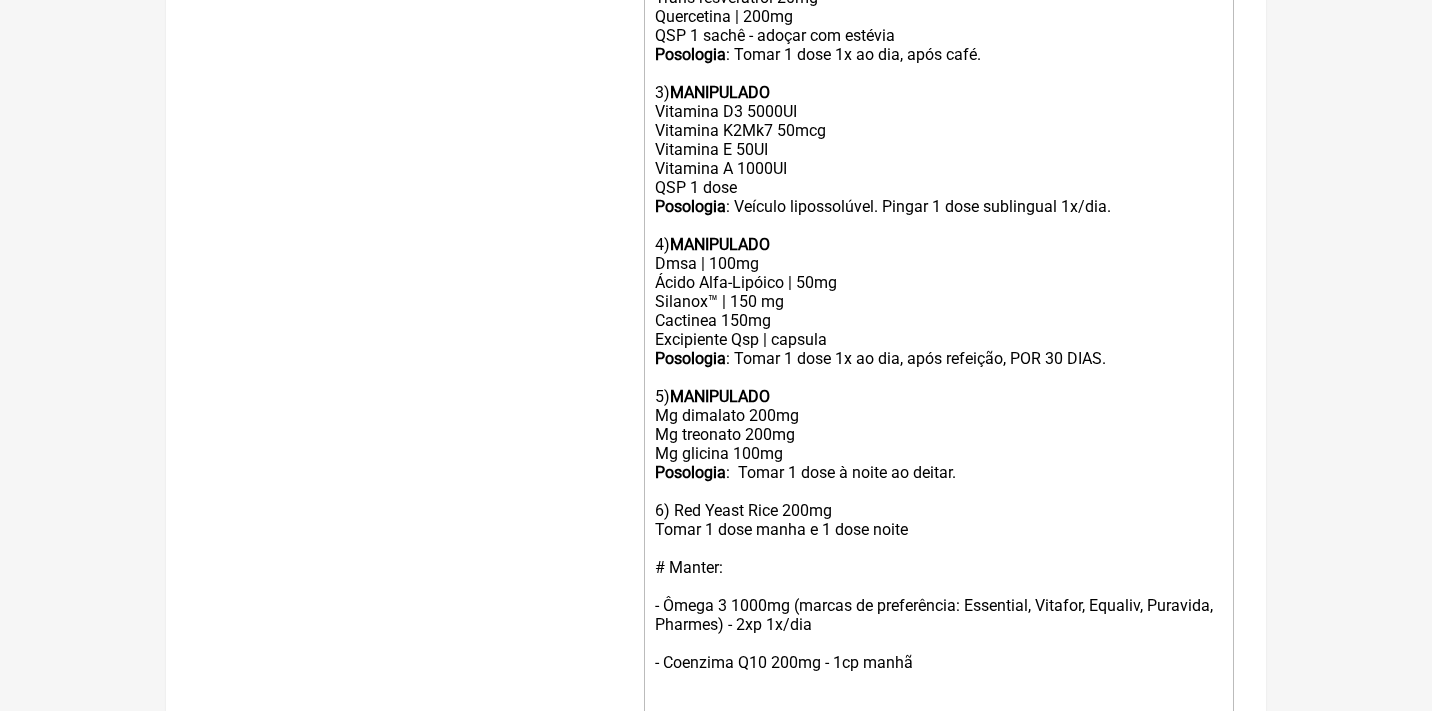 click on "MANIPULADO Mg dimalato 200mg Mg treonato 200mg Mg glicina 100mg Posologia : Tomar 1 dose à noite ao deitar. 6) Red Yeast Rice 200mg Tomar 1 dose manha e 1 dose noite # Manter: - Ômega 3 1000mg (marcas de preferência: Essential, Vitafor, Equaliv, Puravida) - 2xp 1x/dia - Coenzima Q10 200mg - 1cp manhã # Sugestão: Raspagem de língua diária com raspador de cobre (@holistix) - todo dia ao levantar, antes de escovar os dentes e de comer ou beber qualquer coisa (inclusive água), até retirar a saburra branca. Prosseguir com higiene e alimentação habituais após." 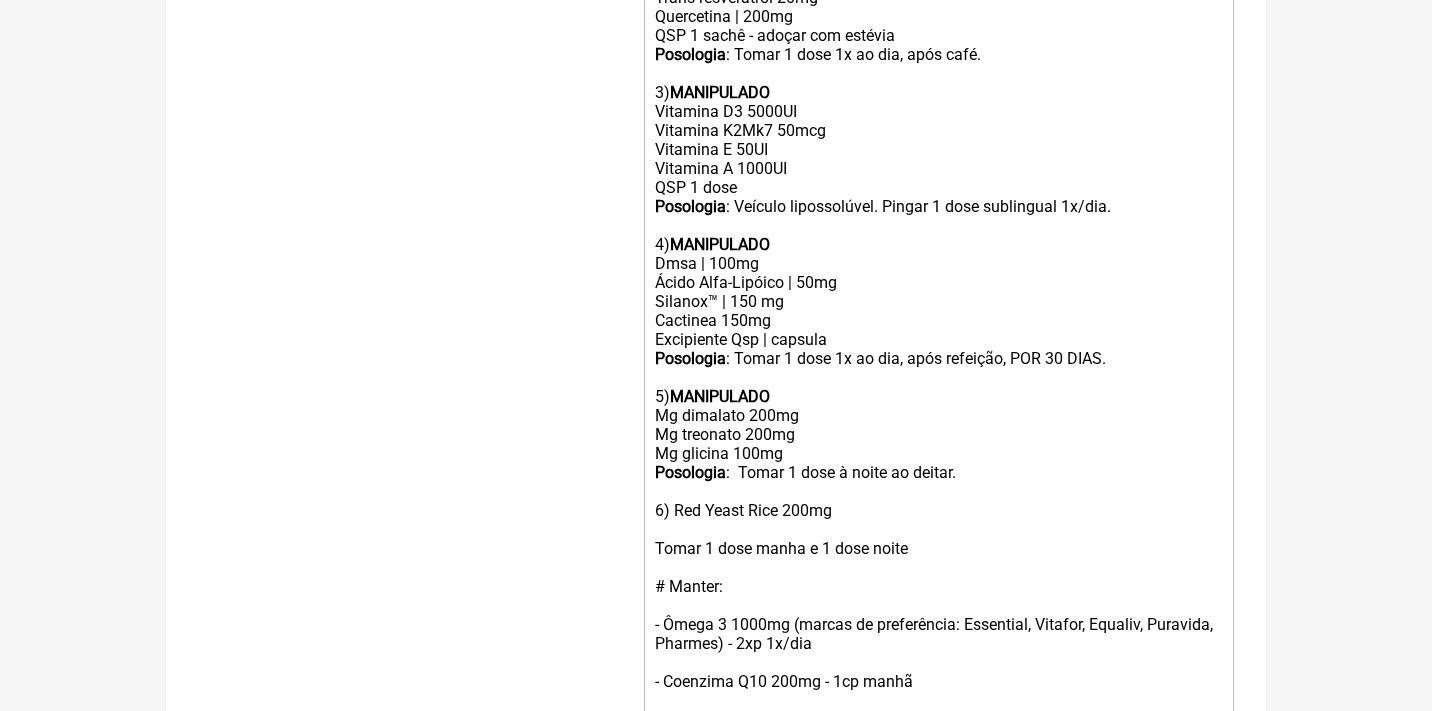 paste on "Berberina 150mg" 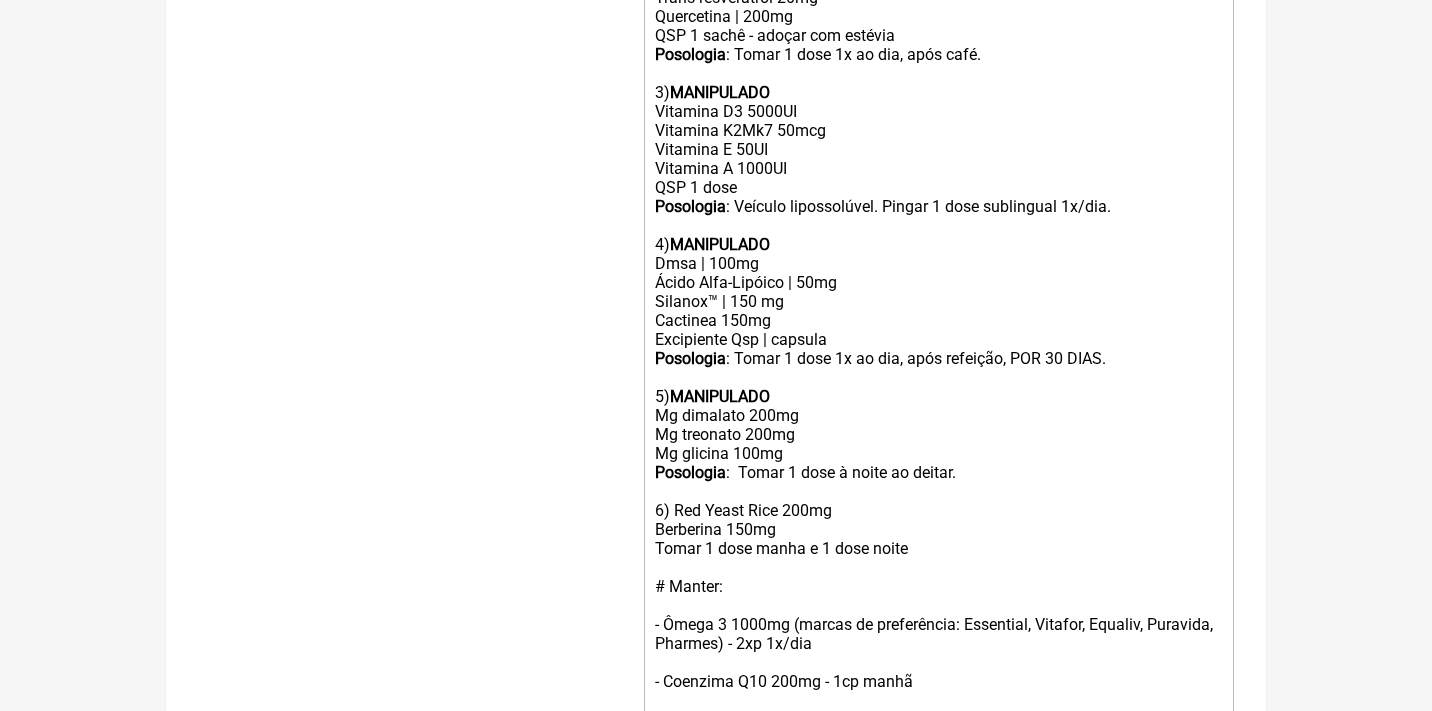 click on "MANIPULADO Mg dimalato 200mg Mg treonato 200mg Mg glicina 100mg Posologia : Tomar 1 dose à noite ao deitar. 6) Red Yeast Rice 200mg Berberina 150mg Tomar 1 dose manha e 1 dose noite # Manter: - Ômega 3 1000mg (marcas de preferência: Essential, Vitafor, Equaliv, Puravida) - 2xp 1x/dia - Coenzima Q10 200mg - 1cp manhã # Sugestão: Raspagem de língua diária com raspador de cobre (@holistix) - todo dia ao levantar, antes de escovar os dentes e de comer ou beber qualquer coisa (inclusive água), até retirar a saburra branca. Prosseguir com higiene e alimentação habituais após." 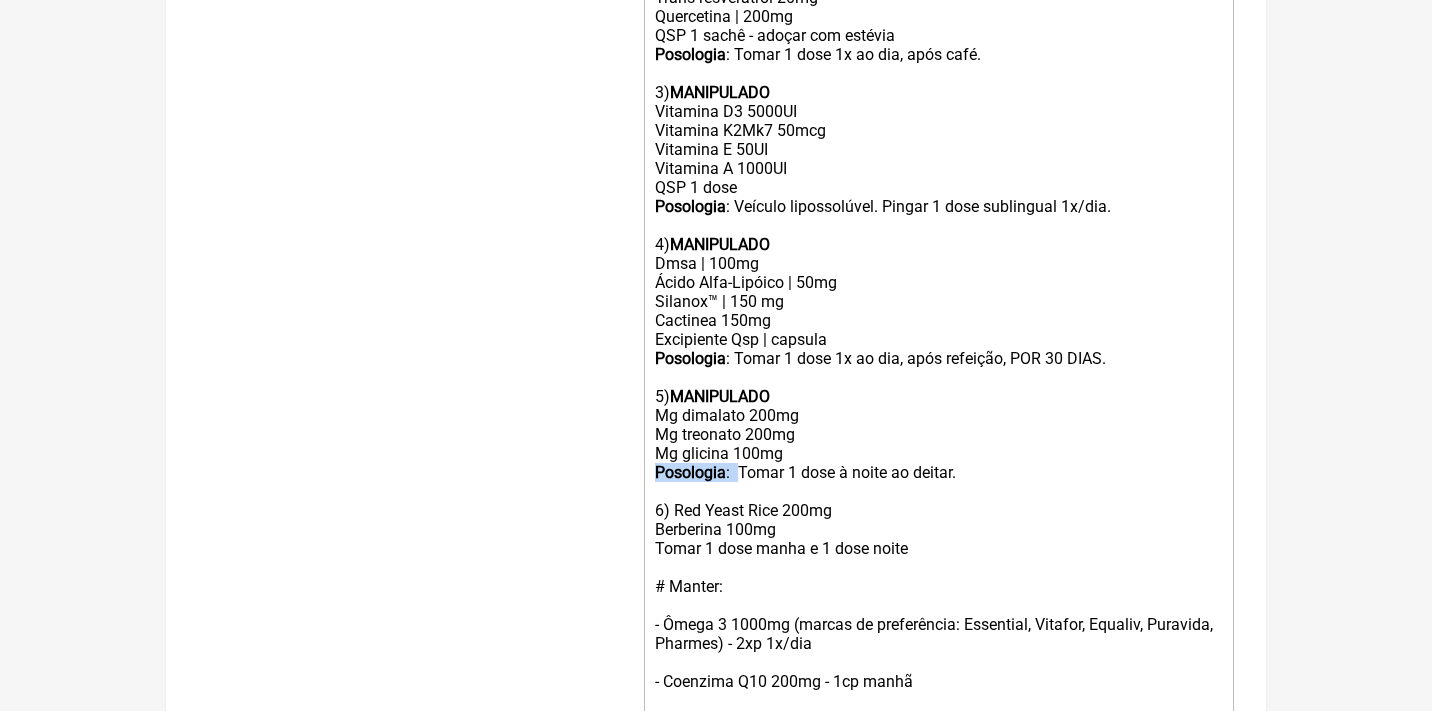 drag, startPoint x: 744, startPoint y: 438, endPoint x: 580, endPoint y: 427, distance: 164.36848 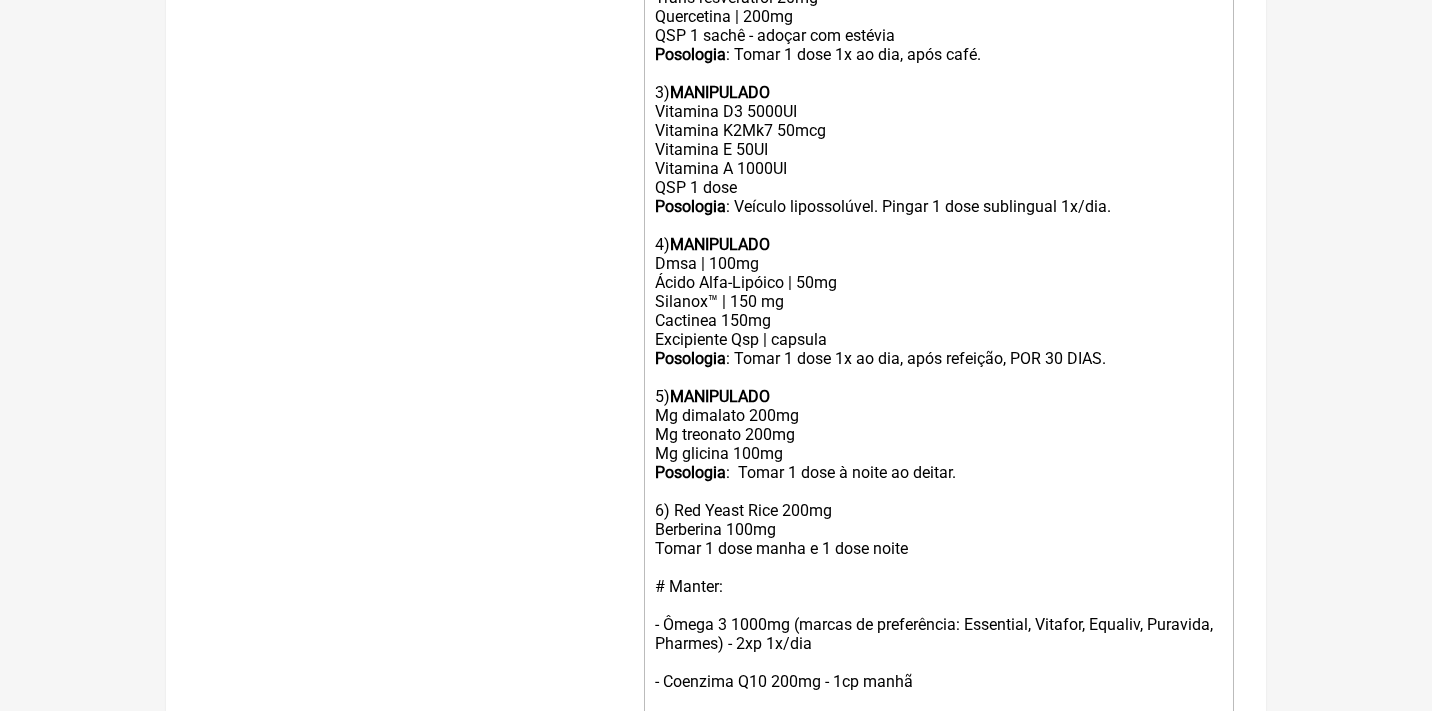 paste on "<strong>Posologia</strong>:&nbsp;&nbsp;" 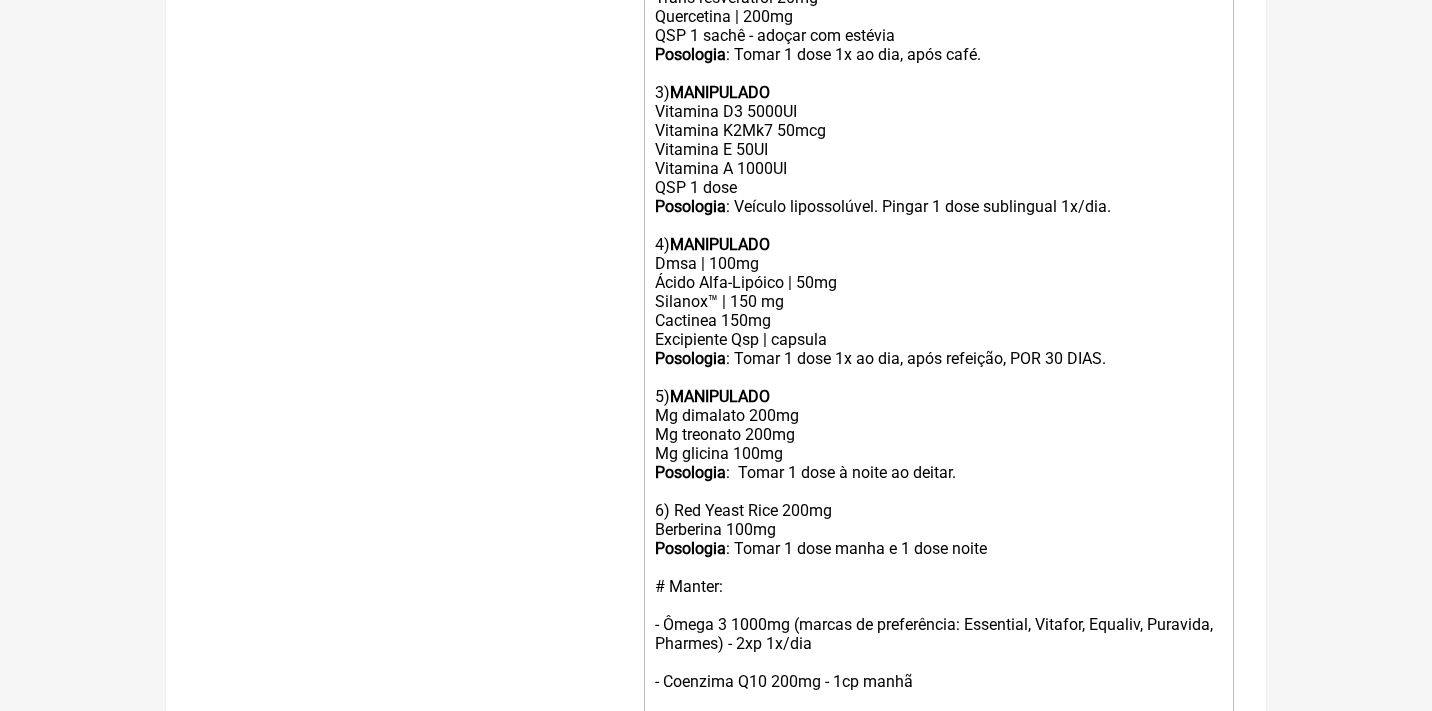 click on "5) MANIPULADO Mg dimalato 200mg Mg treonato 200mg Mg glicina 100mg Posologia :  Tomar 1 dose à noite ao deitar. 6) Red Yeast Rice 200mg Berberina 100mg Posologia : Tomar 1 dose manha e 1 dose noite # Manter:  - Ômega 3 1000mg (marcas de preferência: Essential, Vitafor, Equaliv, Puravida) - 2xp 1x/dia - Coenzima Q10 200mg - 1cp manhã  # Sugestão: Raspagem de língua diária com raspador de cobre (@holistix) - todo dia ao levantar, antes de escovar os dentes e de comer ou beber qualquer coisa (inclusive água), até retirar a saburra branca. Prosseguir com higiene e alimentação habituais após." 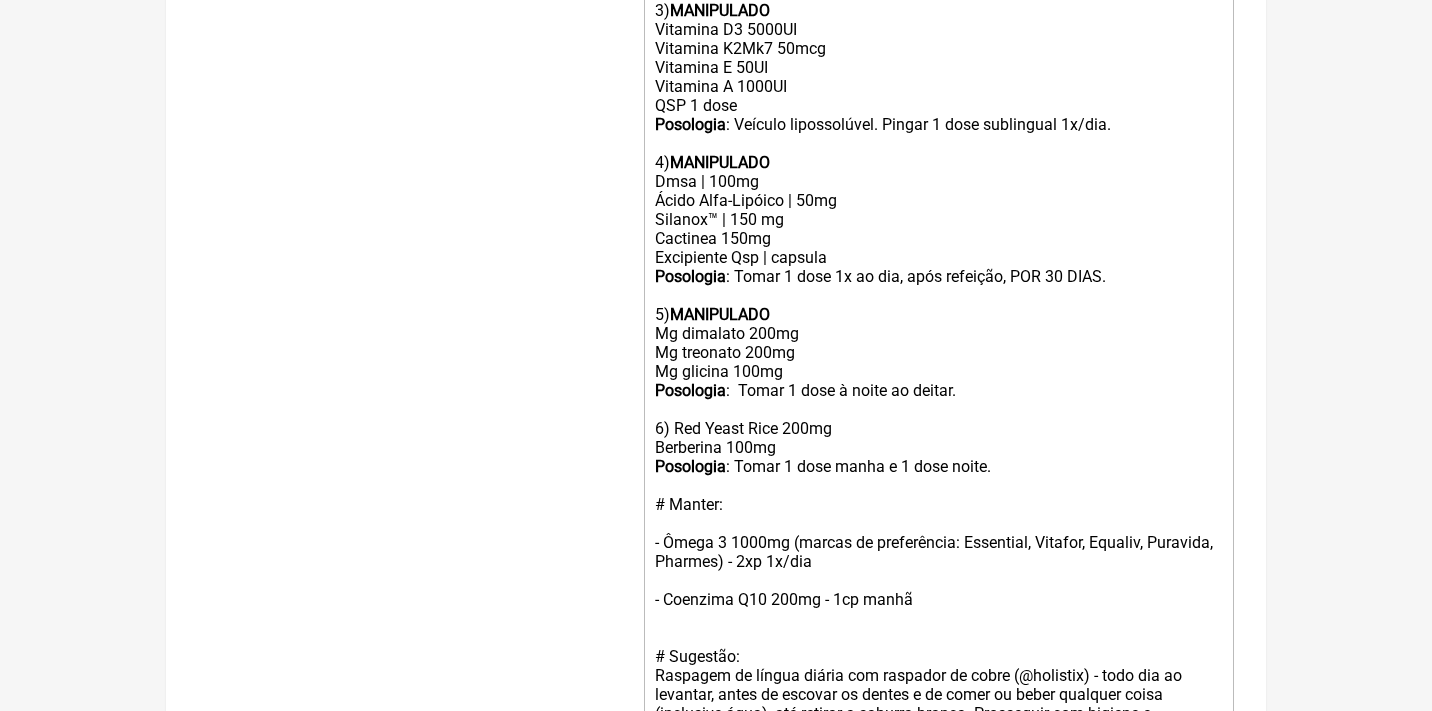scroll, scrollTop: 1031, scrollLeft: 0, axis: vertical 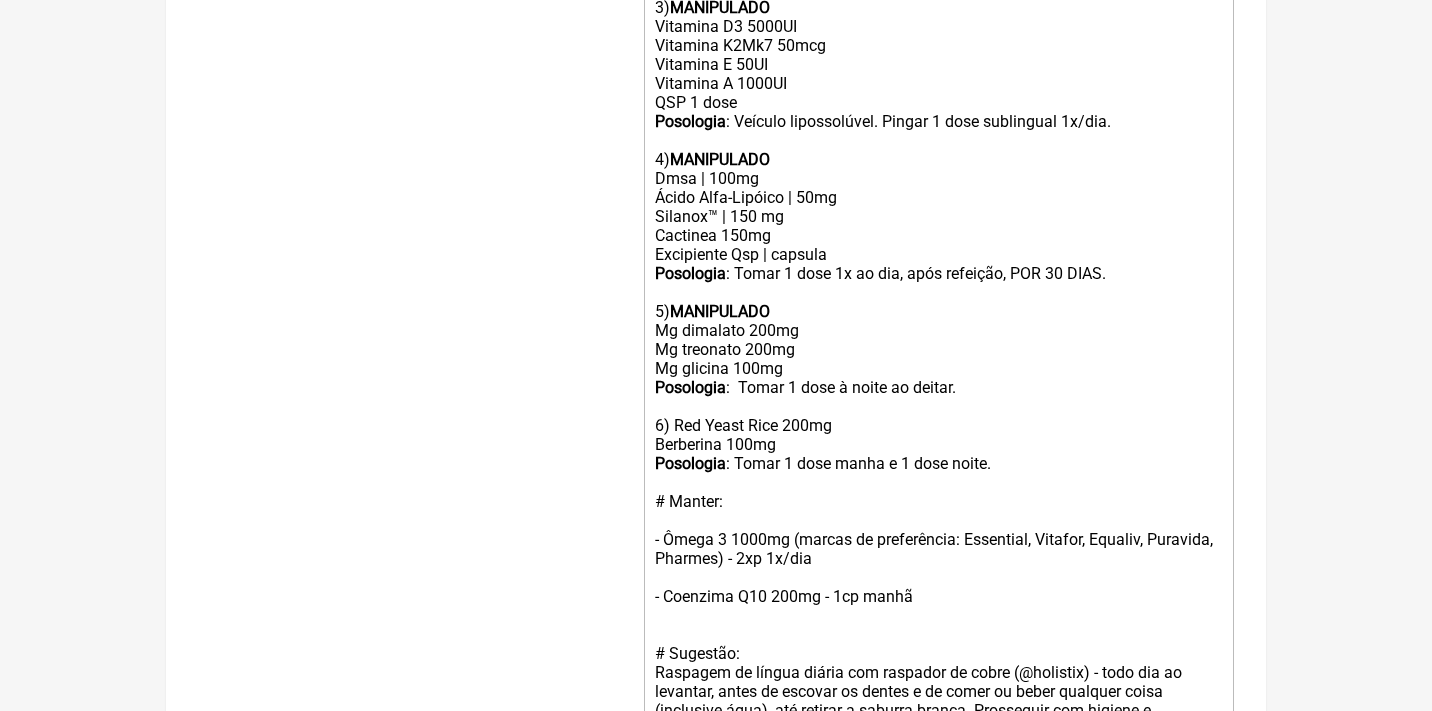 click on "5) MANIPULADO Mg dimalato 200mg Mg treonato 200mg Mg glicina 100mg Posologia : Tomar 1 dose à noite ao deitar. 6) Red Yeast Rice 200mg Berberina 100mg Posologia : Tomar 1 dose manha e 1 dose noite. # Manter: - Ômega 3 1000mg (marcas de preferência: Essential, Vitafor, Equaliv, Puravida) - 2xp 1x/dia - Coenzima Q10 200mg - 1cp manhã # Sugestão: Raspagem de língua diária com raspador de cobre (@holistix) - todo dia ao levantar, antes de escovar os dentes e de comer ou beber qualquer coisa (inclusive água), até retirar a saburra branca. Prosseguir com higiene e alimentação habituais após." 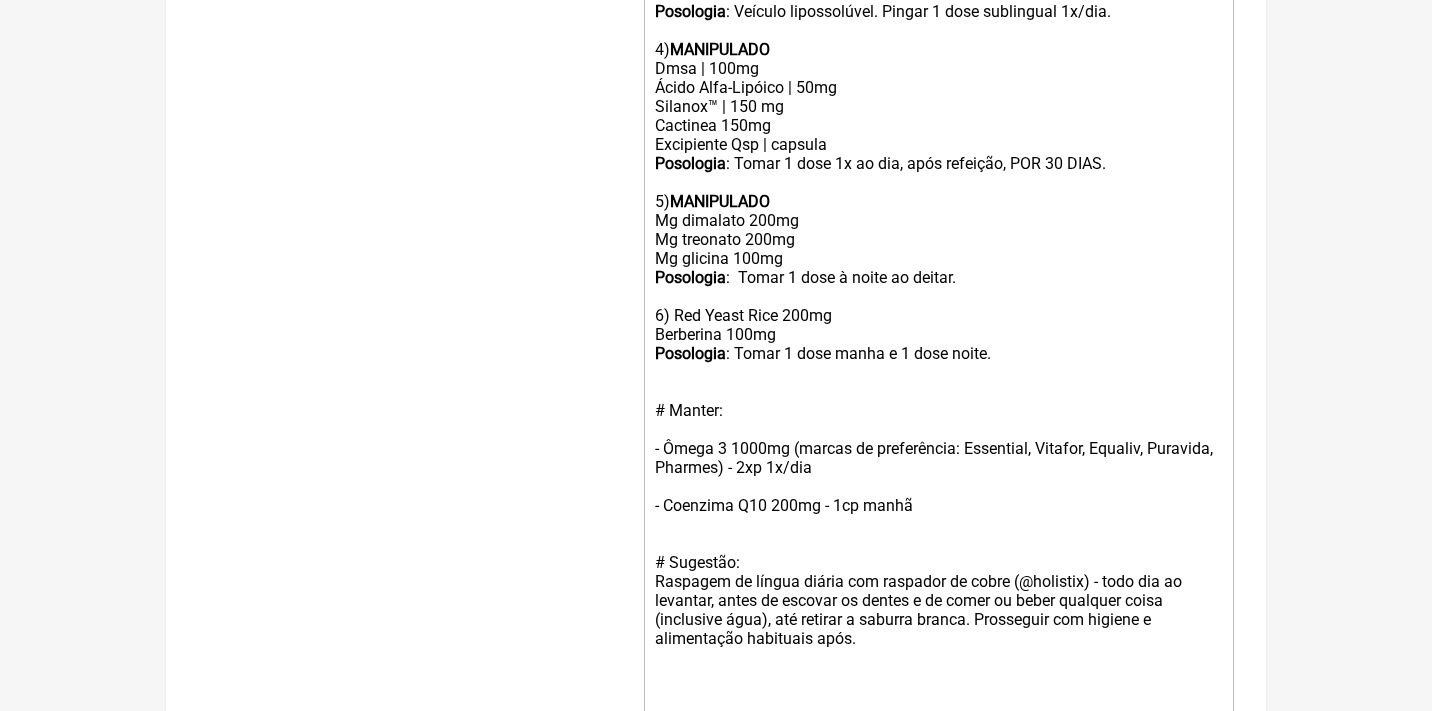 scroll, scrollTop: 1142, scrollLeft: 0, axis: vertical 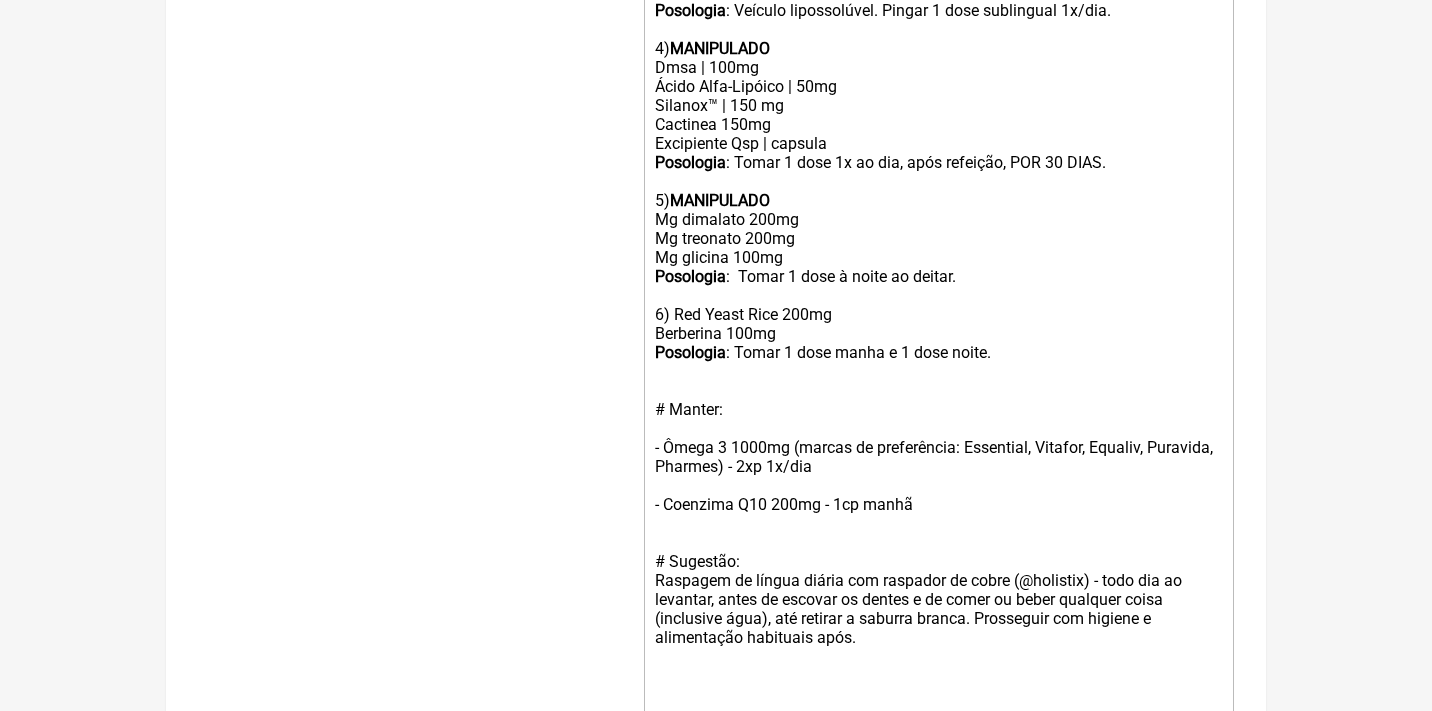 click on "5) MANIPULADO Mg dimalato 200mg Mg treonato 200mg Mg glicina 100mg Posologia : Tomar 1 dose à noite ao deitar. 6) Red Yeast Rice 200mg Berberina 100mg Posologia : Tomar 1 dose manha e 1 dose noite. # Manter: - Ômega 3 1000mg (marcas de preferência: Essential, Vitafor, Equaliv, Puravida) - 2xp 1x/dia - Coenzima Q10 200mg - 1cp manhã # Sugestão: Raspagem de língua diária com raspador de cobre (@holistix) - todo dia ao levantar, antes de escovar os dentes e de comer ou beber qualquer coisa (inclusive água), até retirar a saburra branca. Prosseguir com higiene e alimentação habituais após." 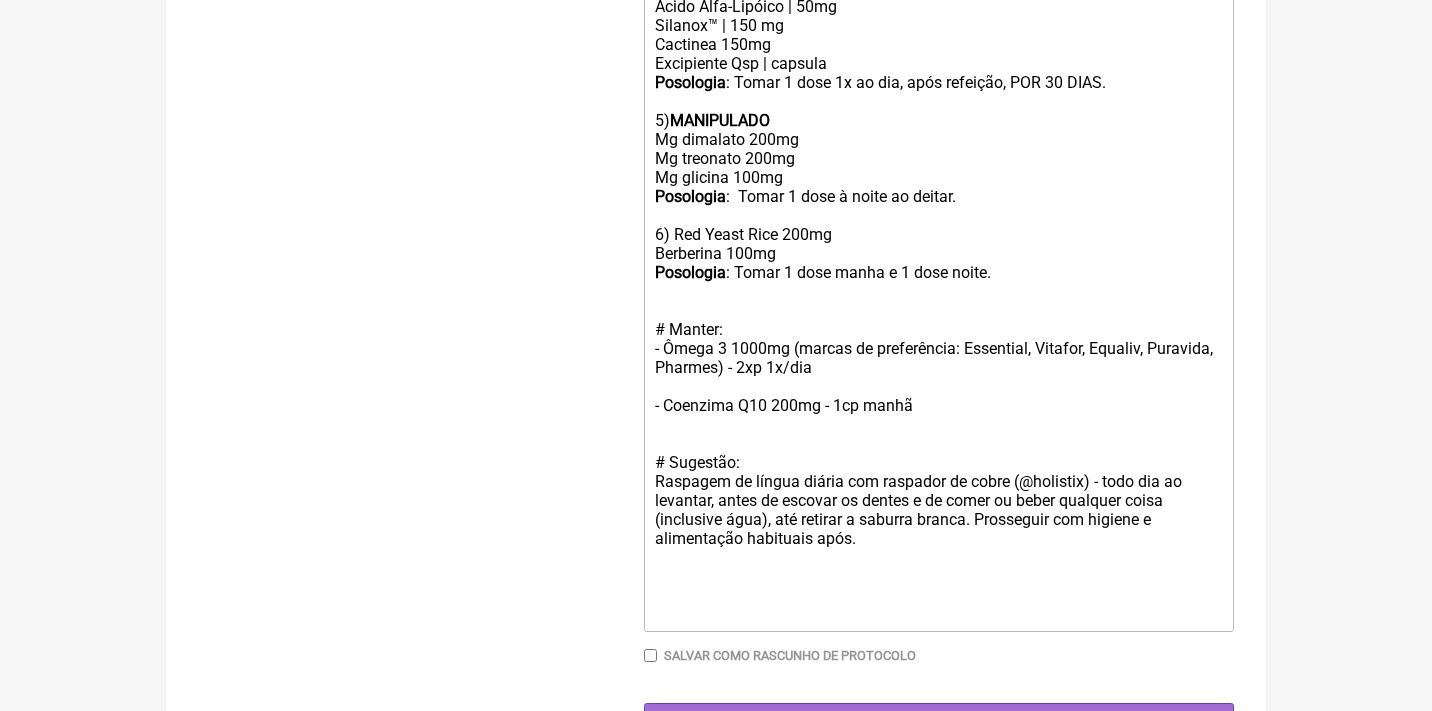 scroll, scrollTop: 1221, scrollLeft: 0, axis: vertical 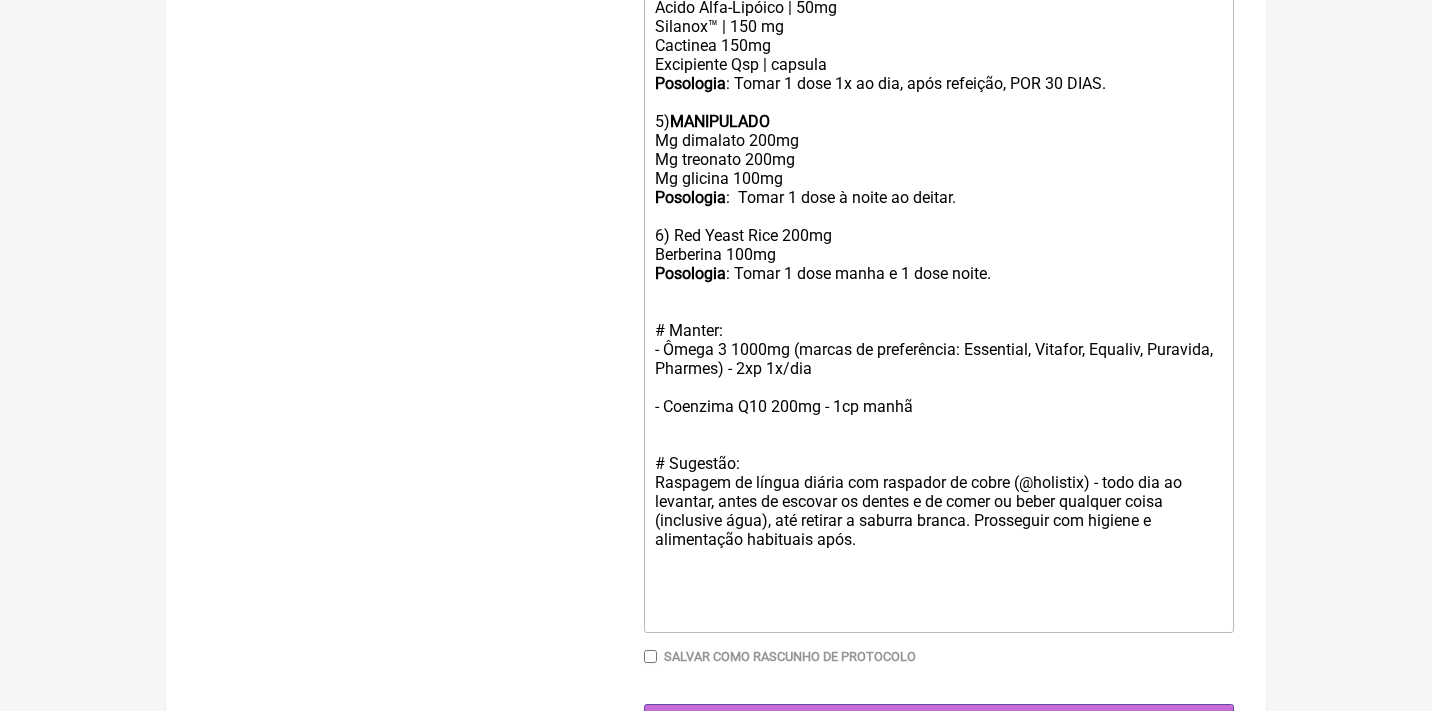 click on "Gerar" at bounding box center [939, 722] 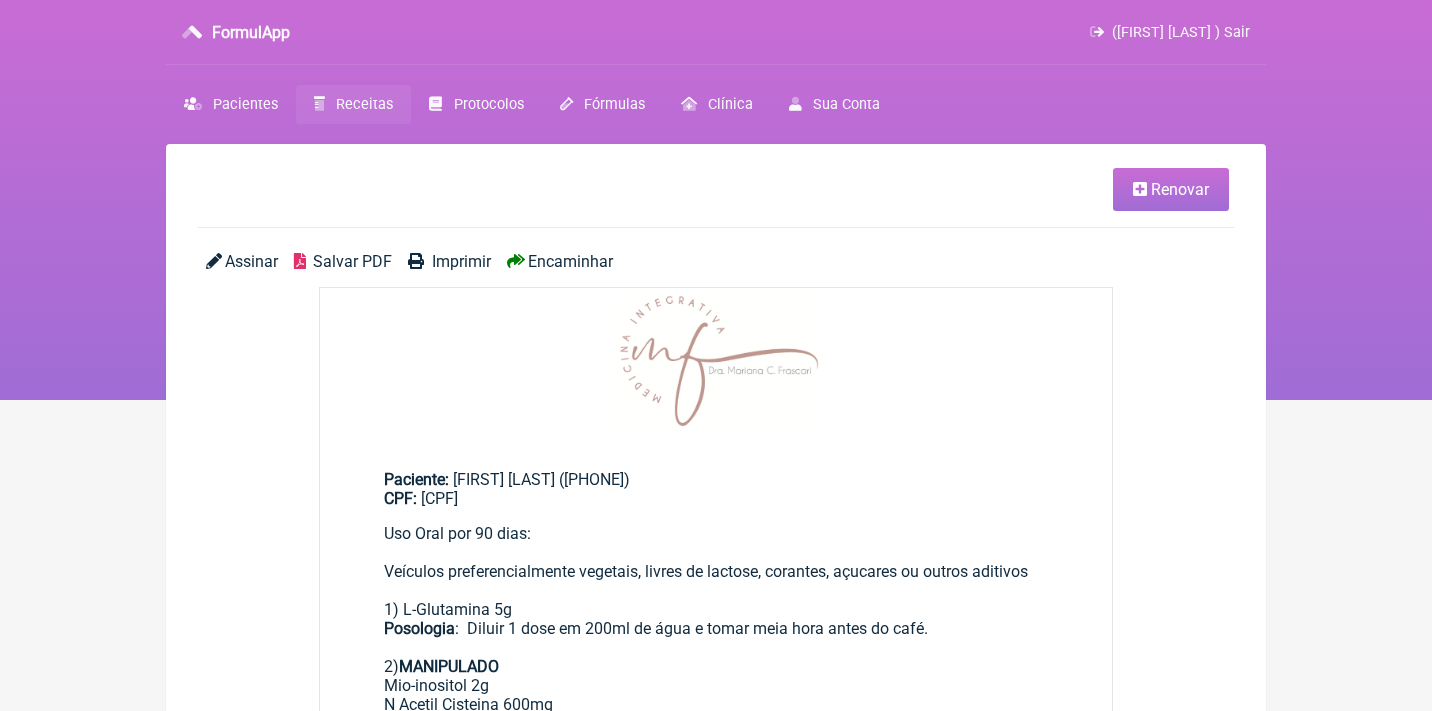 scroll, scrollTop: 0, scrollLeft: 0, axis: both 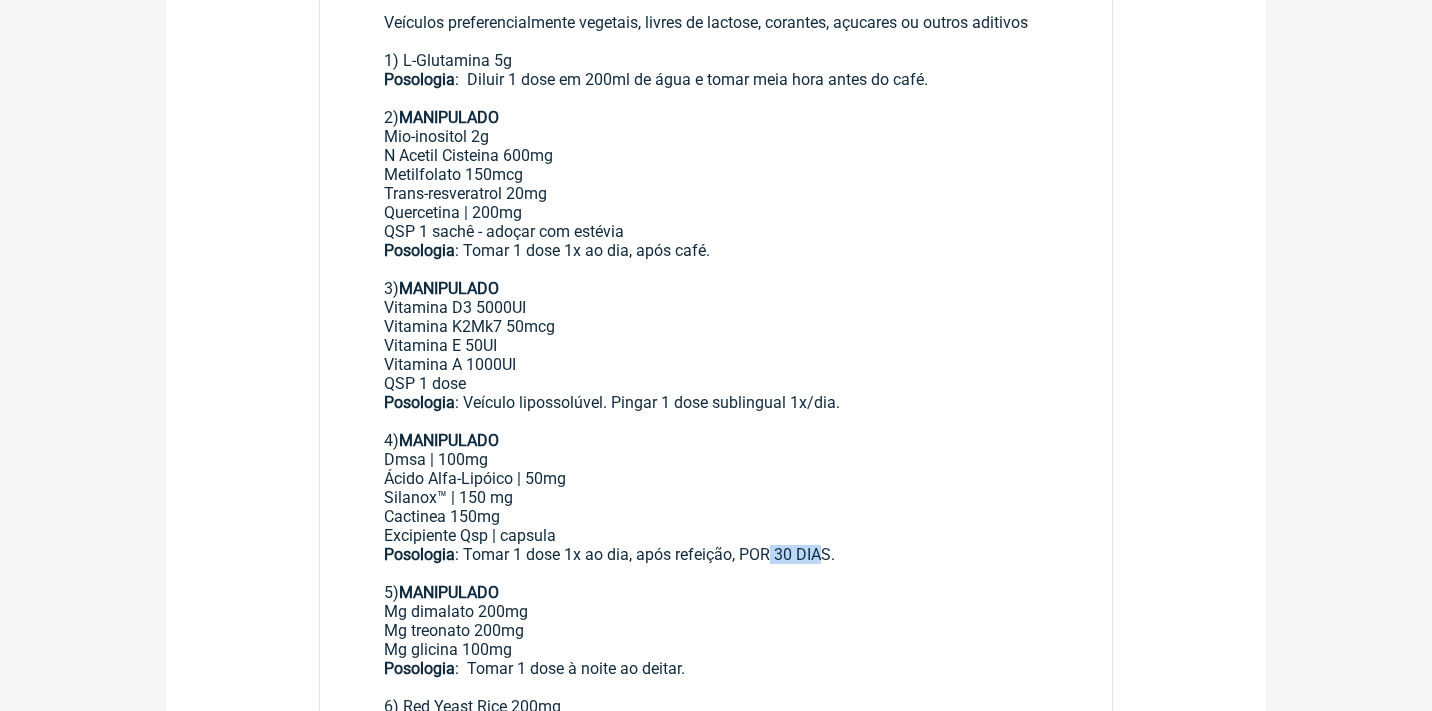 drag, startPoint x: 833, startPoint y: 540, endPoint x: 771, endPoint y: 537, distance: 62.072536 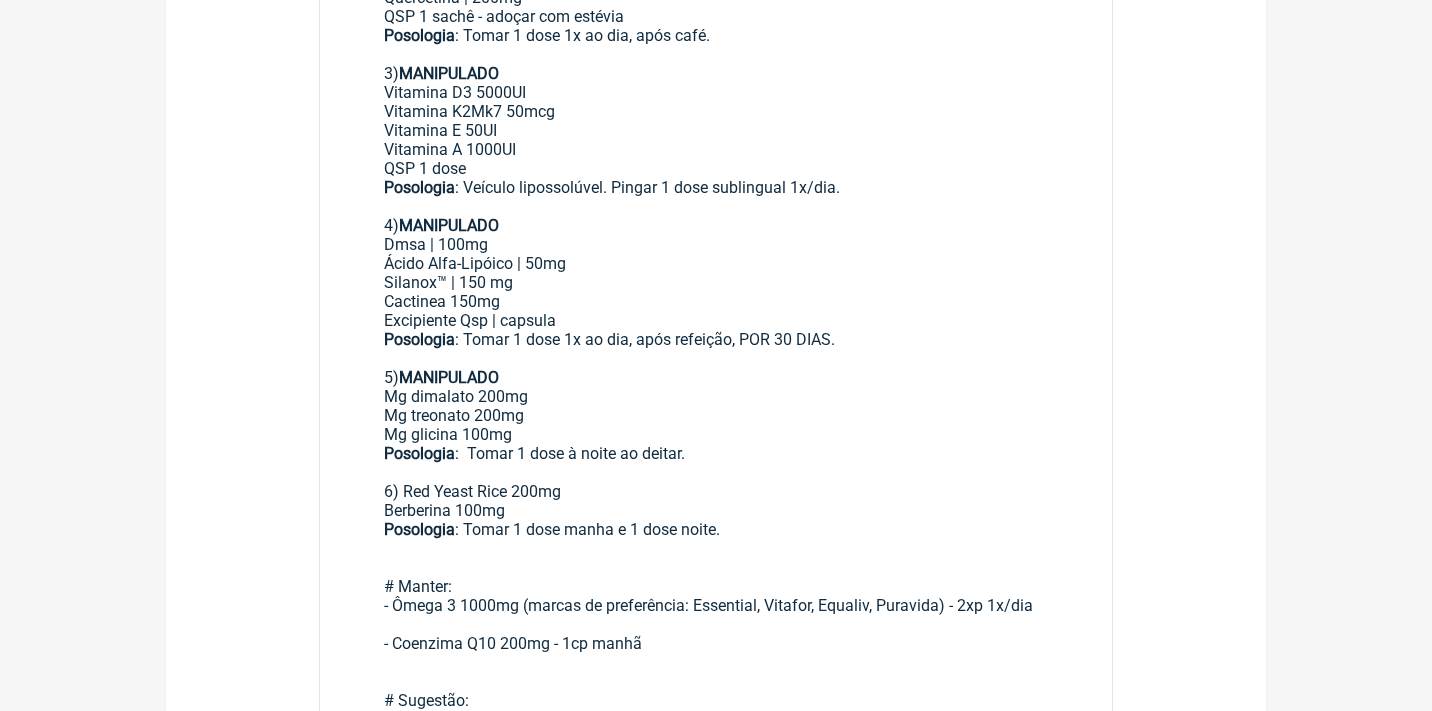 scroll, scrollTop: 763, scrollLeft: 0, axis: vertical 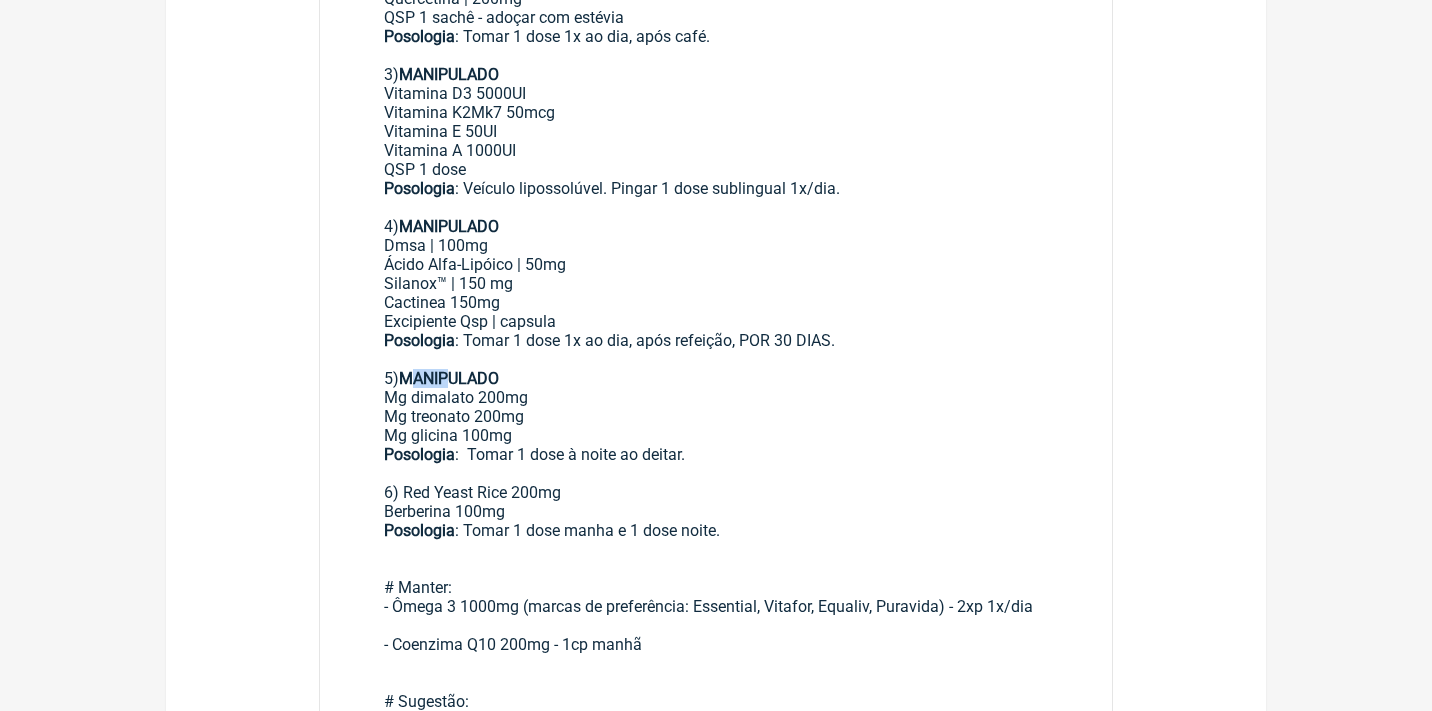 drag, startPoint x: 418, startPoint y: 361, endPoint x: 450, endPoint y: 361, distance: 32 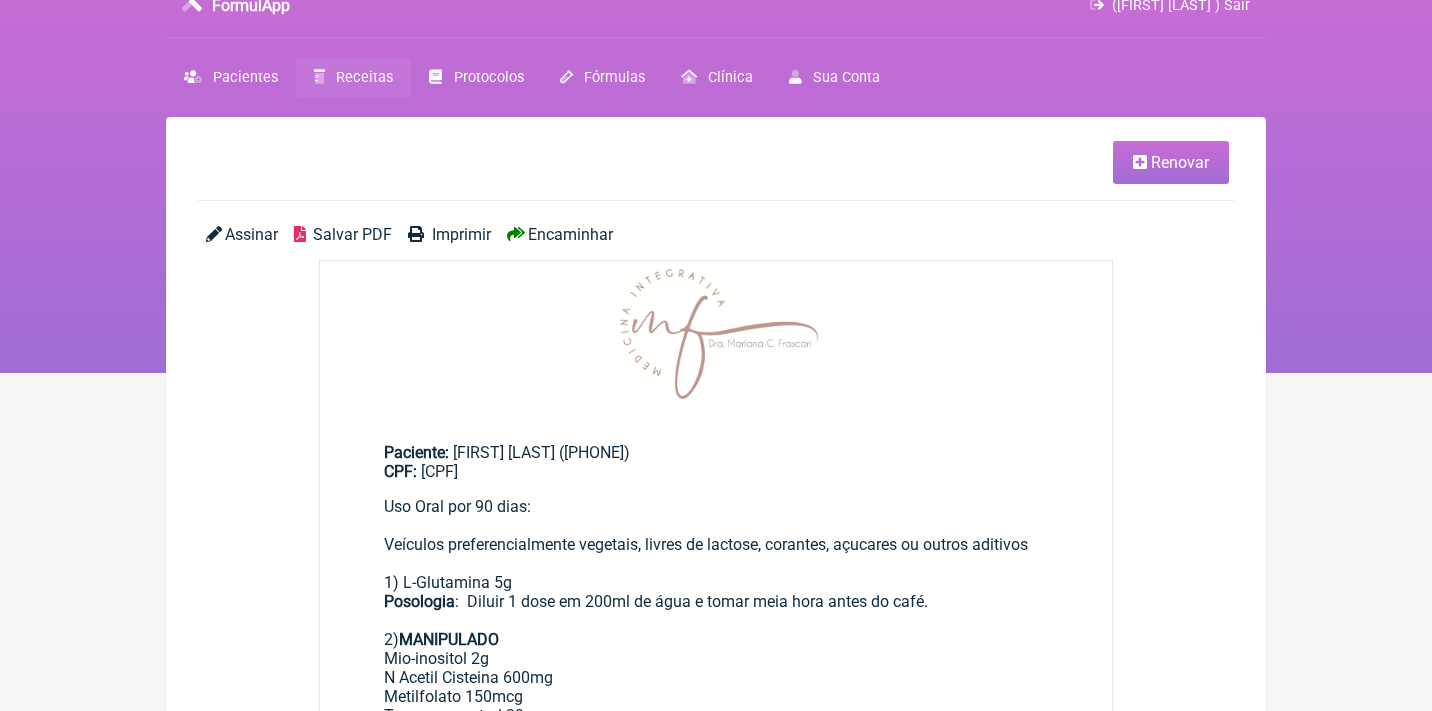 scroll, scrollTop: 0, scrollLeft: 0, axis: both 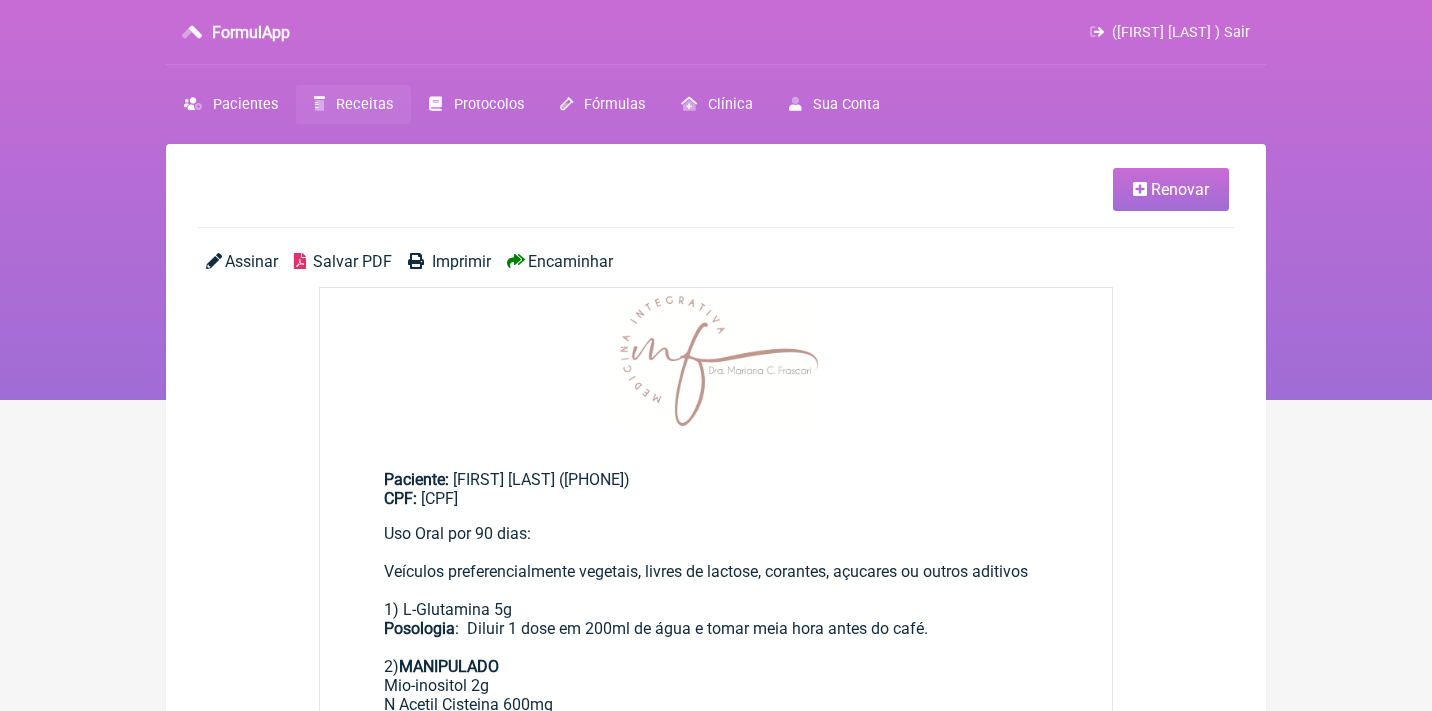 click on "Renovar" at bounding box center [716, 198] 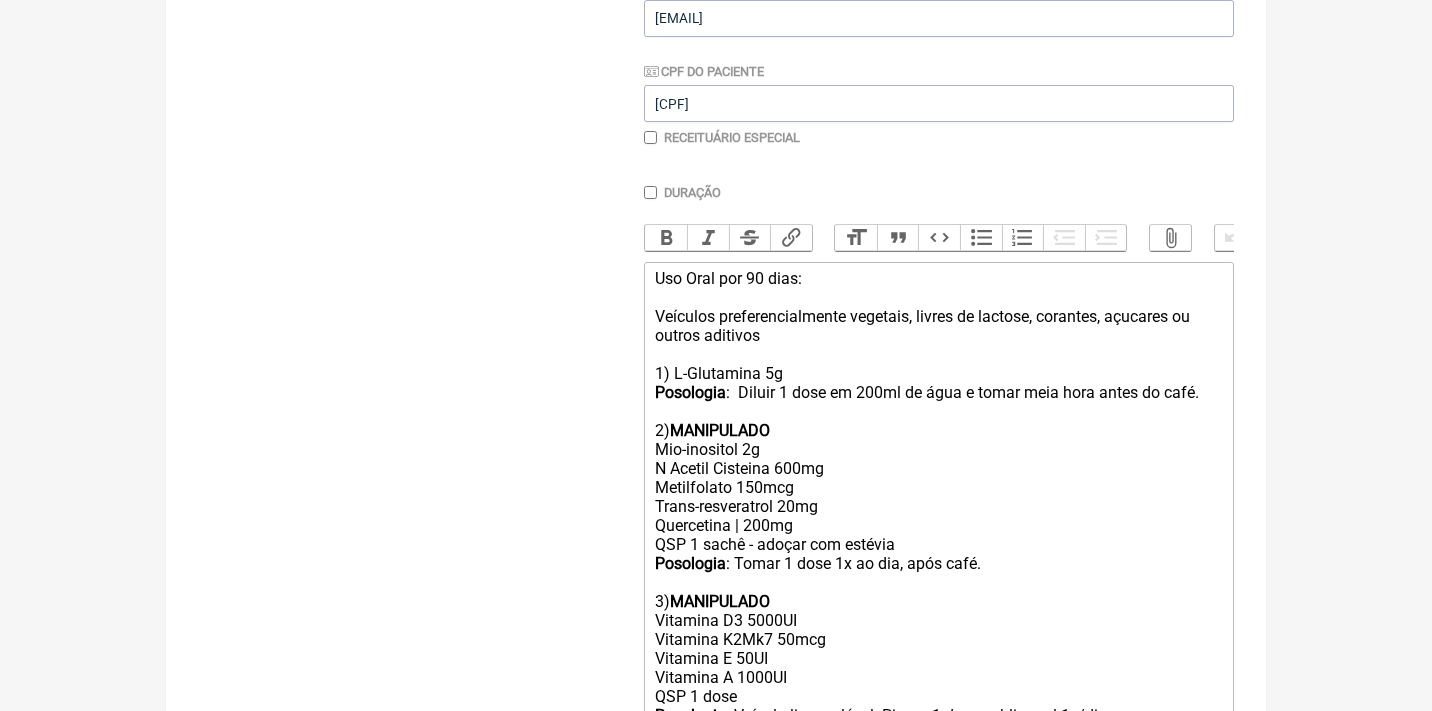 scroll, scrollTop: 440, scrollLeft: 0, axis: vertical 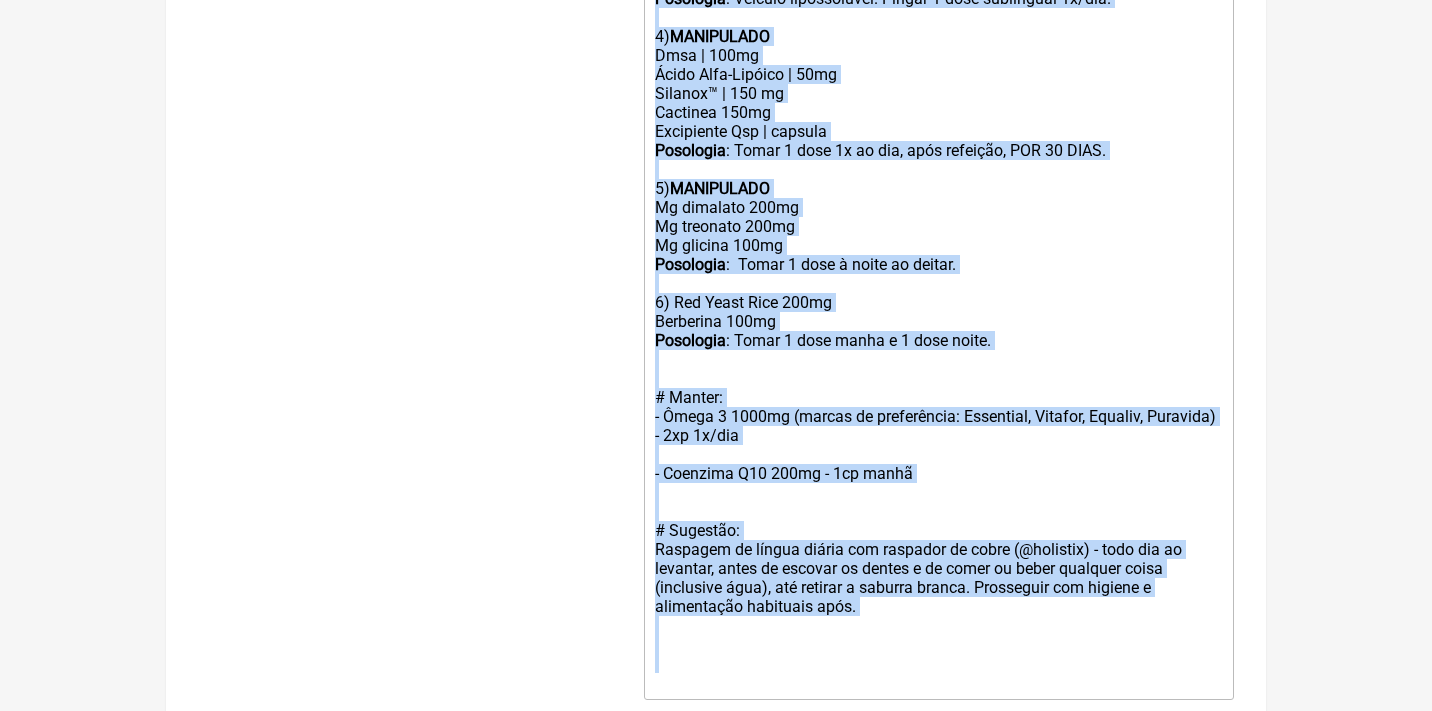 drag, startPoint x: 654, startPoint y: 264, endPoint x: 733, endPoint y: 793, distance: 534.86633 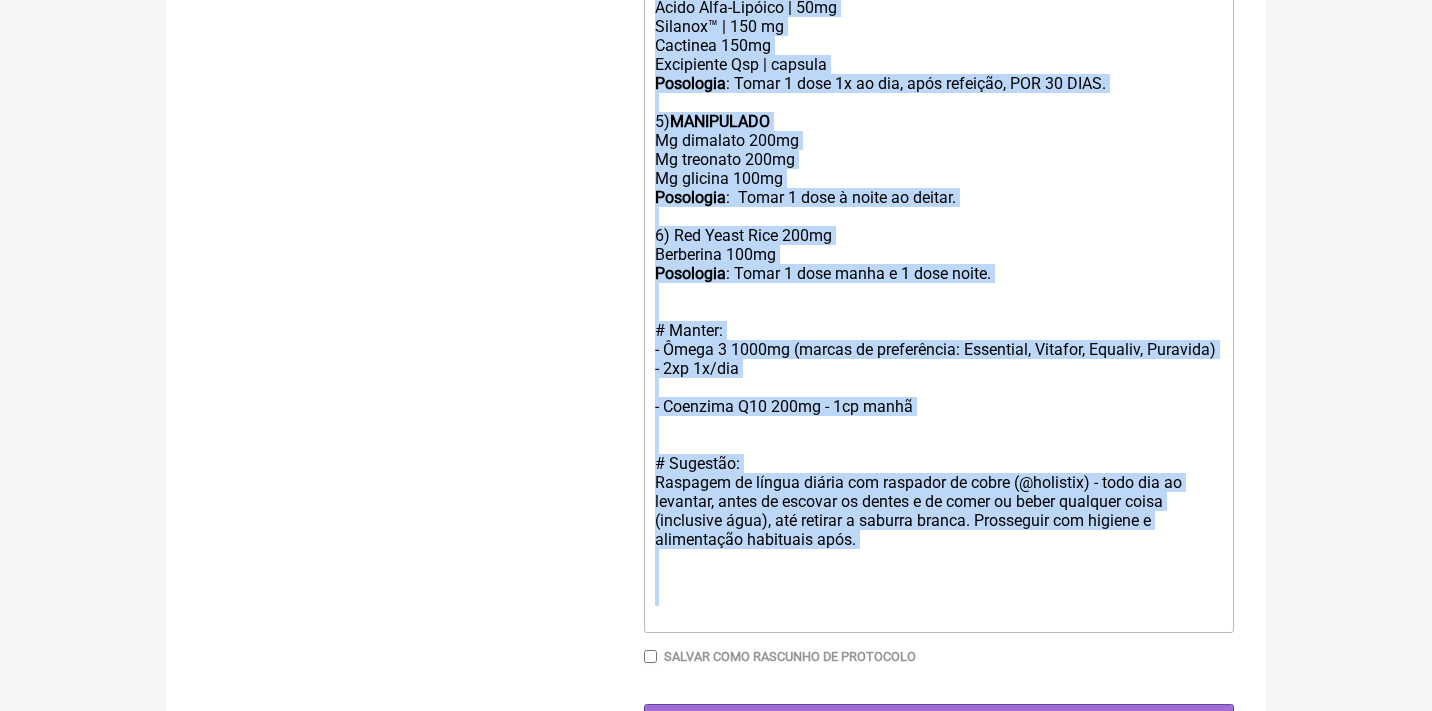 type on "<lor>Ips Dolo sit 07 amet:<co><ad>Elitsedd eiusmodtemporinci utlabore, etdolo ma aliquae, adminimv, quisnost ex ullamc laborisn<al><ex>6) E-Commodoco 2d<au><irurei>Reprehend</volupt>:&veli; Esseci 6 fugi nu 064pa ex sint o cupid nonp sunt culpa qu offi.<de><mo>9) <animid>ESTLABORUM<pe></undeom>Ist-natuserr 0v</acc><dol>L Totamr Aperiame 932ip<qu>Abilloinven 195ver<qu>Archi-beataevitae 31di<ex>Nemoenimip | 721qu<vo>ASP 2 autod - fugitc mag dolores</eos><rat><sequin>Nequeporr</quisqu>: Dolor 2 adip 8n ei mod, temp inci.<ma><qu>7) <etiamm>SOLUTANOBI</eligen></opt><cum>Nihilimp Q9 6647PL<fa>Possimus A5Re8 74tem<au>Quibusda O 62DE<re>Necessit S 5166EV<vo>REP 7 recu <it><earumh>Tenetursa</delect>: Reicien voluptatibus. Maiore 2 alia perferendi 9d/asp.<re><mi>5) <nostru>EXERCITATI</ullamc></sus><lab>Aliq | 157co</con><qui>Maxim Moll-Molesti | 72ha</qui><rer>Facilis™ | 985 ex</dis><nam>Liberote 511cu</sol><nob>Eligendiop Cum | nihilim</min><quo><maxime>Placeatfa</possim>: Omnis 6 lore 6i do sit, amet consecte, ADI..." 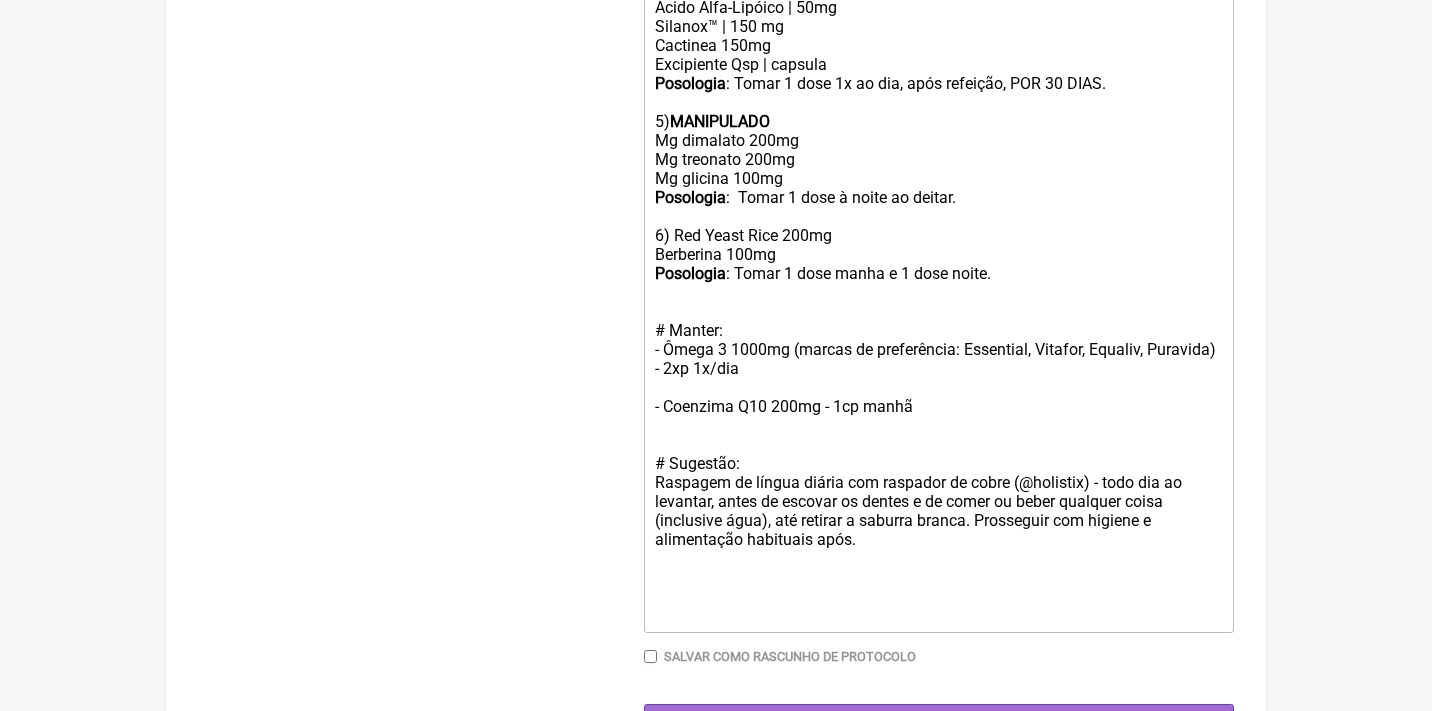 scroll, scrollTop: 366, scrollLeft: 0, axis: vertical 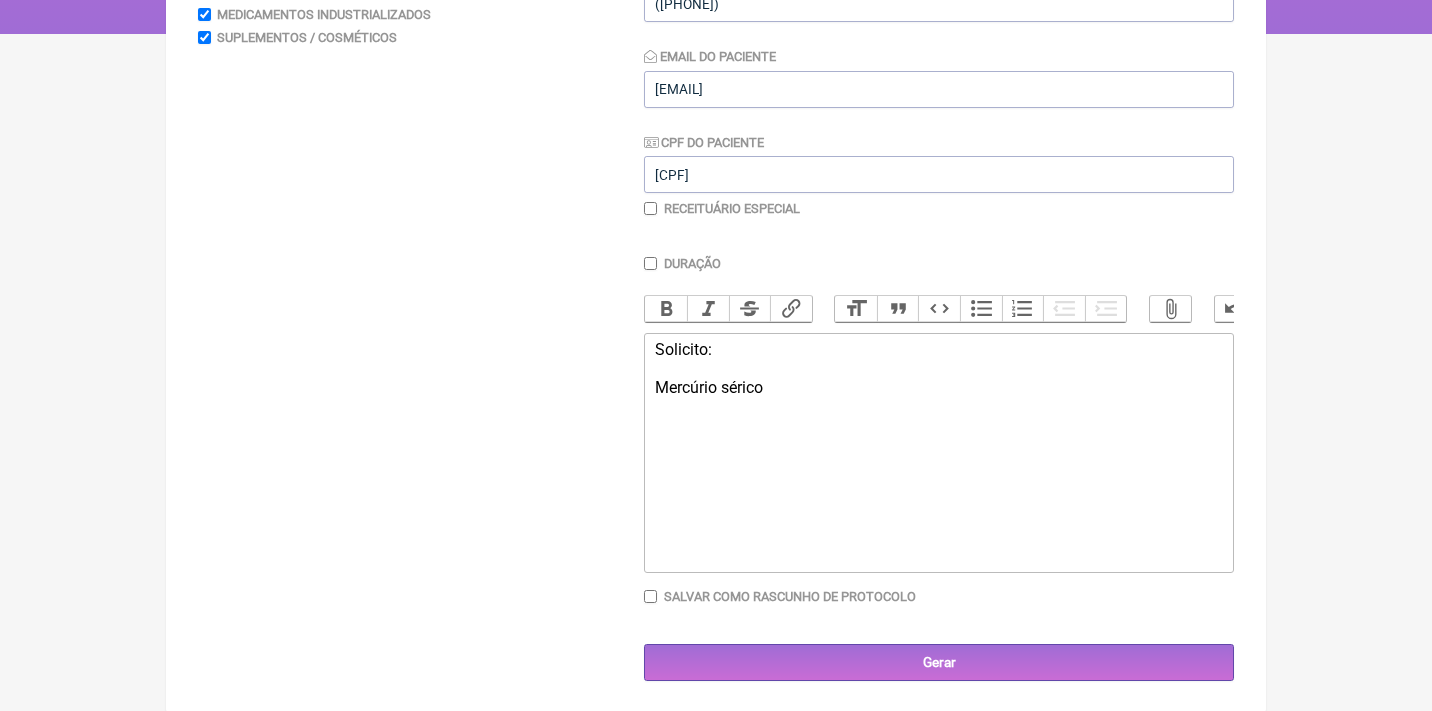 type on "<div>Solicito:<br><br>Mercúrio sérico</div>" 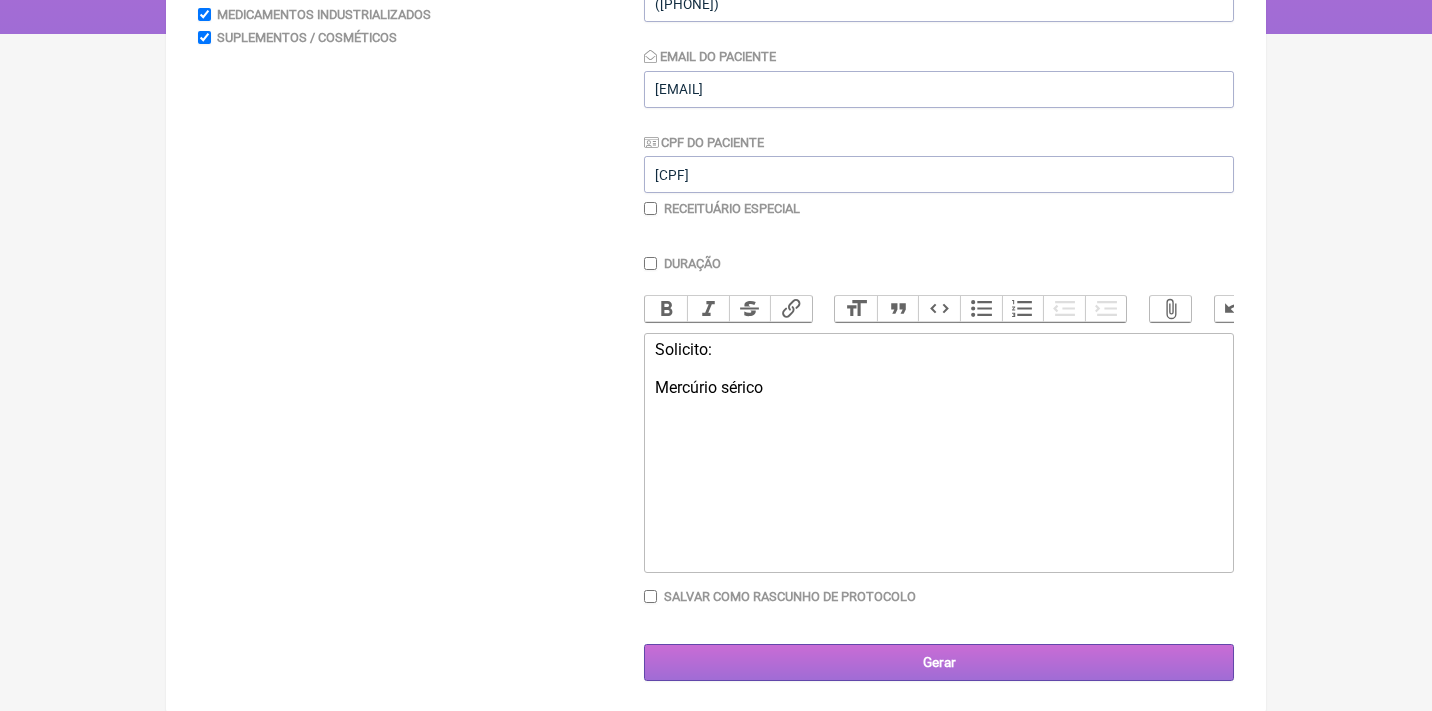 click on "Gerar" at bounding box center (939, 662) 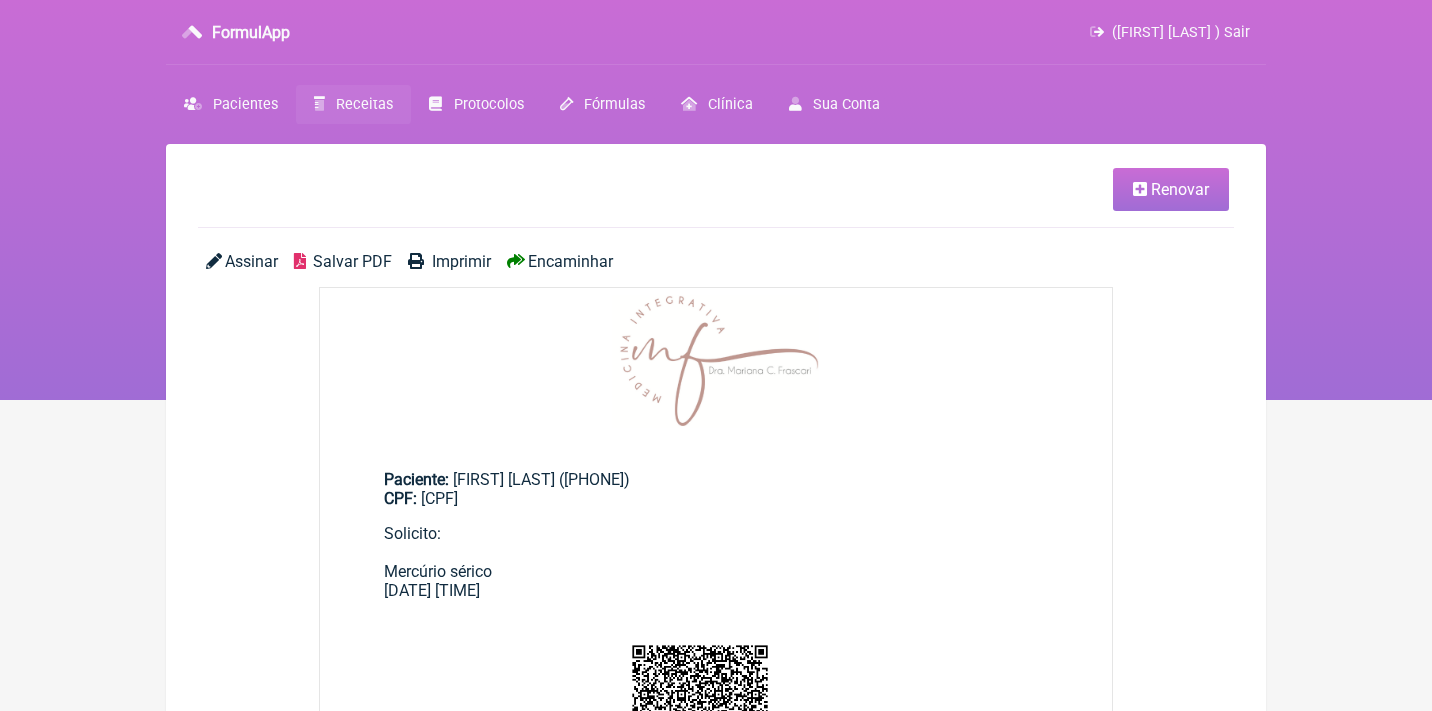 scroll, scrollTop: 0, scrollLeft: 0, axis: both 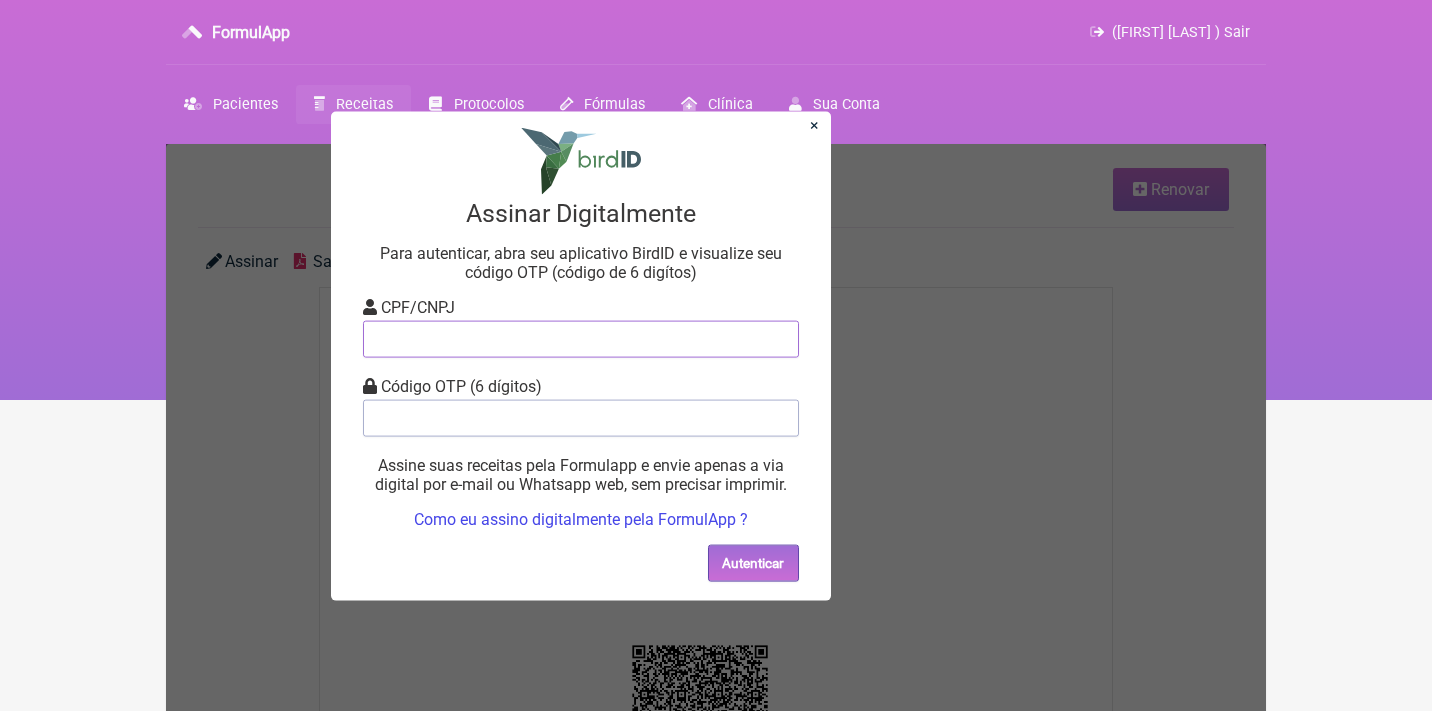 click at bounding box center (581, 338) 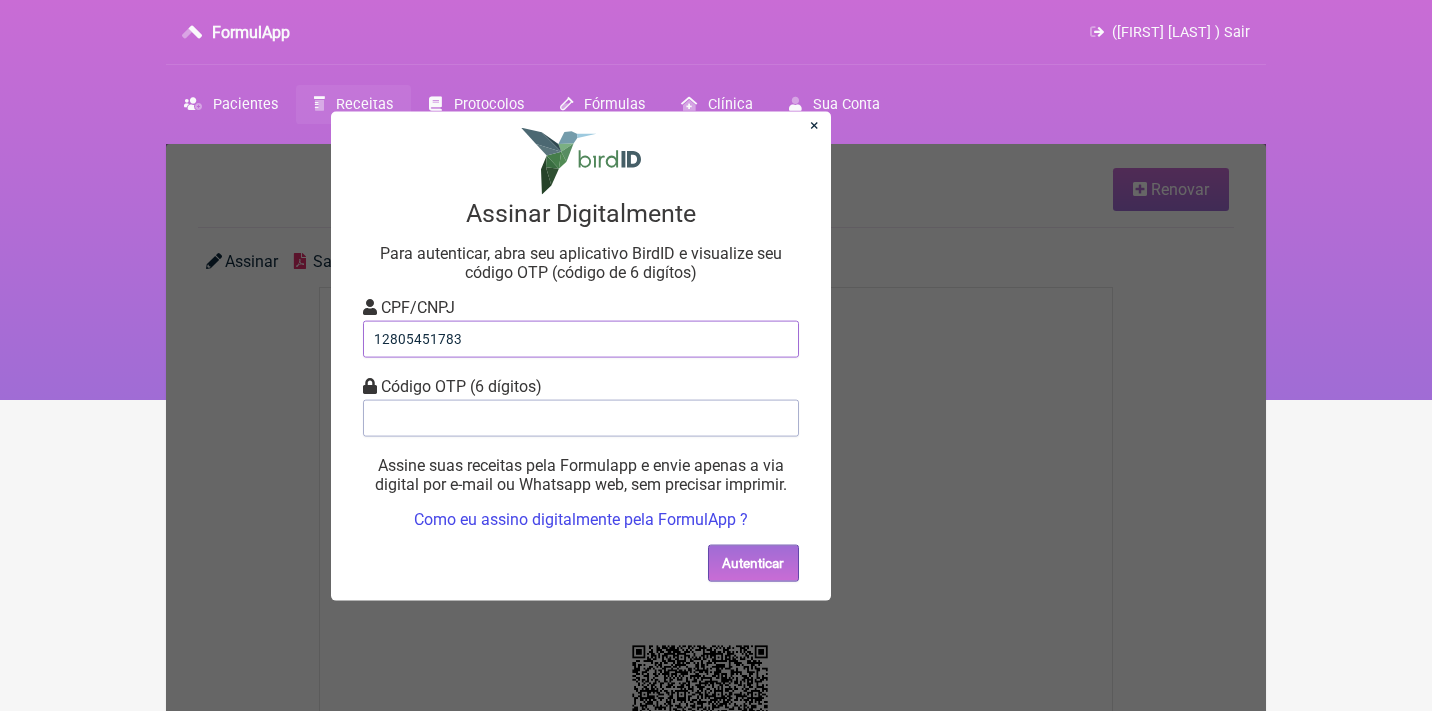 type on "12805451783" 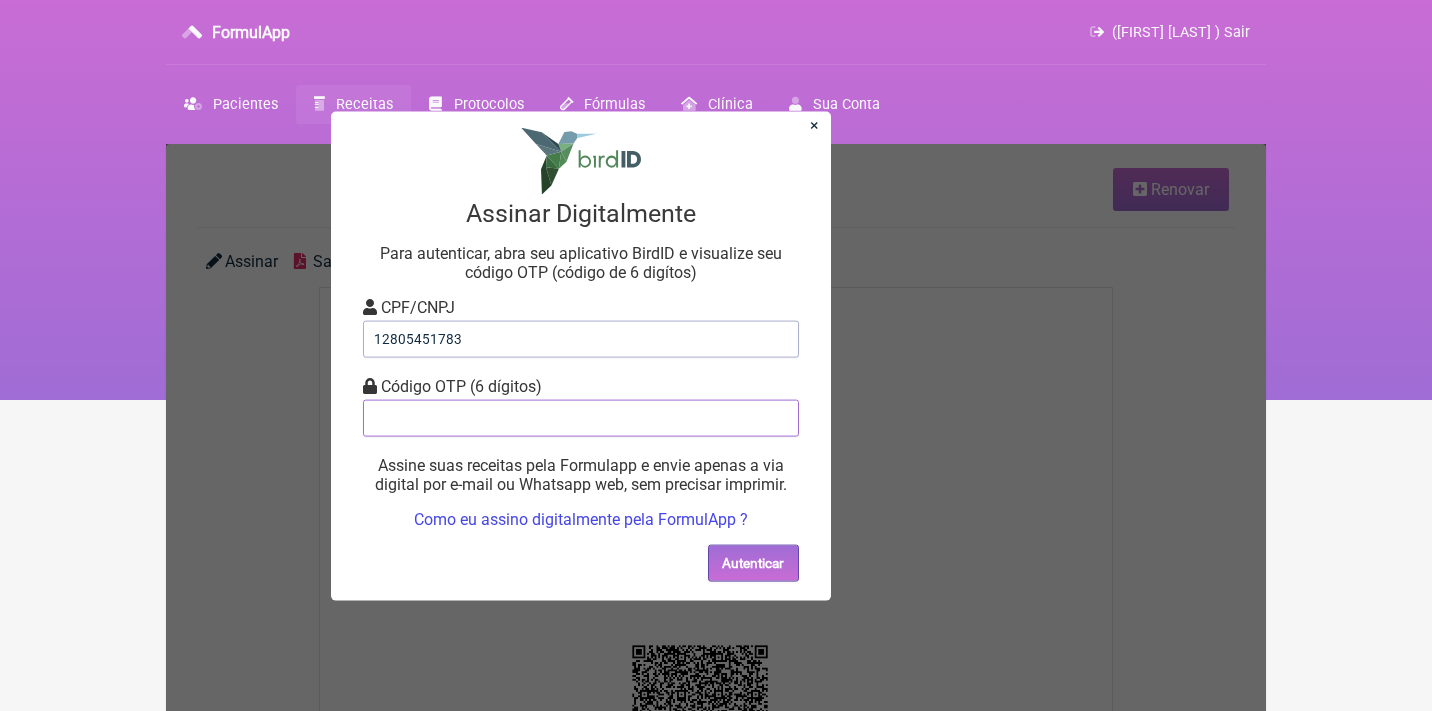 click at bounding box center (581, 417) 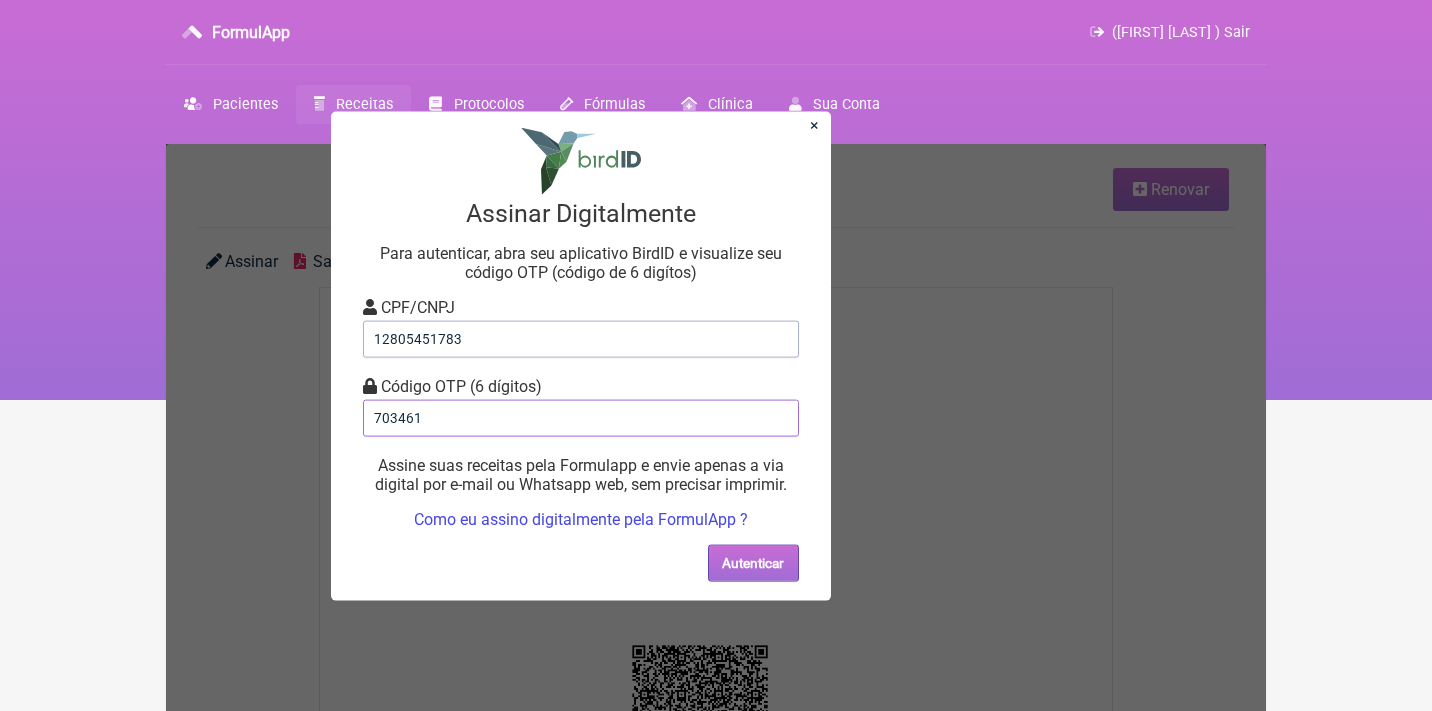 type on "703461" 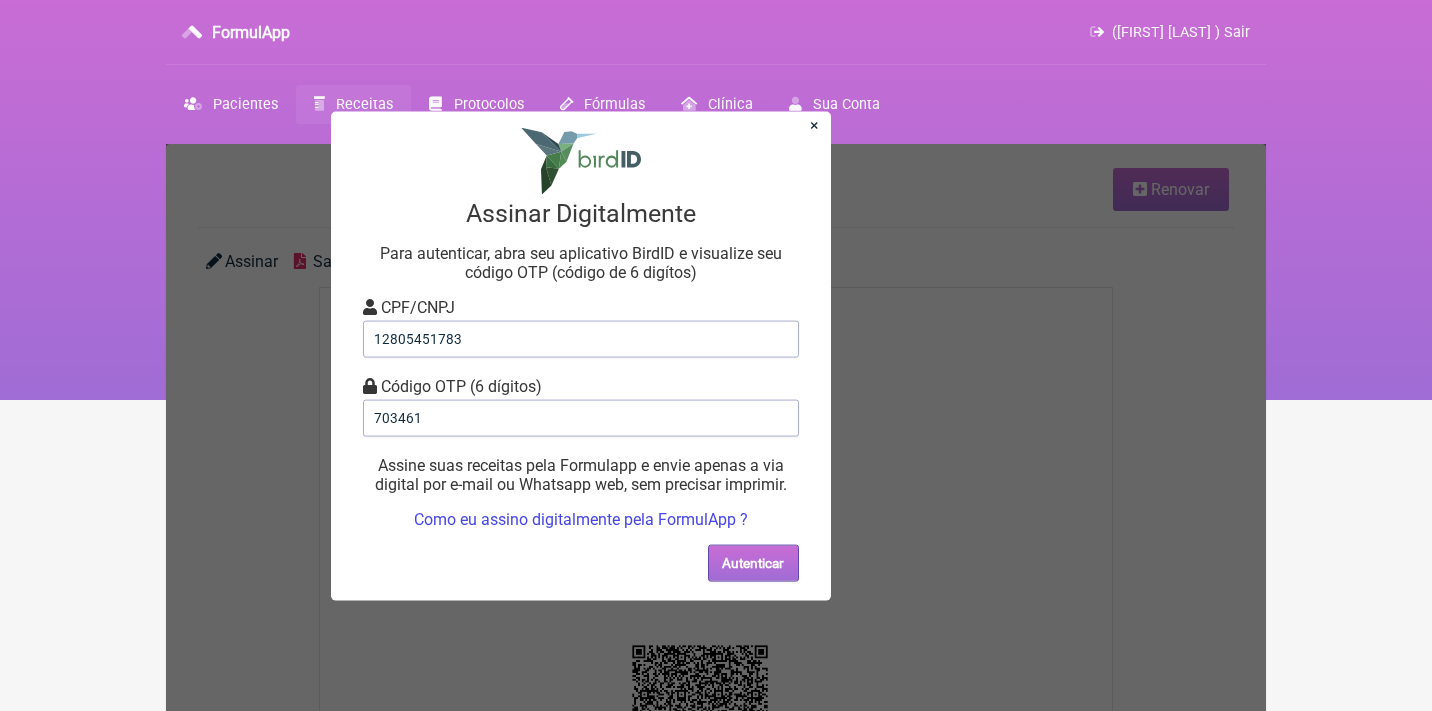 click on "Autenticar" at bounding box center (753, 562) 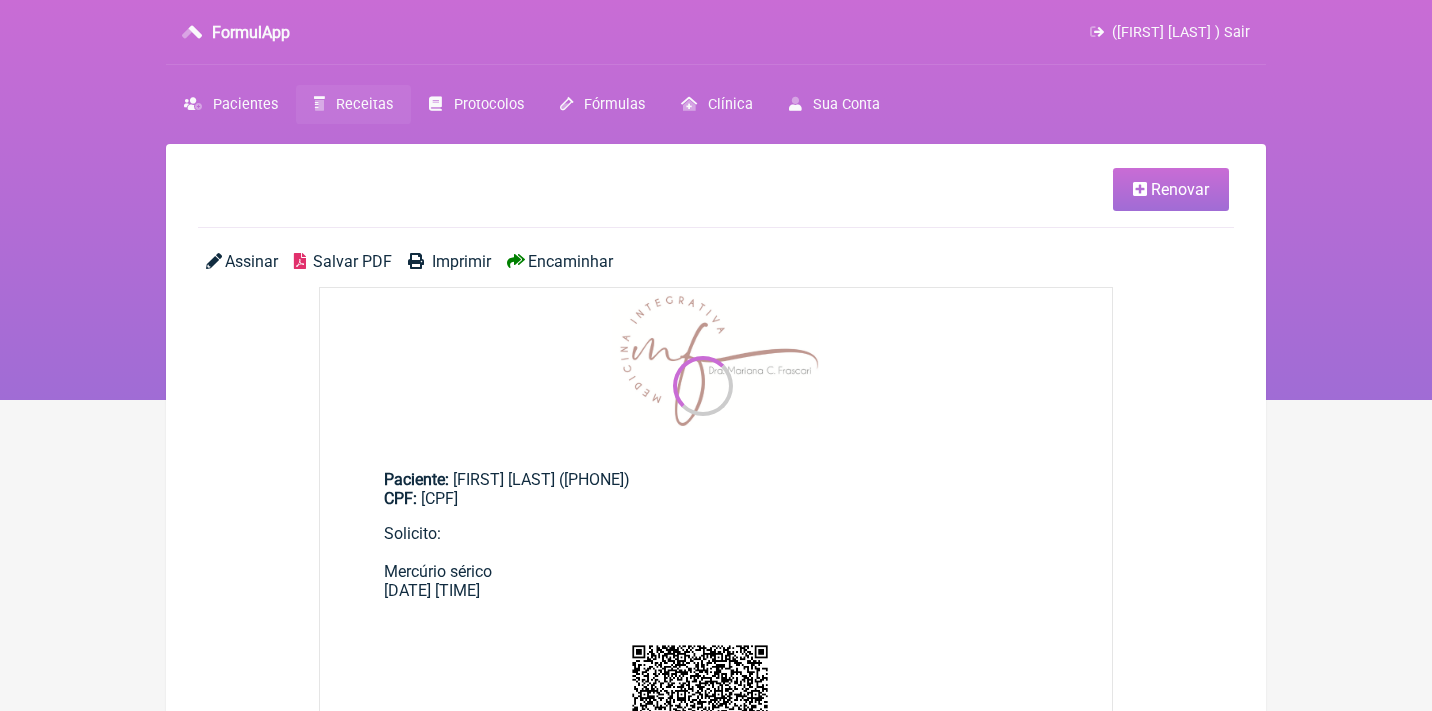 click on "Solicito: Mercúrio sérico" at bounding box center (716, 552) 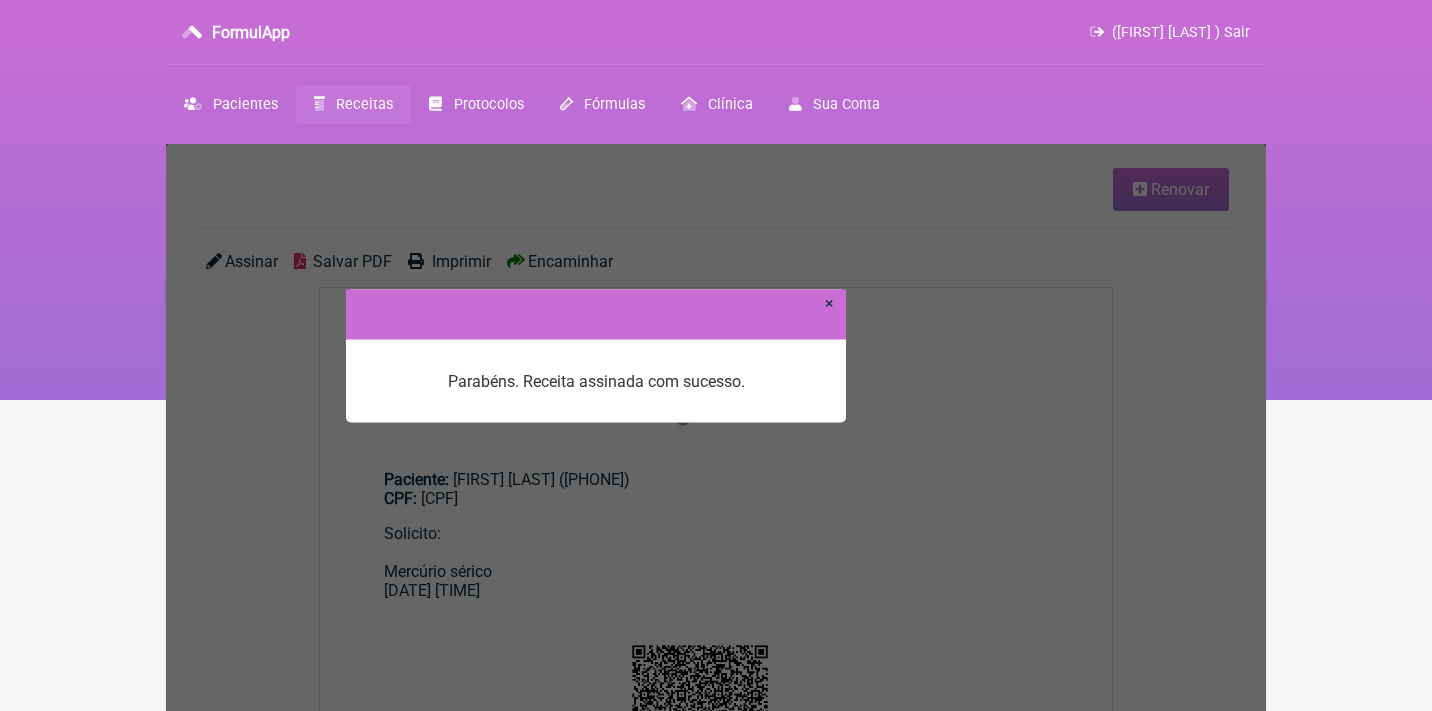 click on "×" at bounding box center [829, 302] 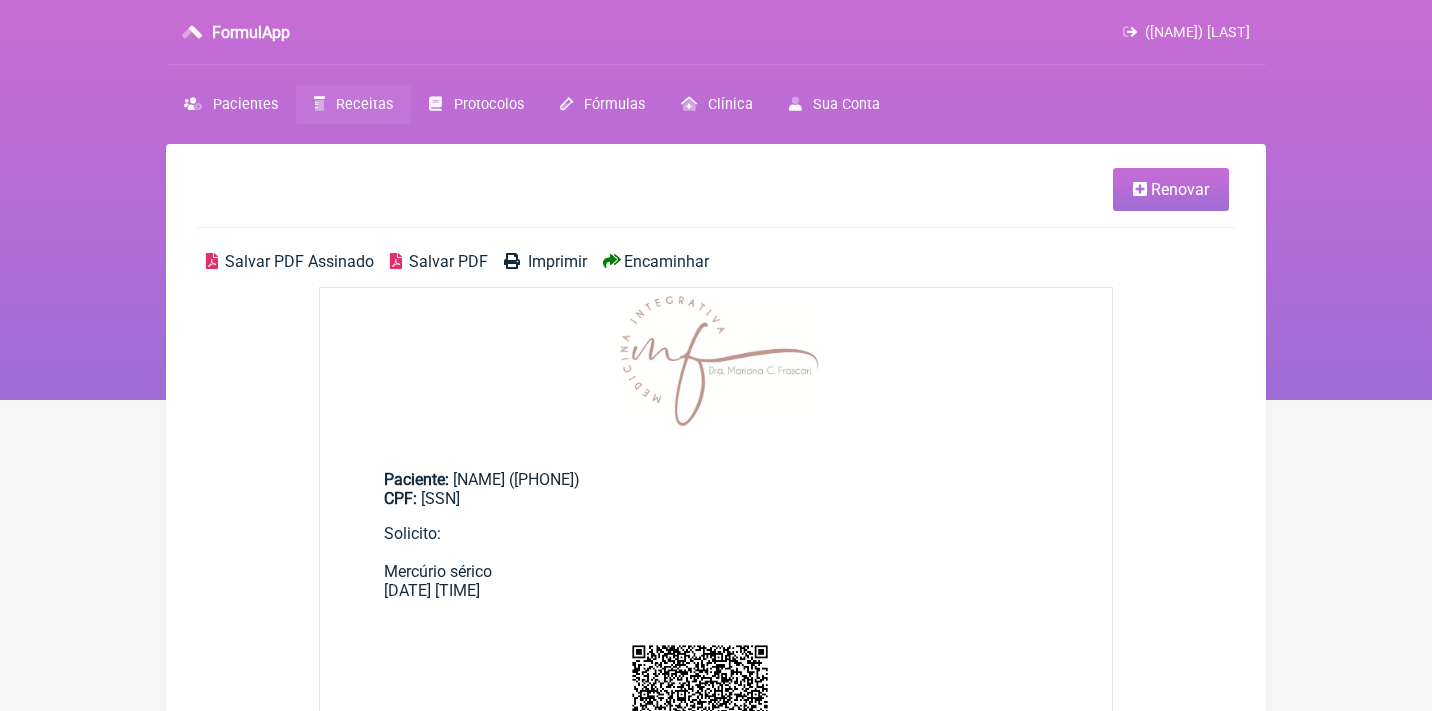 scroll, scrollTop: 0, scrollLeft: 0, axis: both 